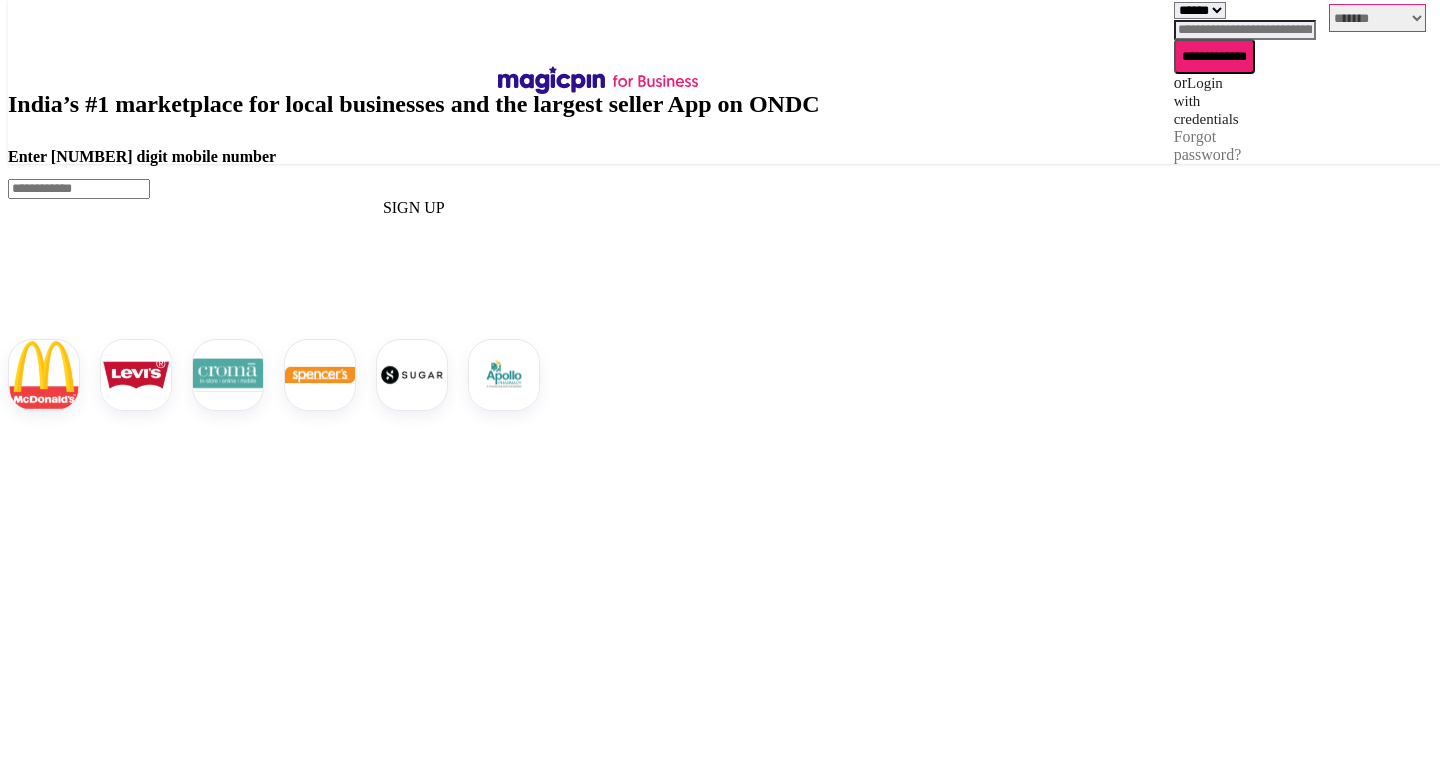 select on "*******" 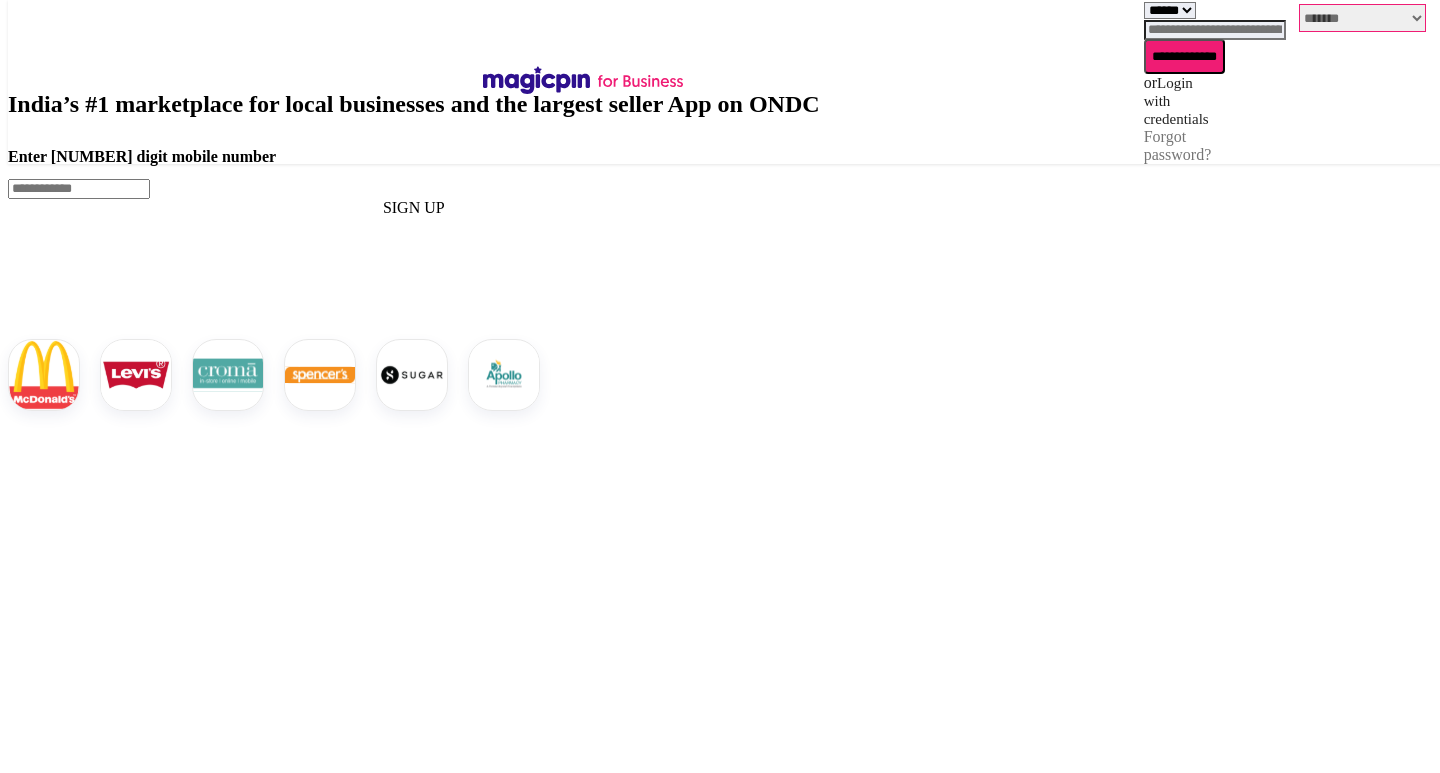 scroll, scrollTop: 0, scrollLeft: 0, axis: both 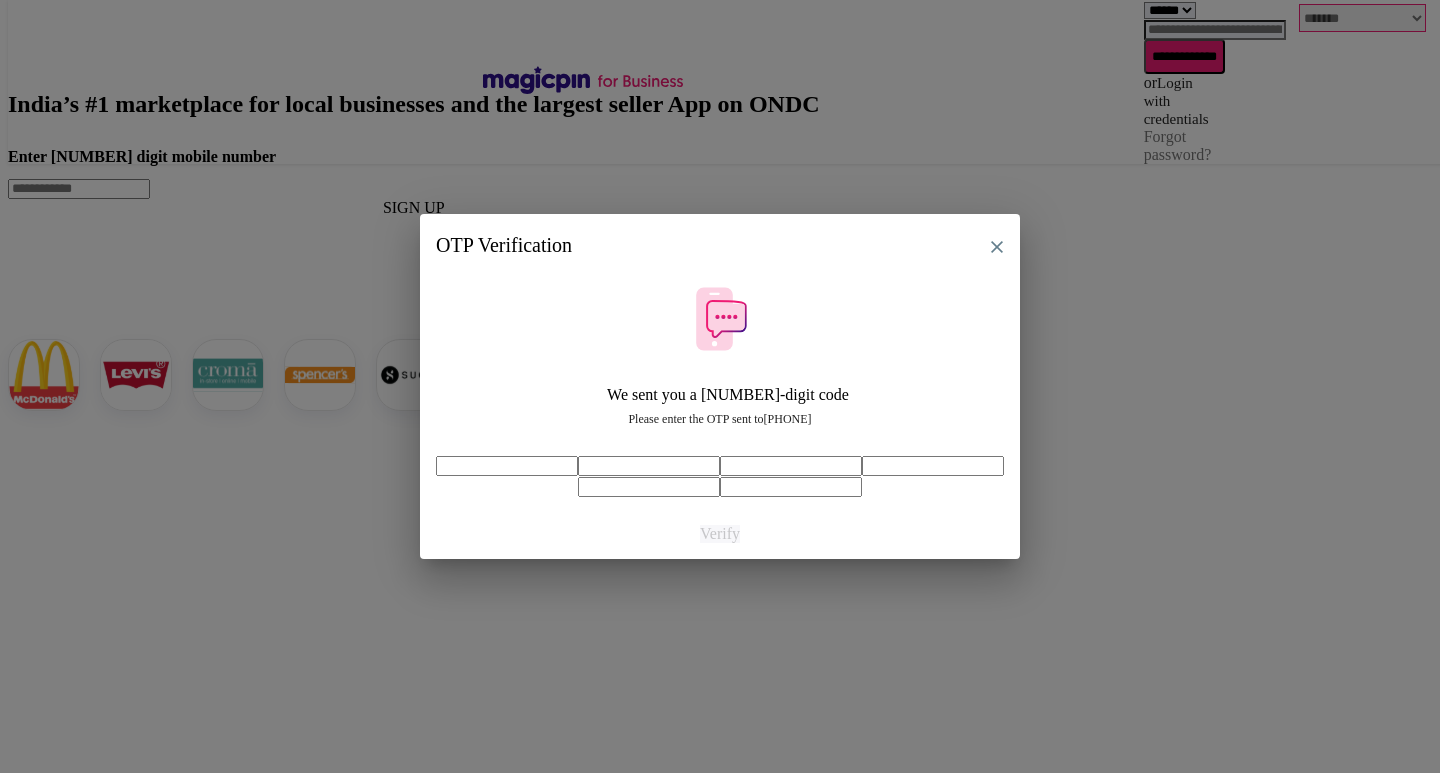 click at bounding box center (507, 466) 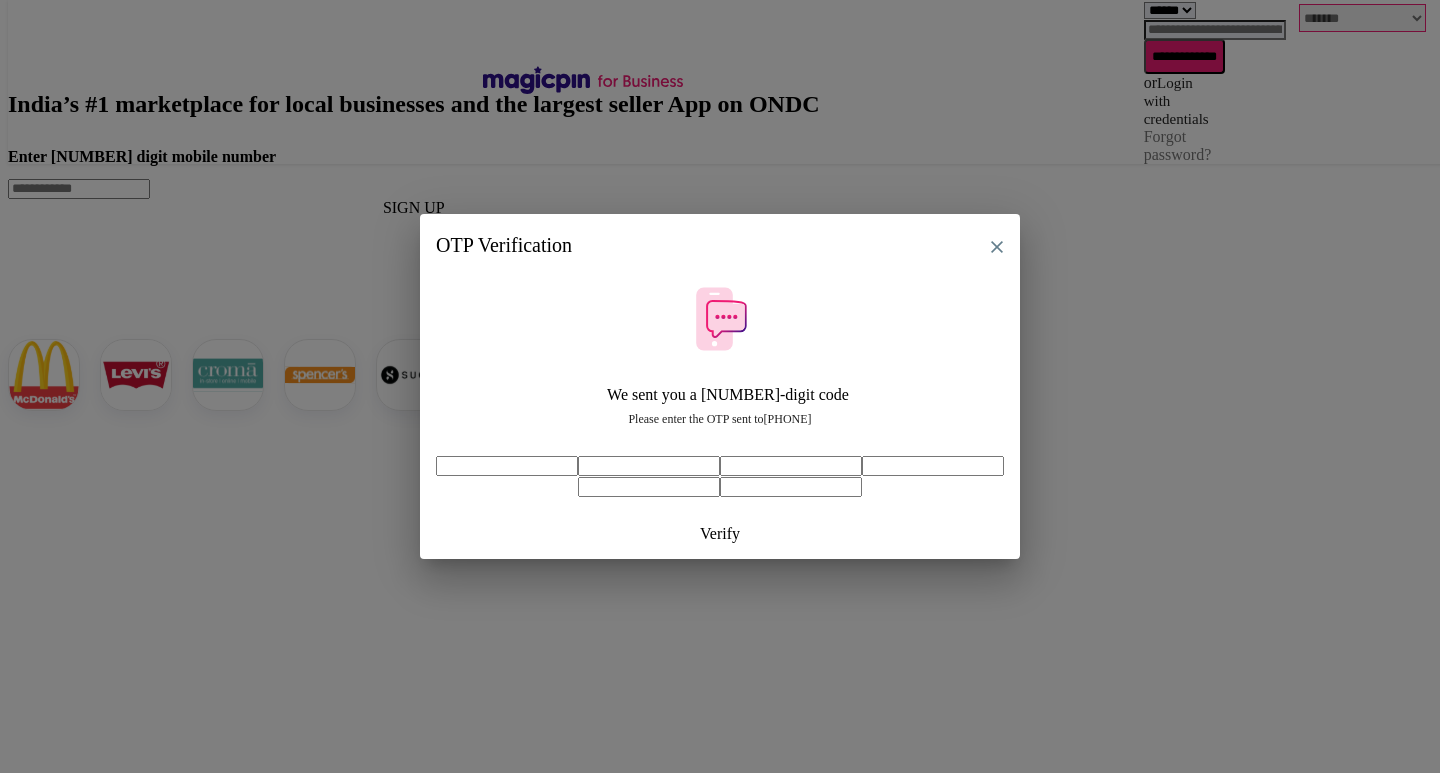 type on "*" 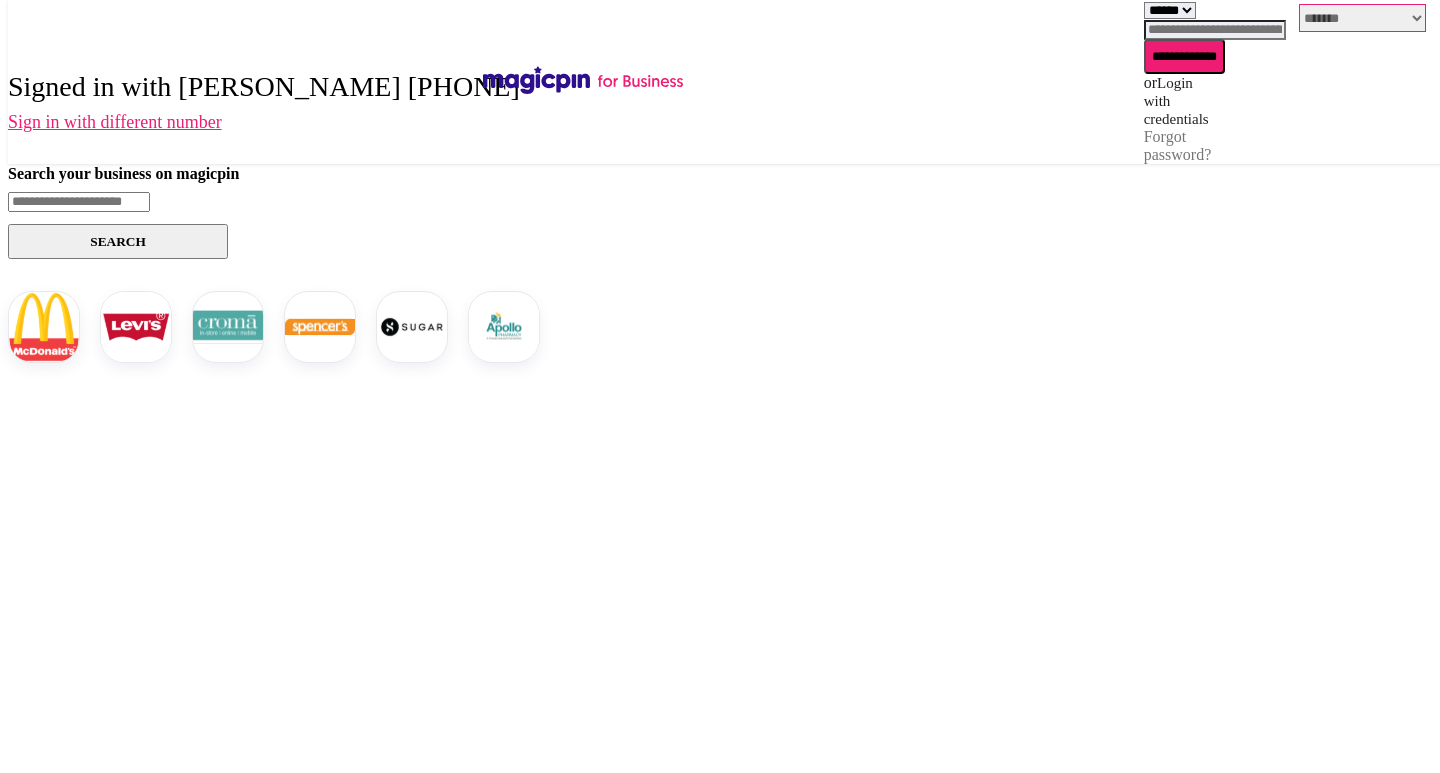 click at bounding box center [1215, 30] 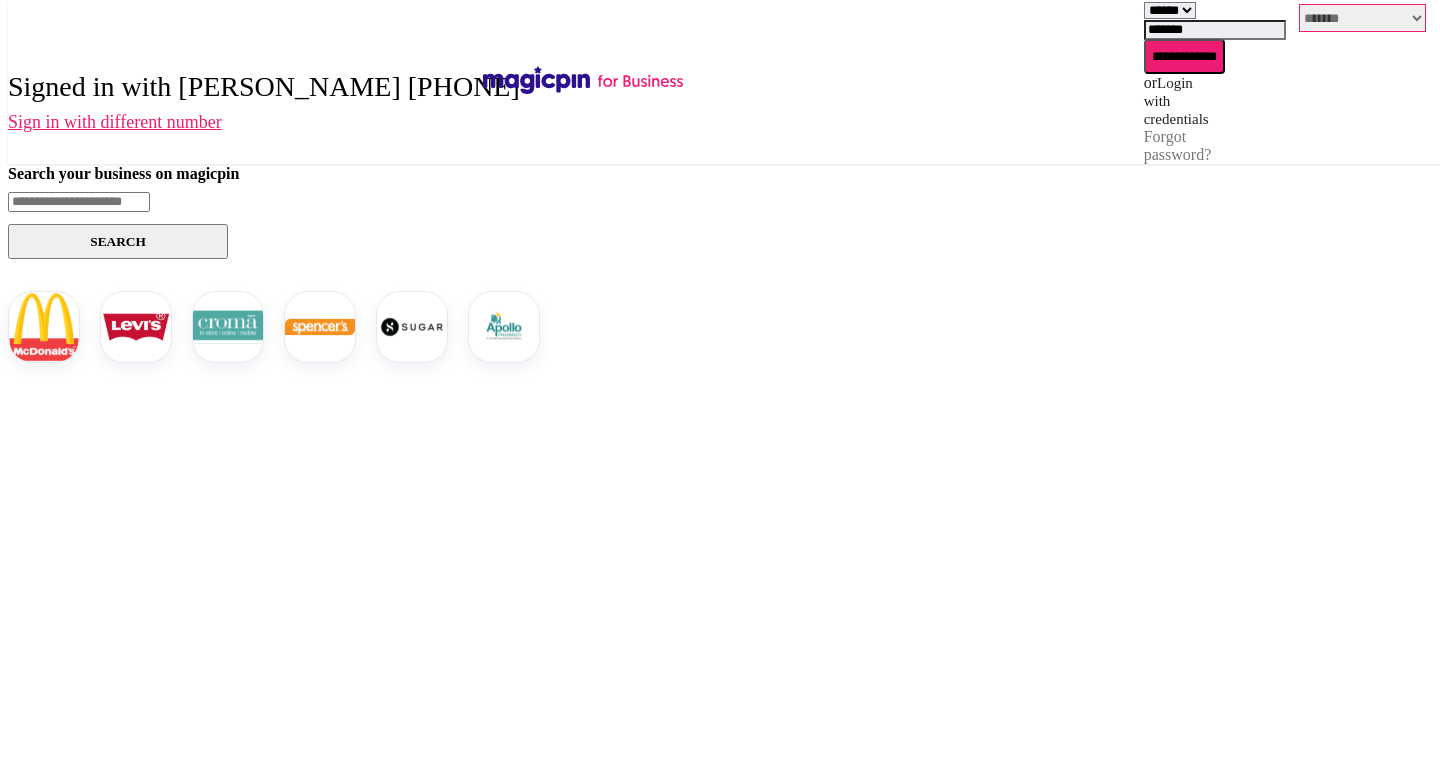 type on "*******" 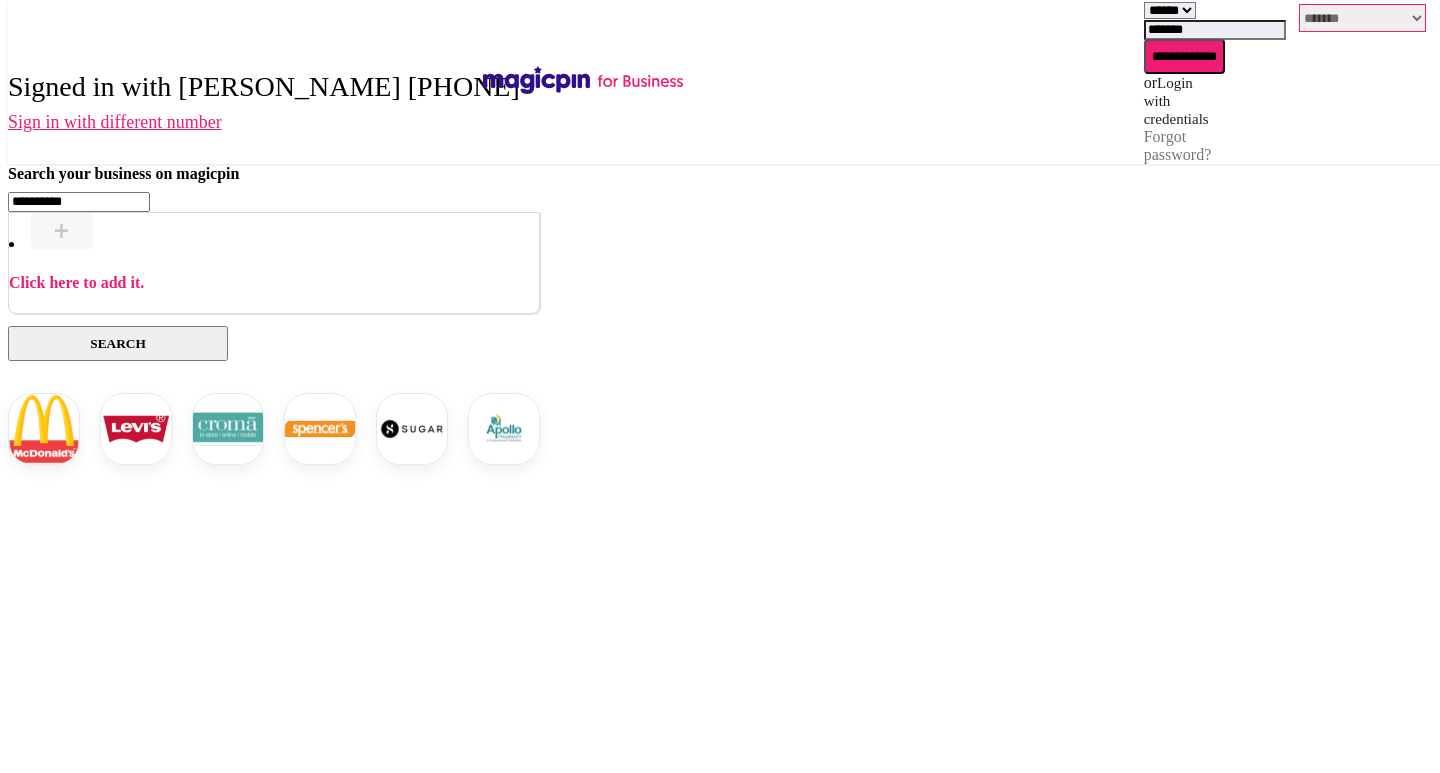 type on "**********" 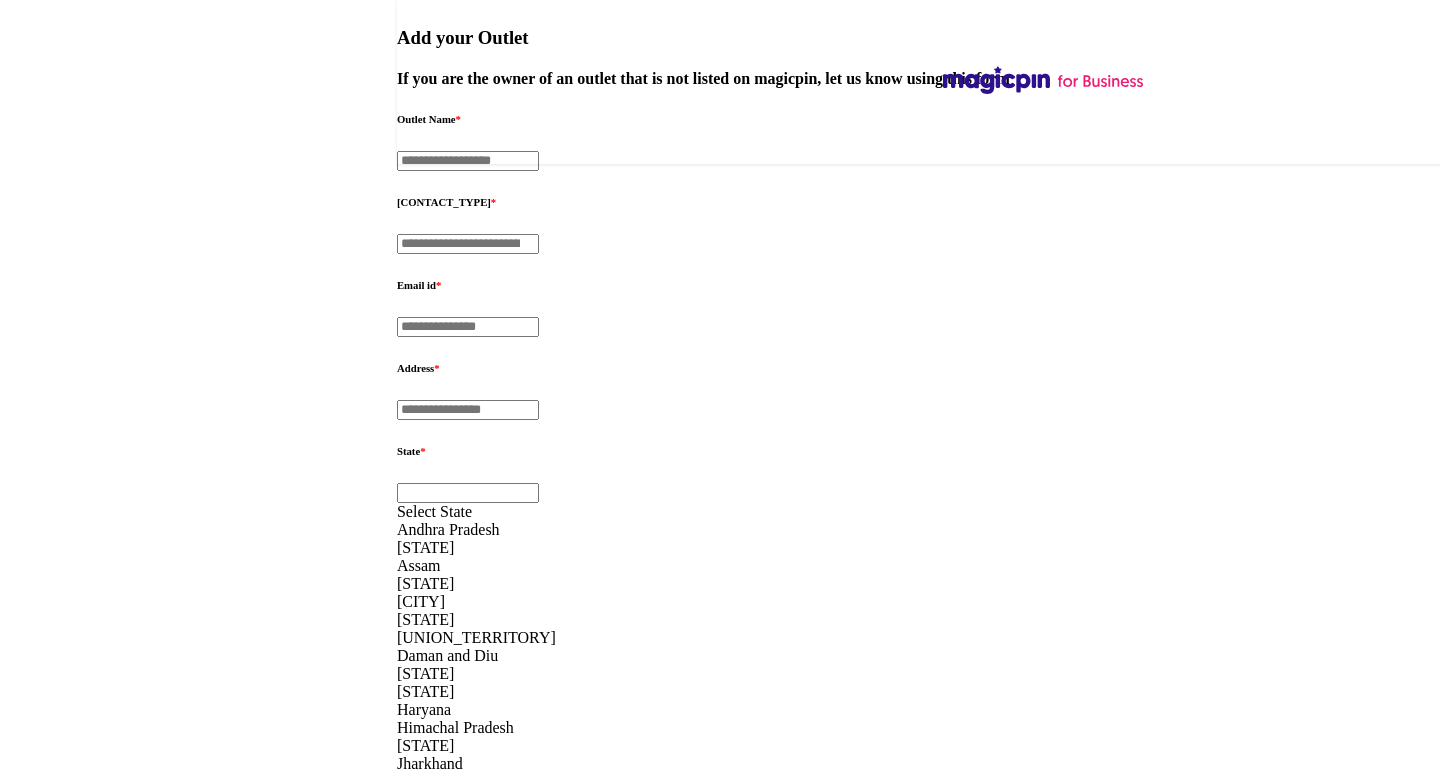 click at bounding box center [468, 161] 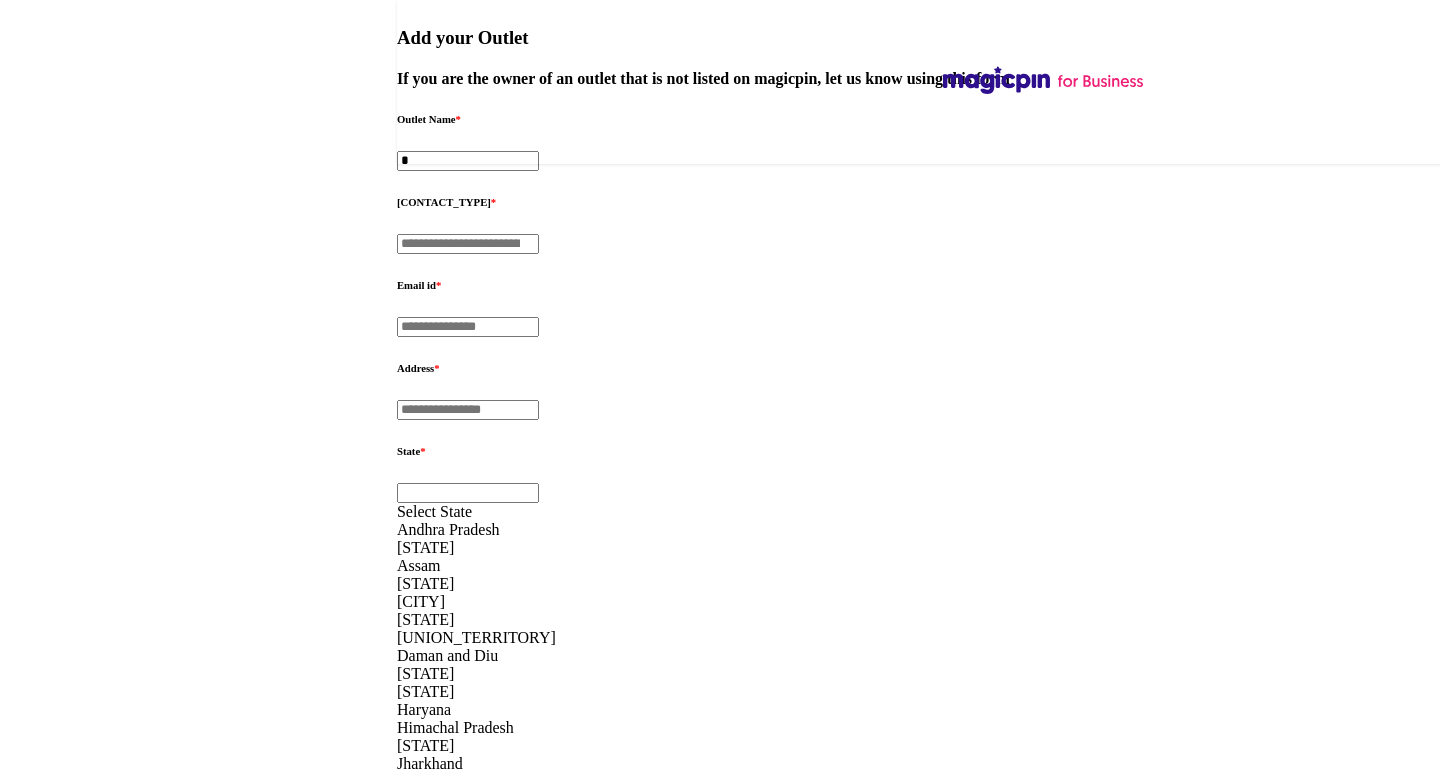 click on "*" at bounding box center [468, 161] 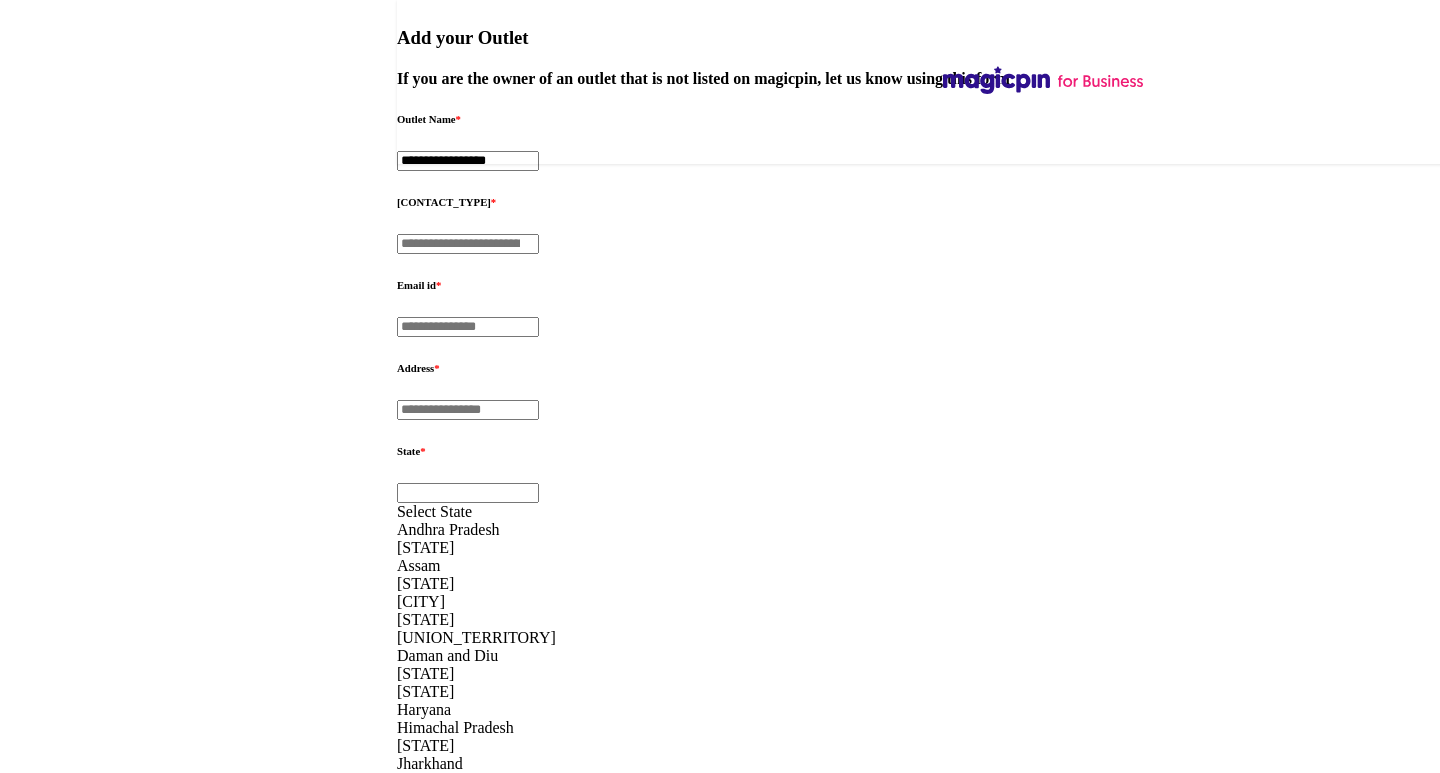 type on "**********" 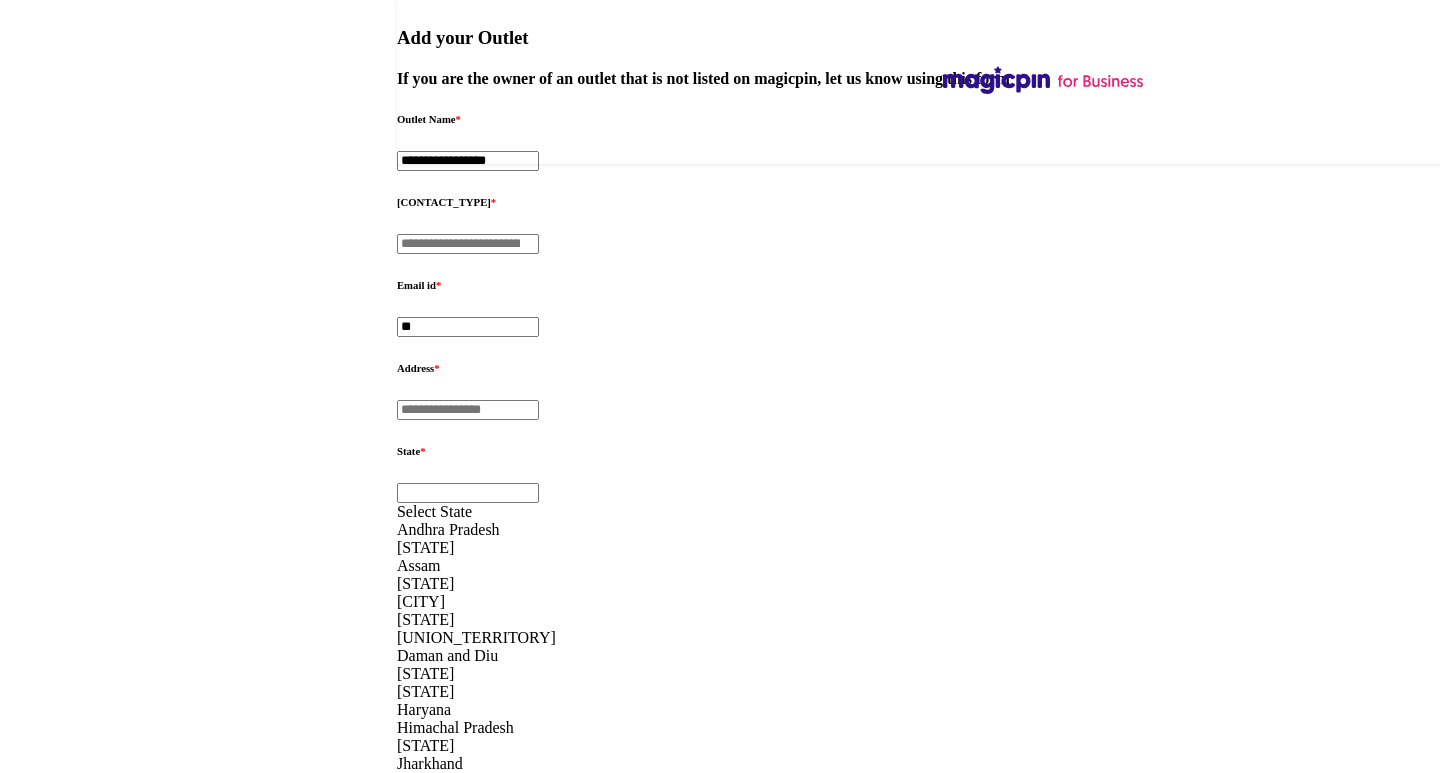 type on "*" 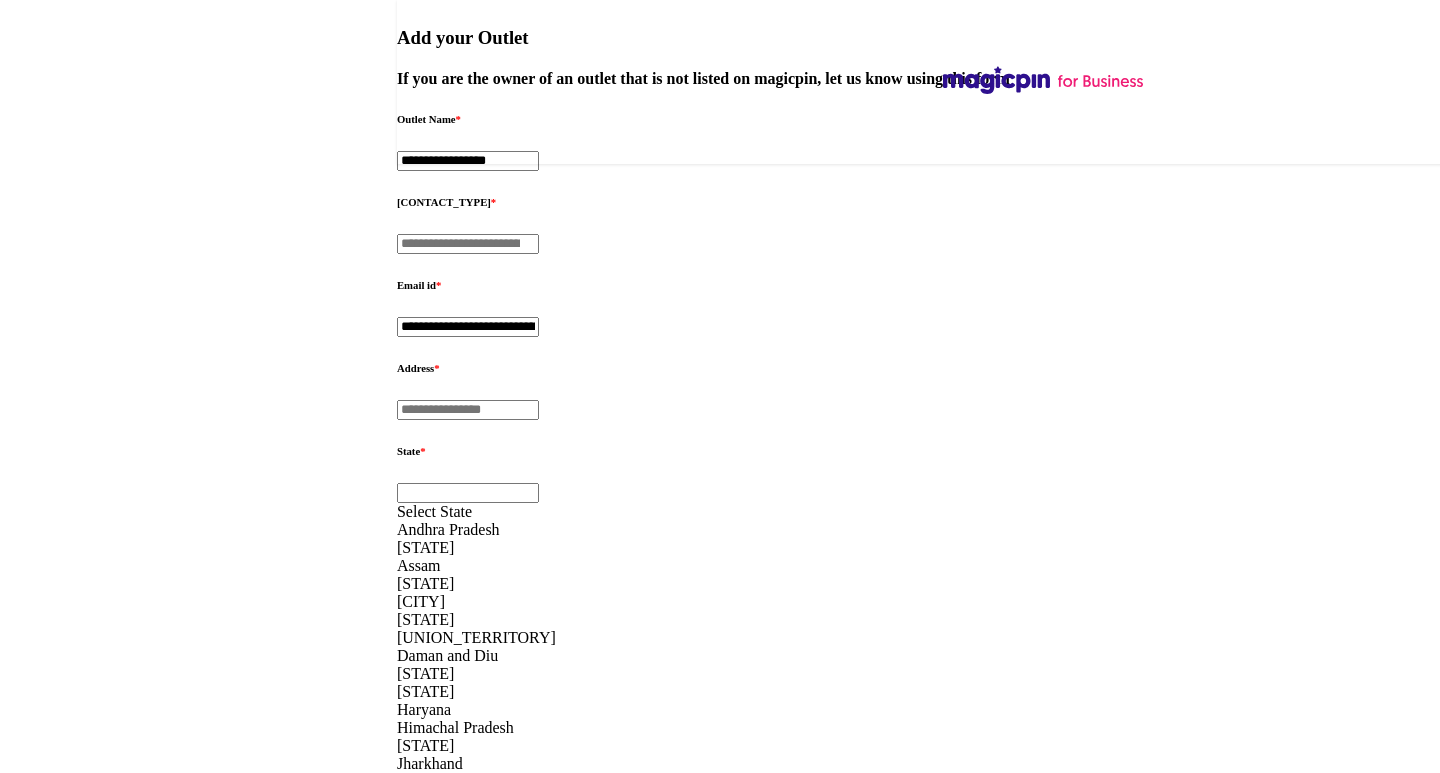 type on "**********" 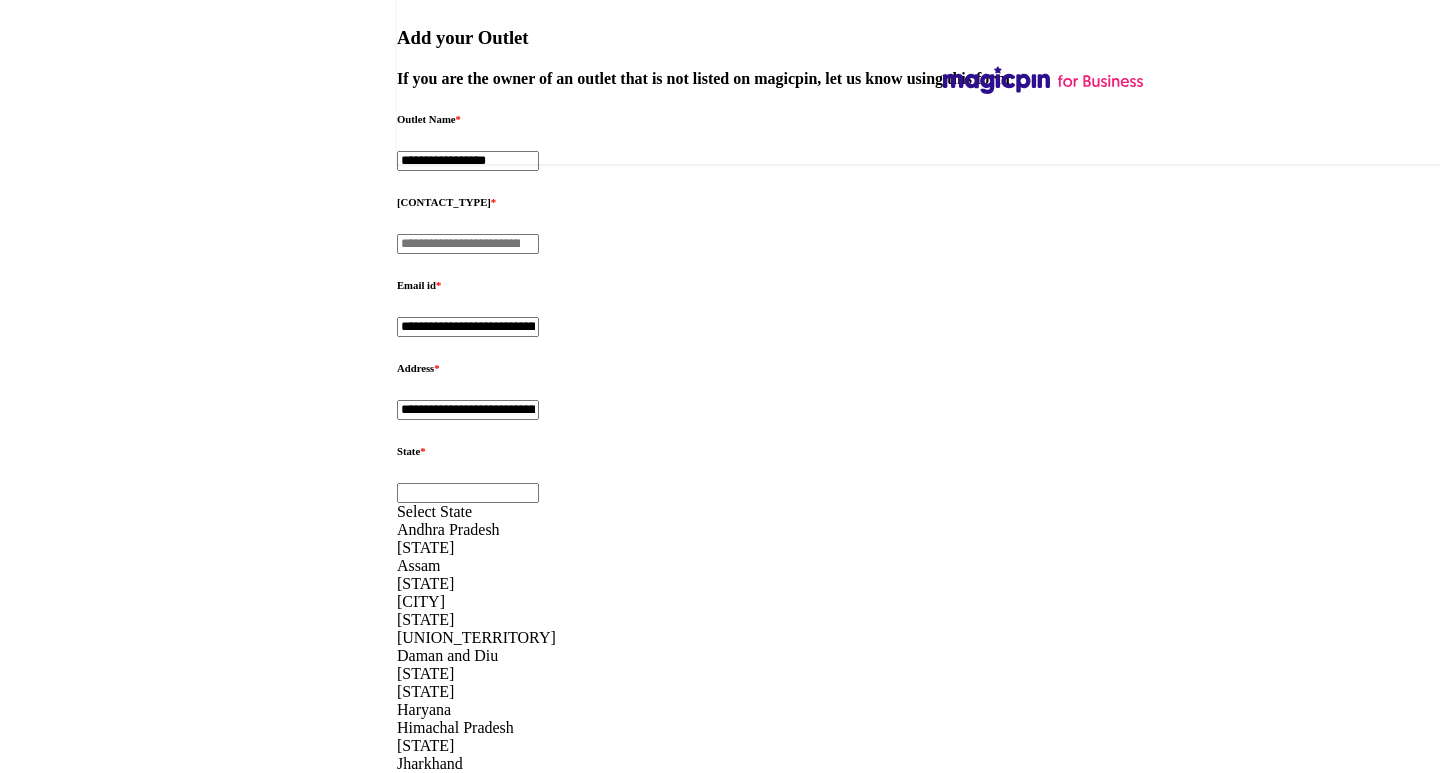 type on "**********" 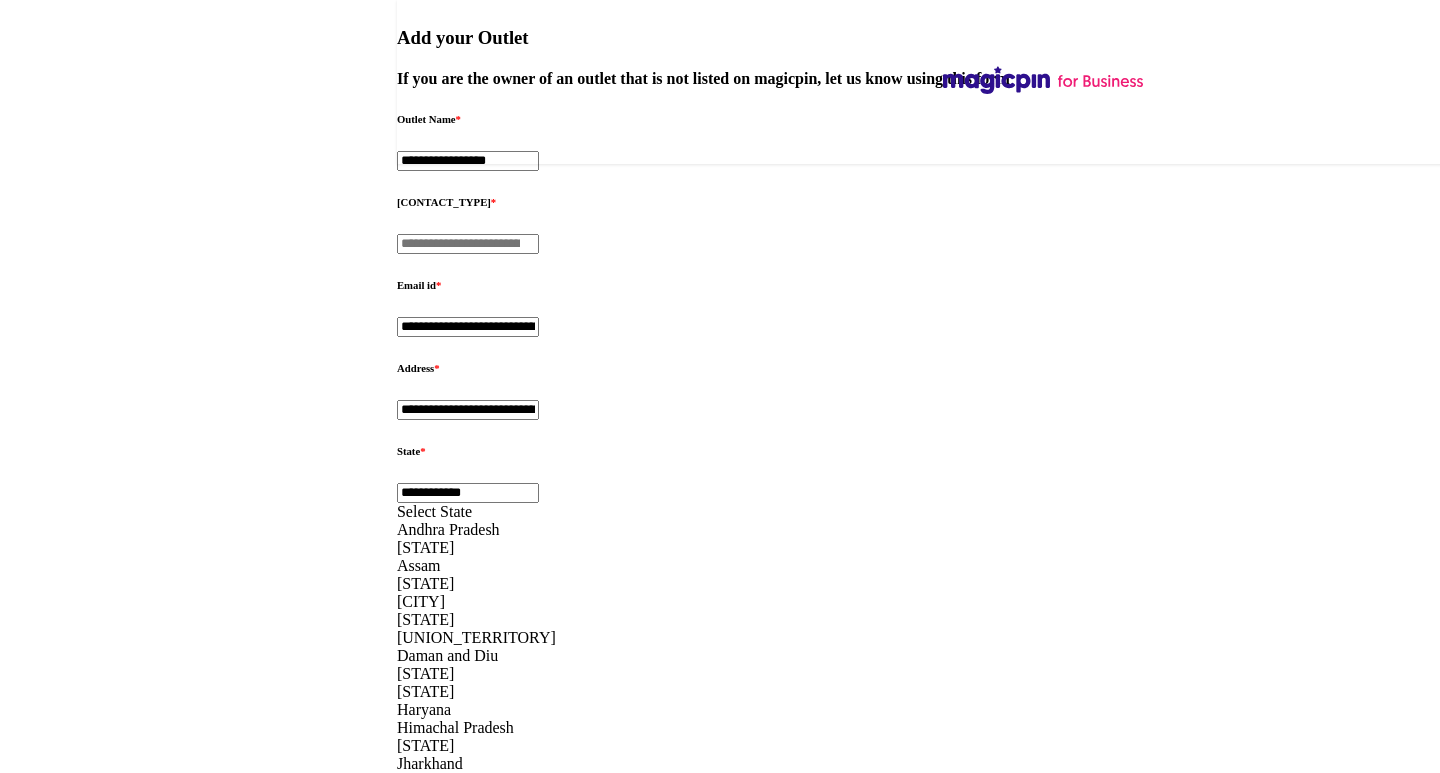 type on "**********" 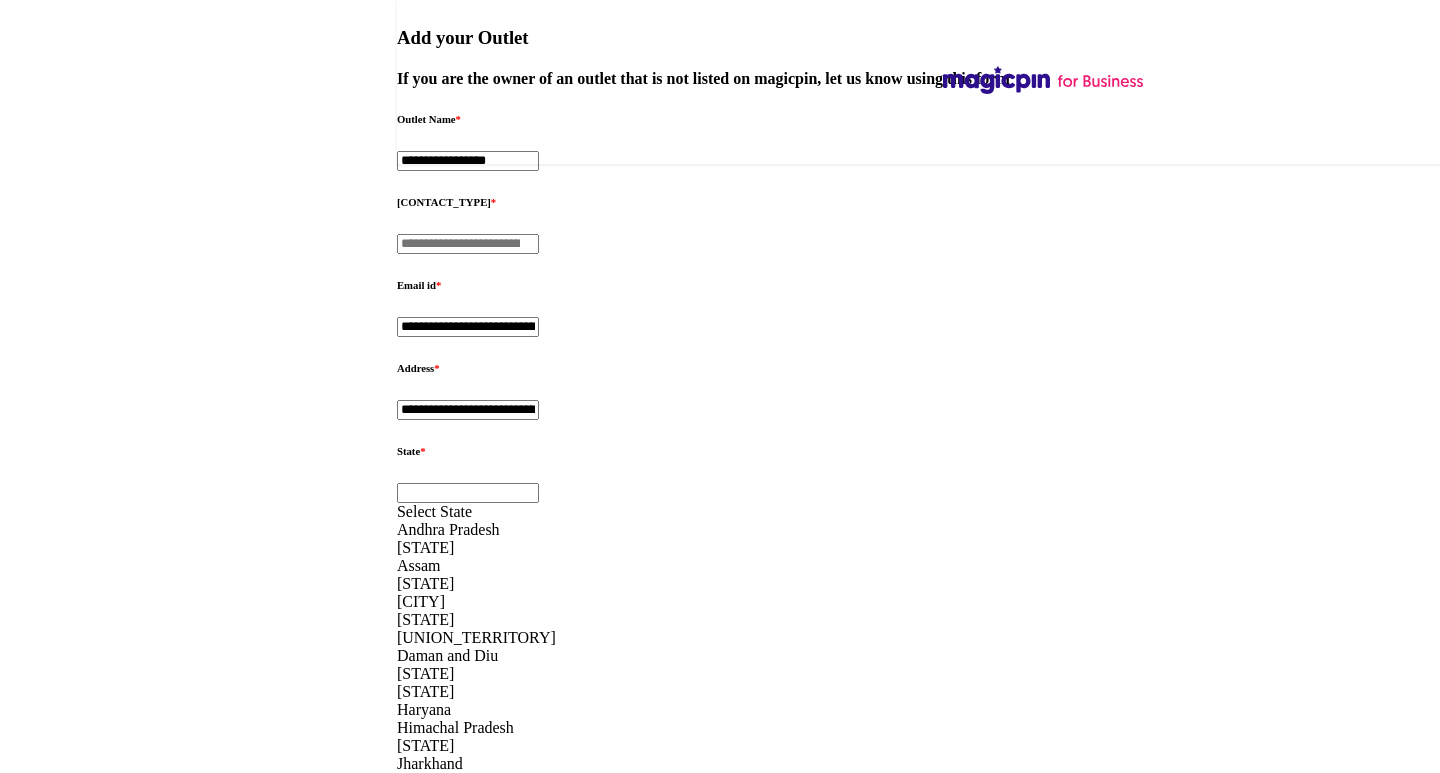 type 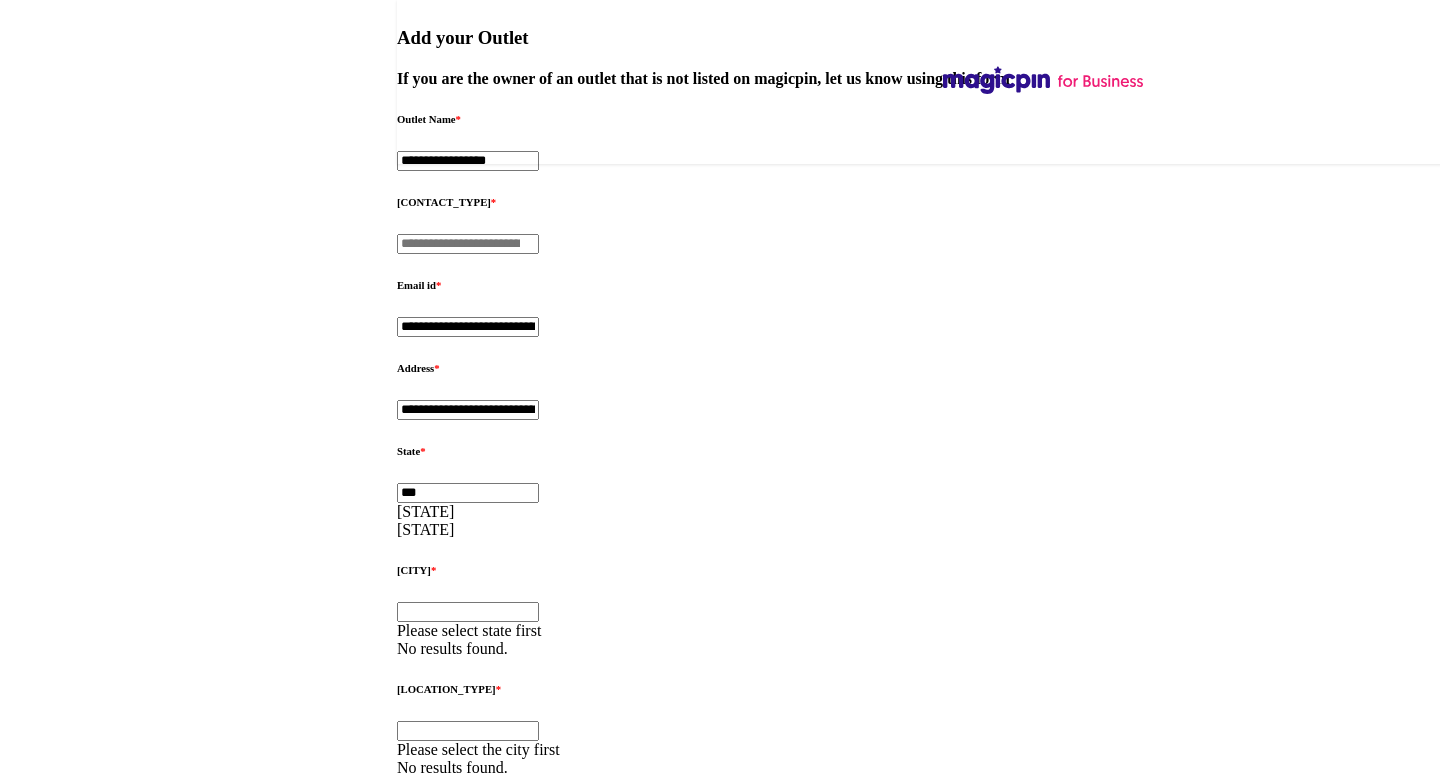 type on "***" 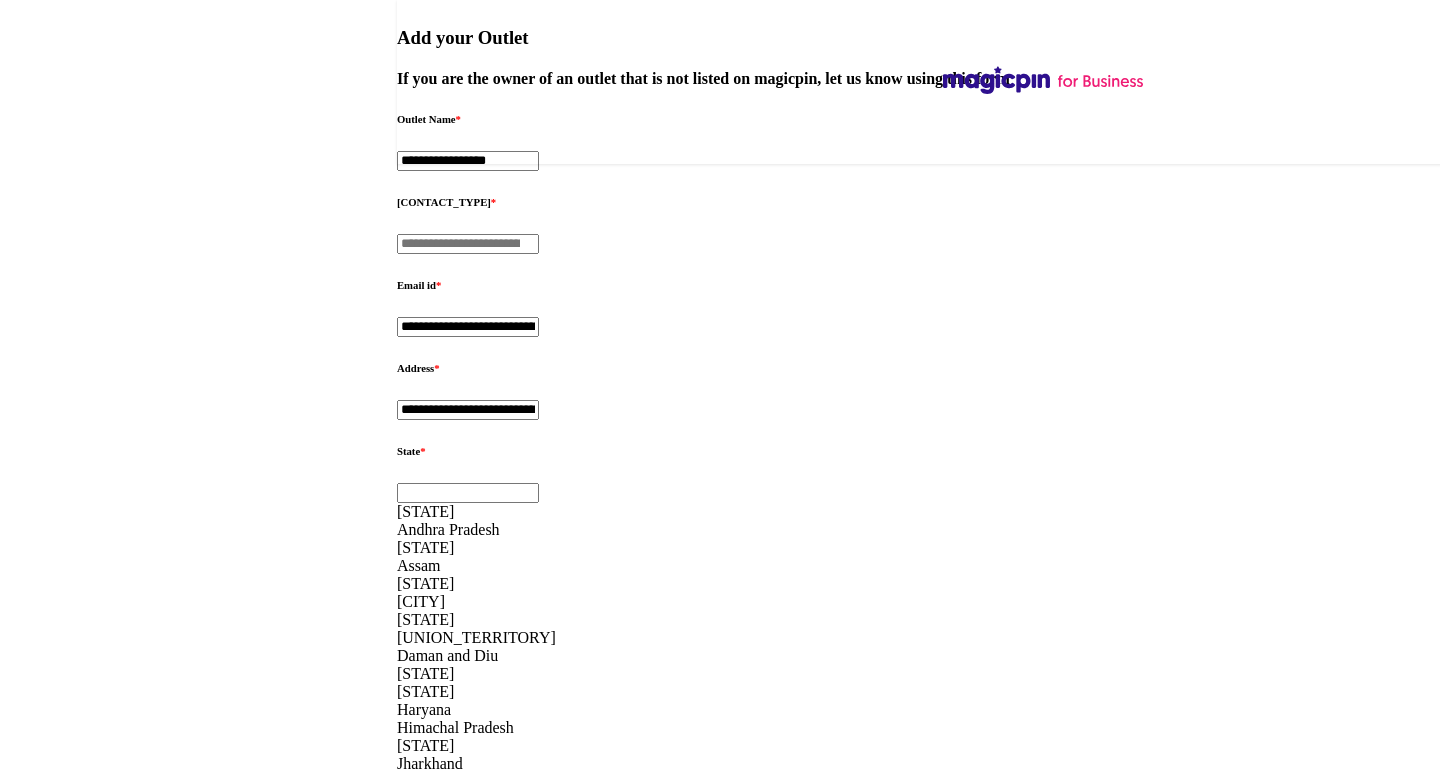 click at bounding box center [468, 1224] 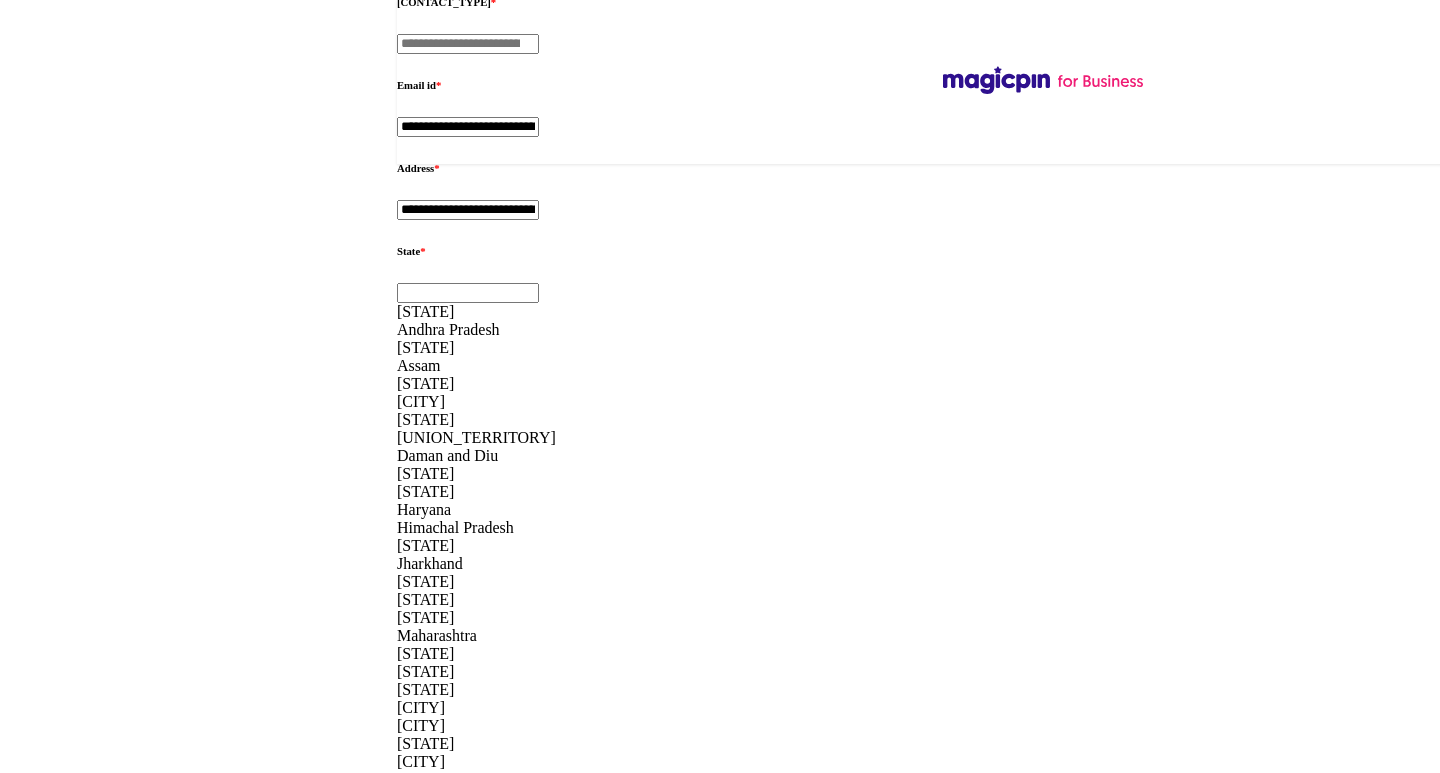 type on "******" 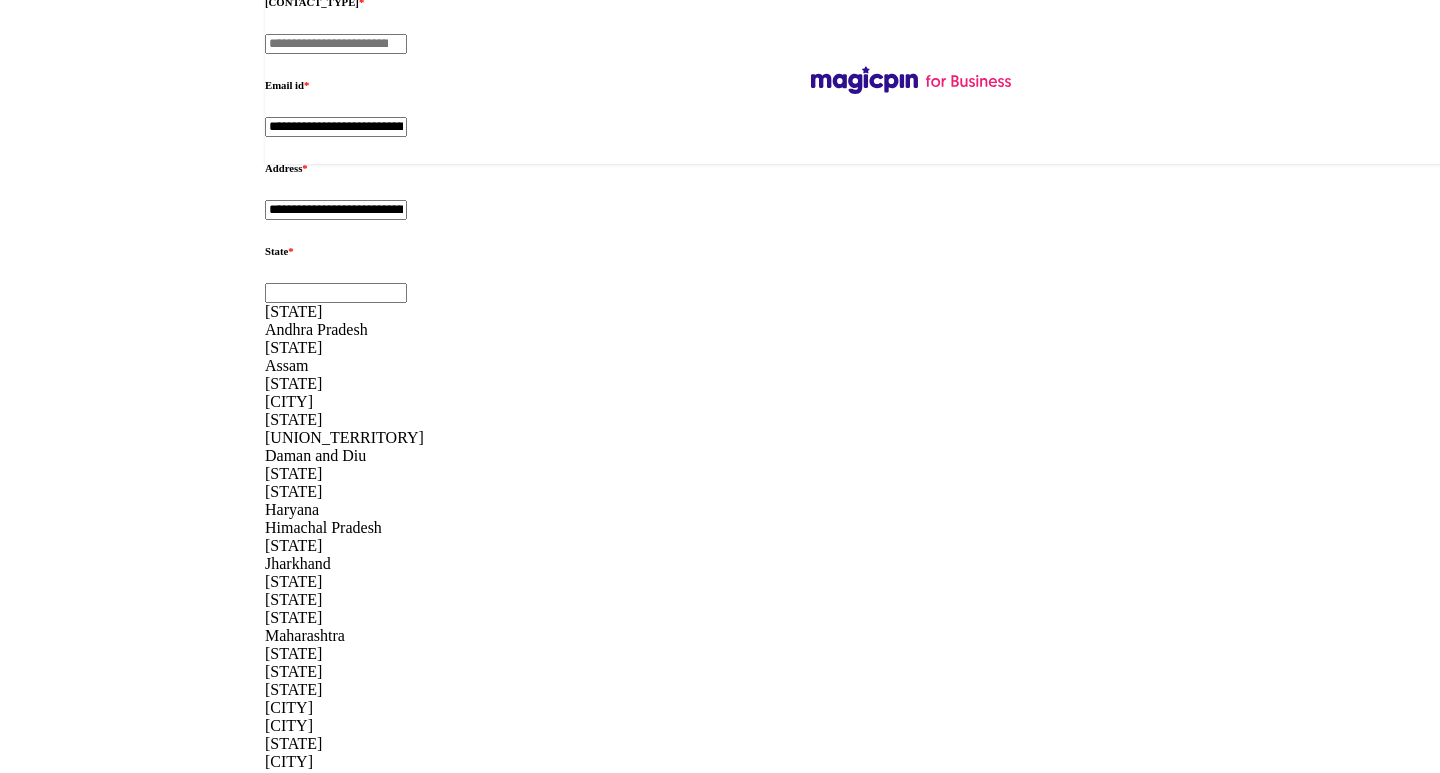 click on "Outlet Timing *" at bounding box center [720, 15270] 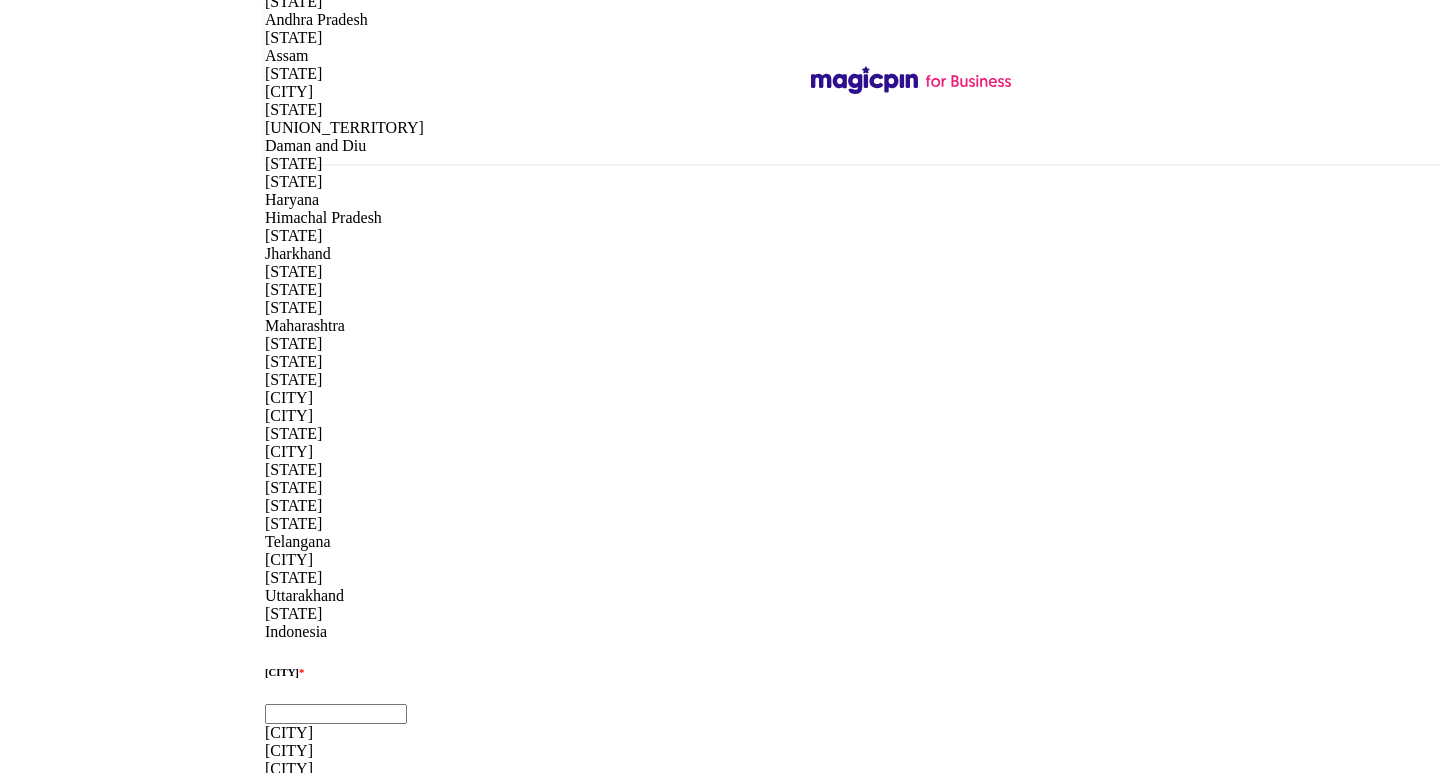 scroll, scrollTop: 641, scrollLeft: 0, axis: vertical 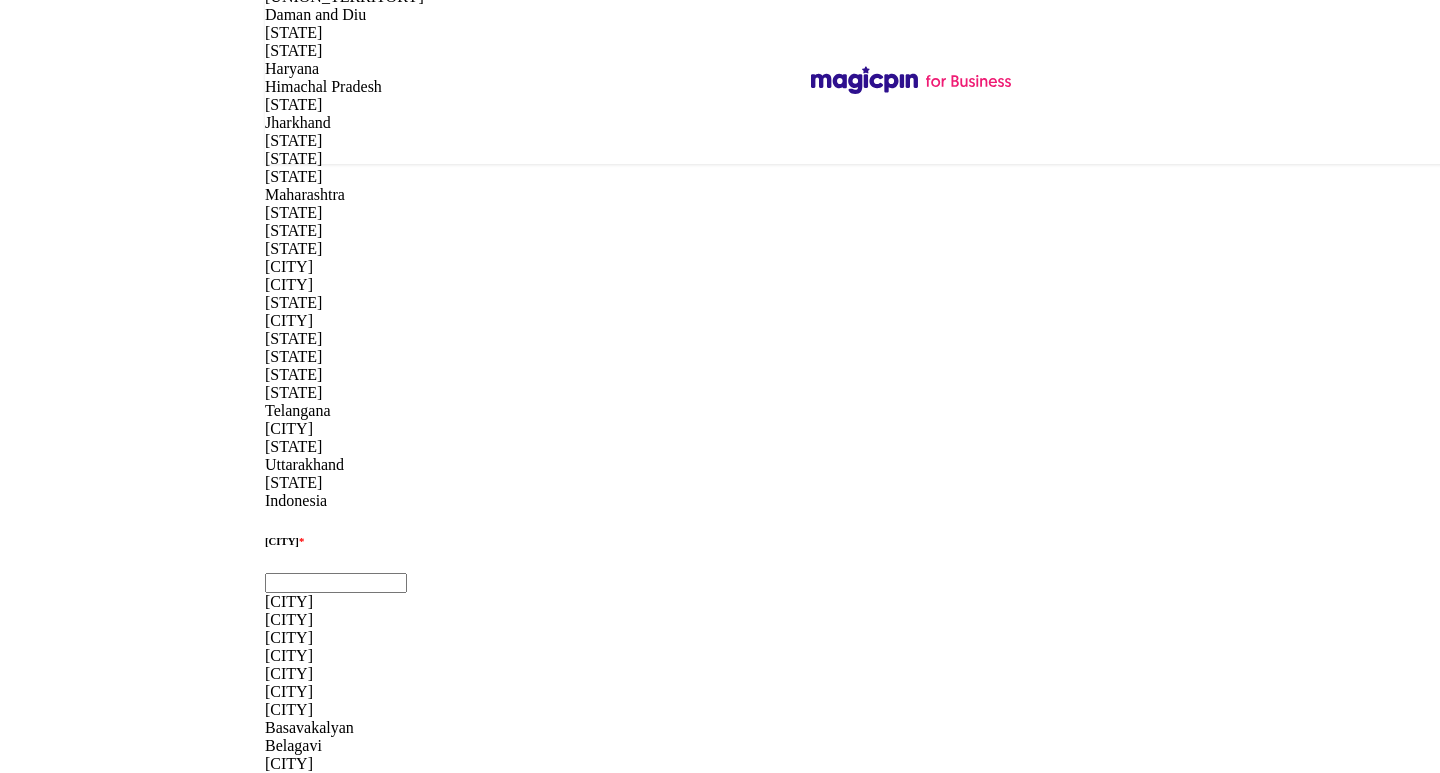 click at bounding box center (715, 15391) 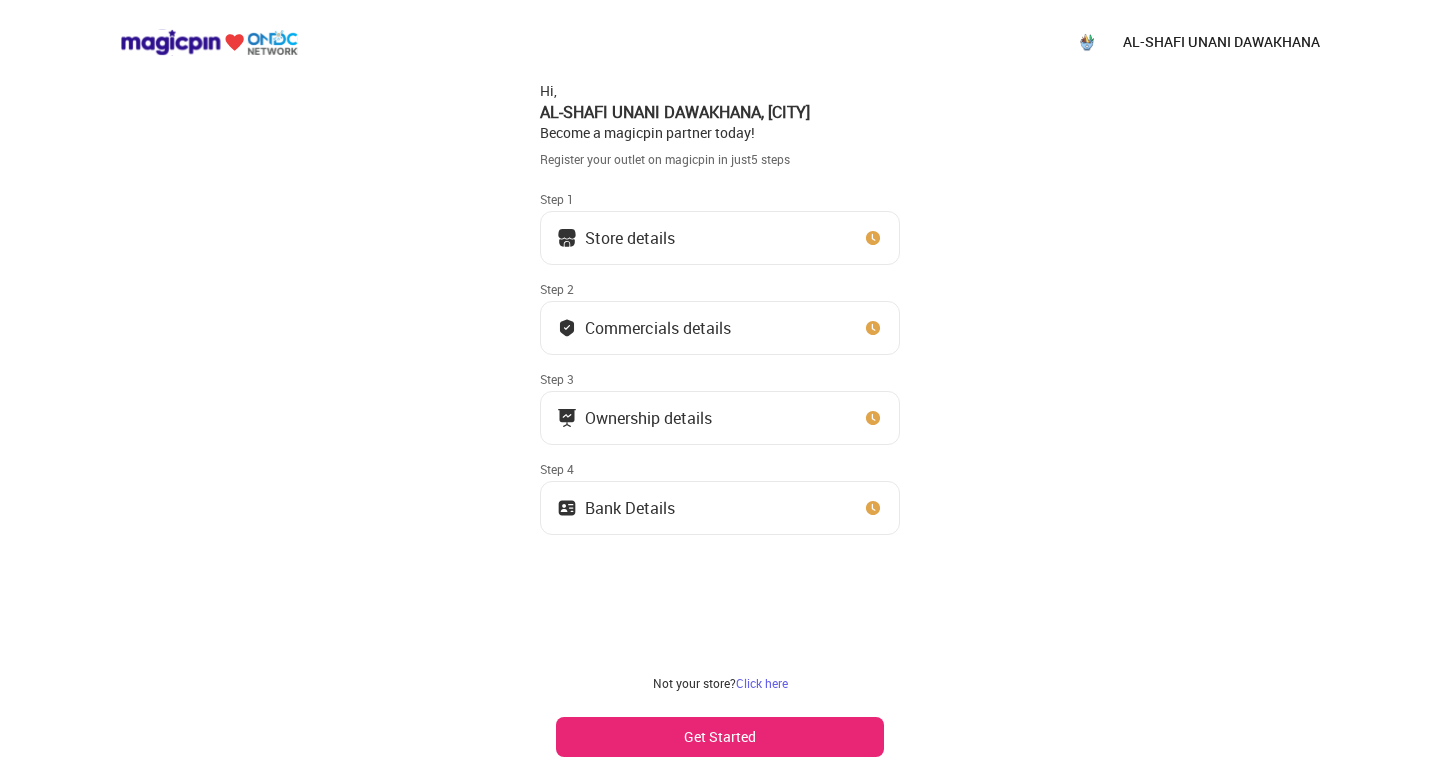 scroll, scrollTop: 0, scrollLeft: 0, axis: both 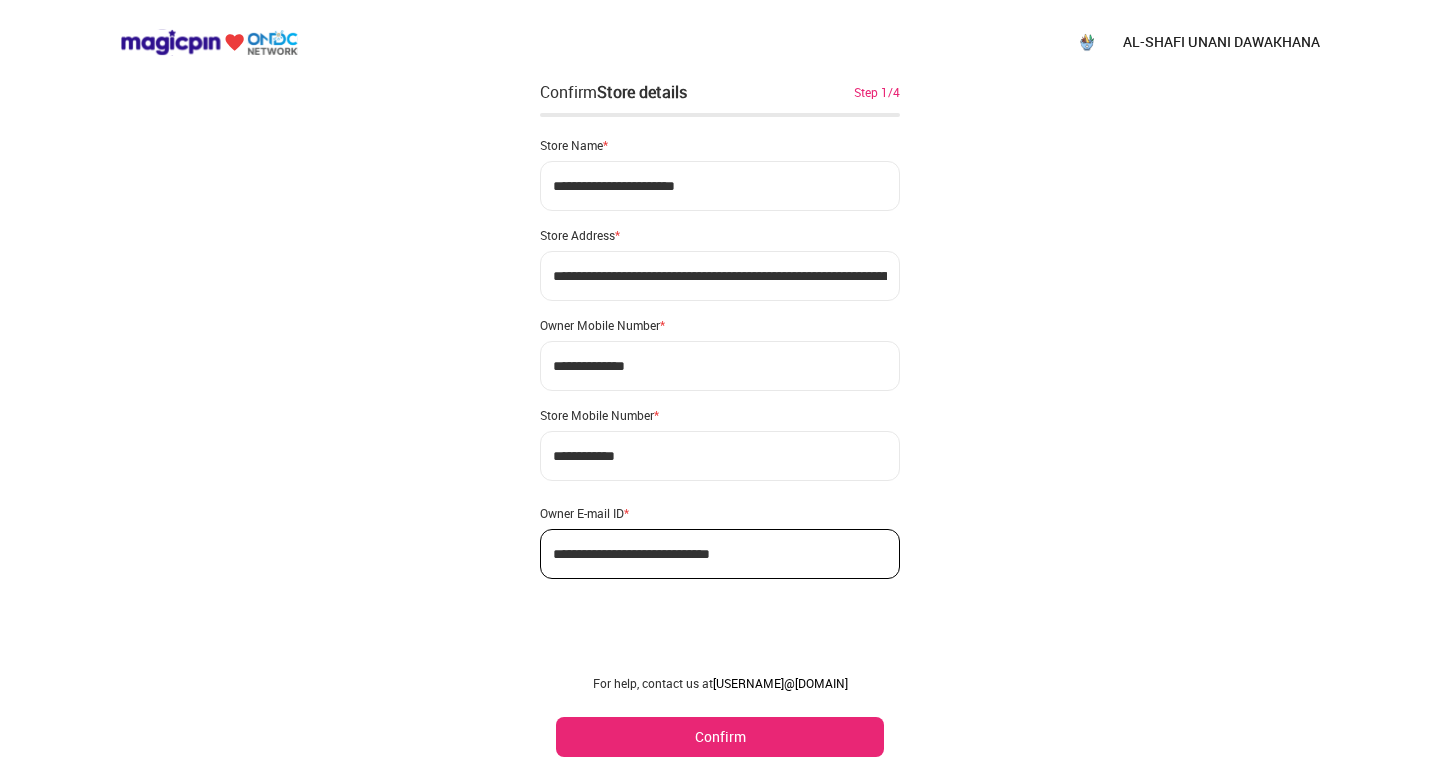 click on "Confirm" at bounding box center (720, 737) 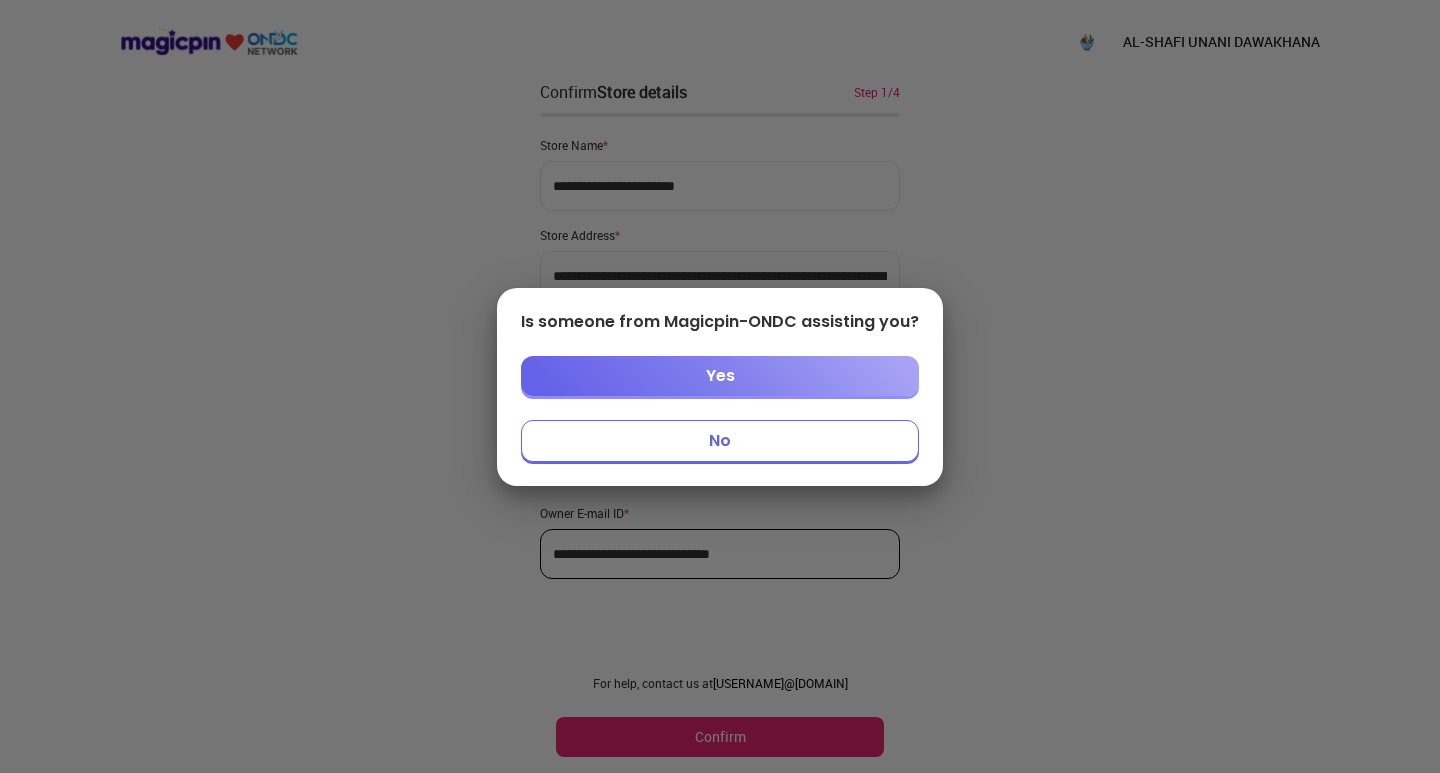 click on "Yes" at bounding box center [720, 376] 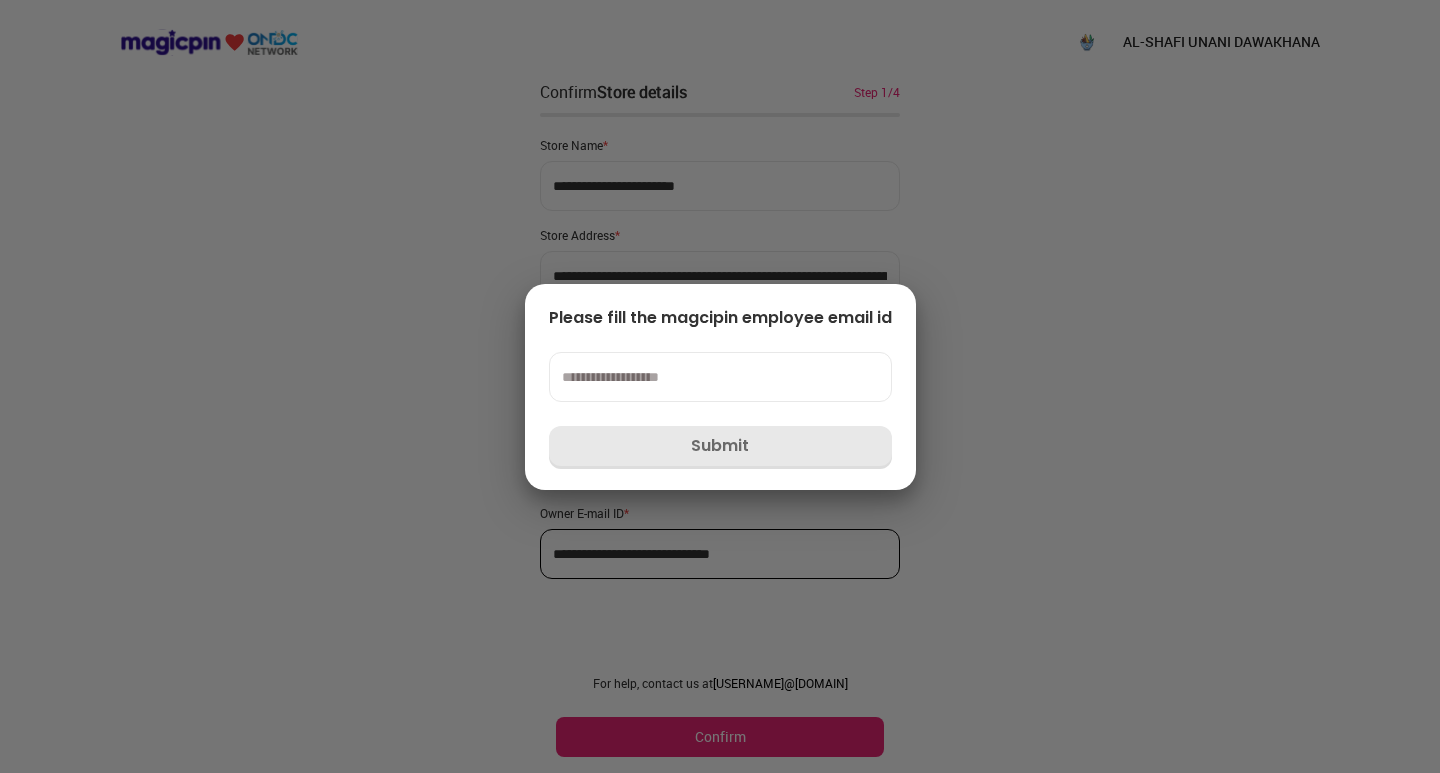 click at bounding box center [720, 377] 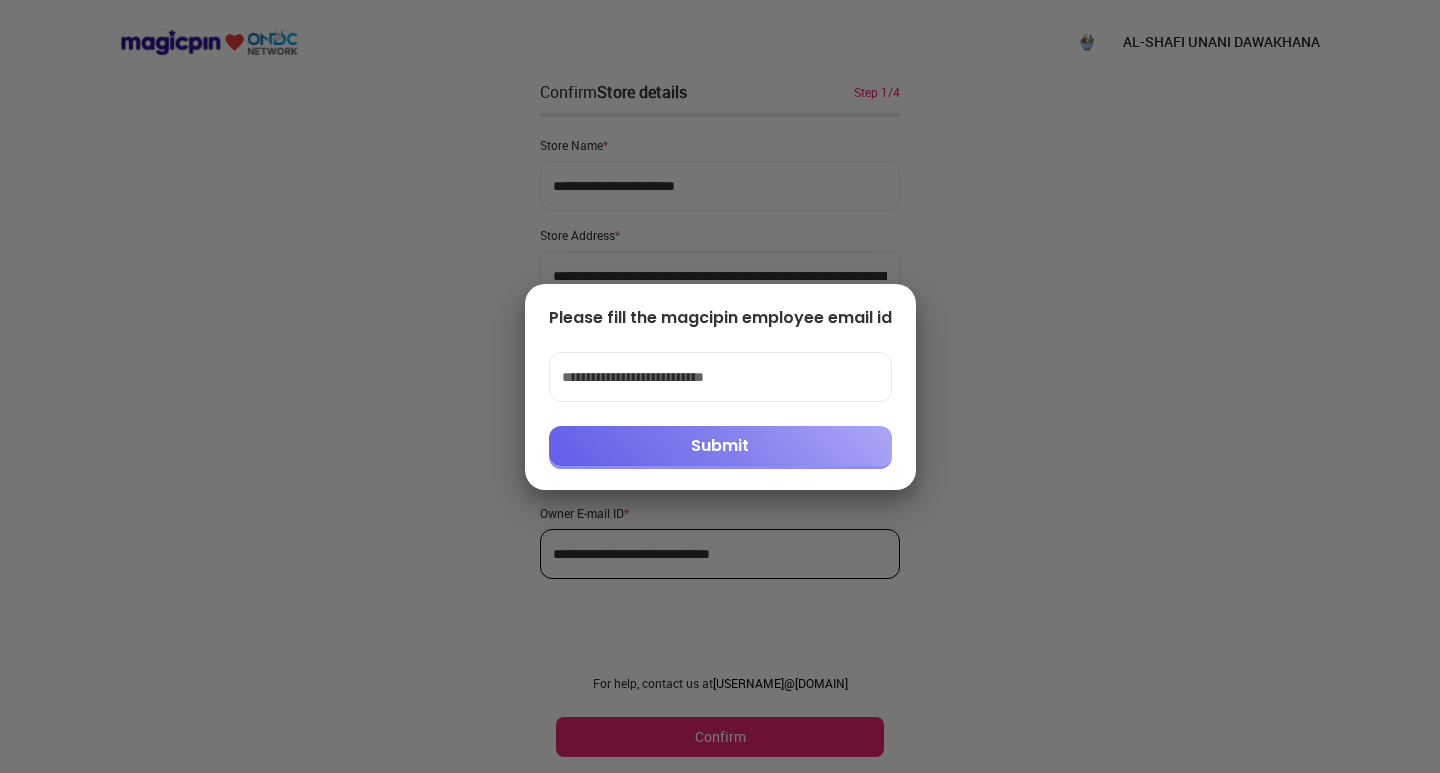 click on "Submit" at bounding box center (720, 446) 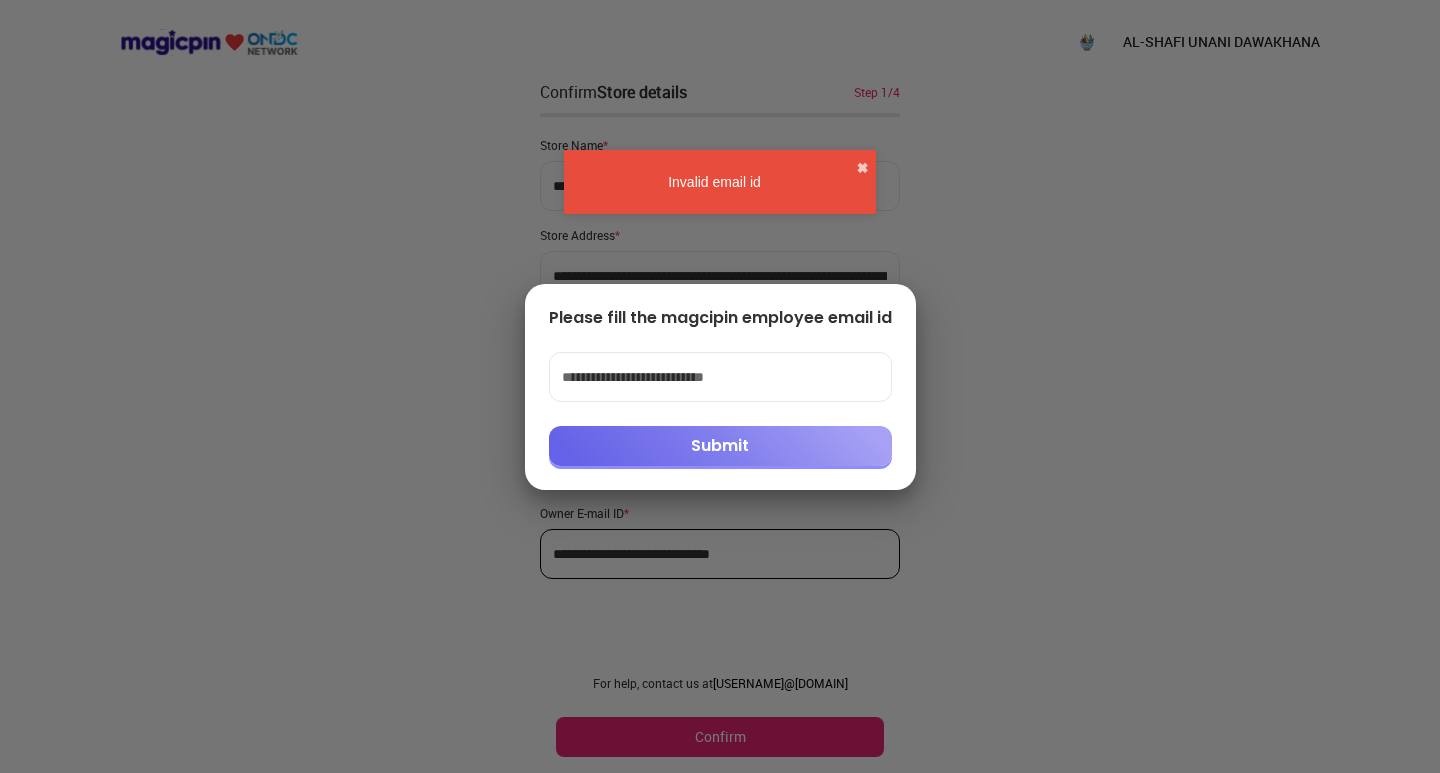 click on "Invalid email id ✖" at bounding box center (720, 182) 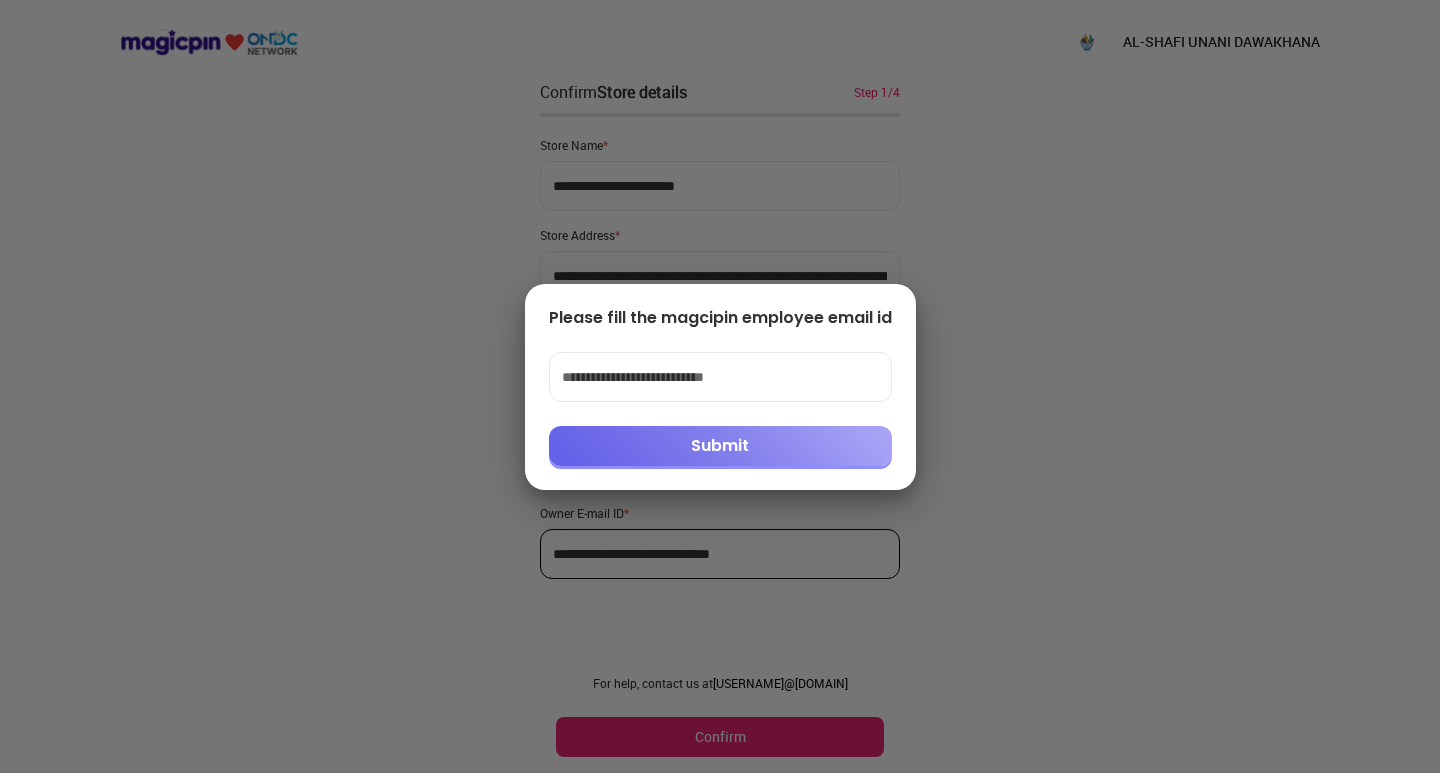 click at bounding box center (720, 386) 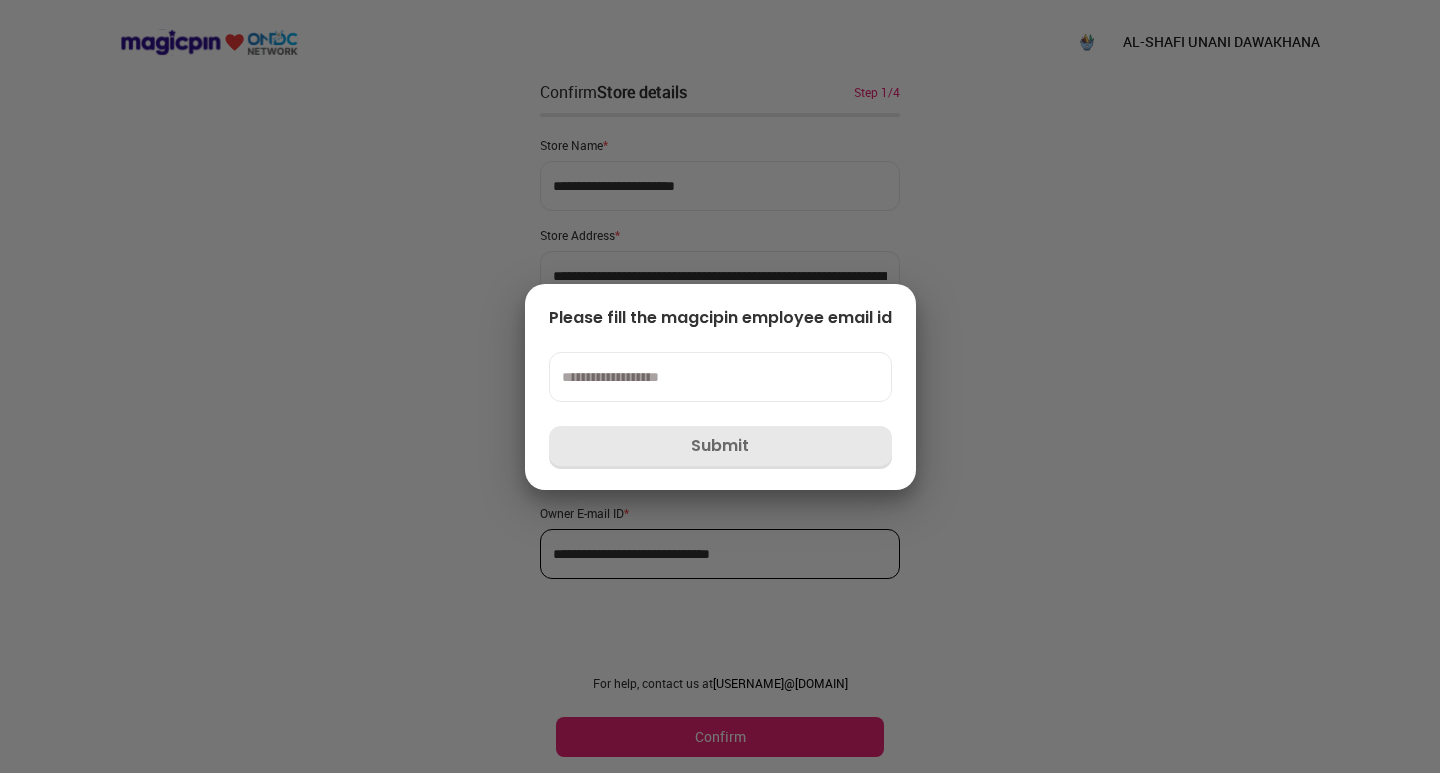 click at bounding box center [720, 386] 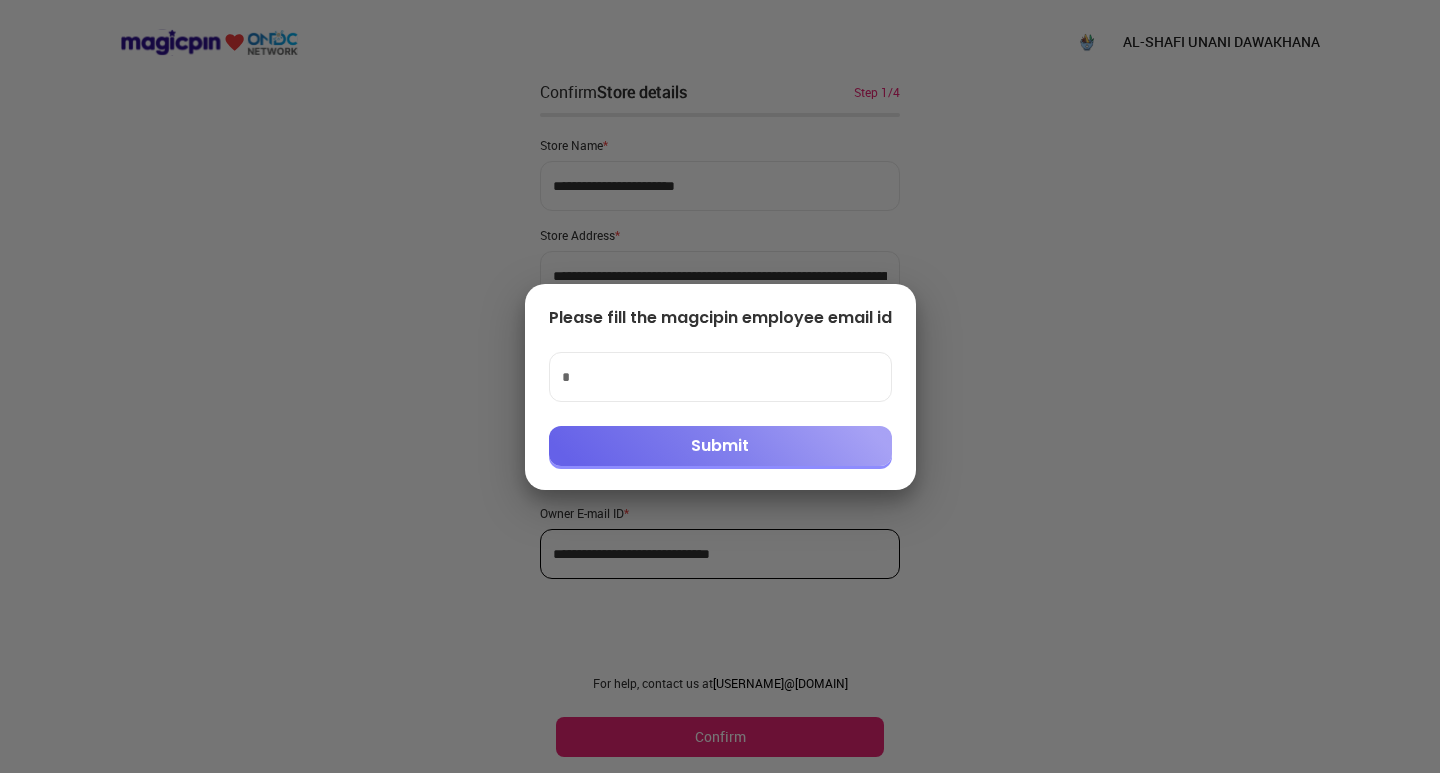 type 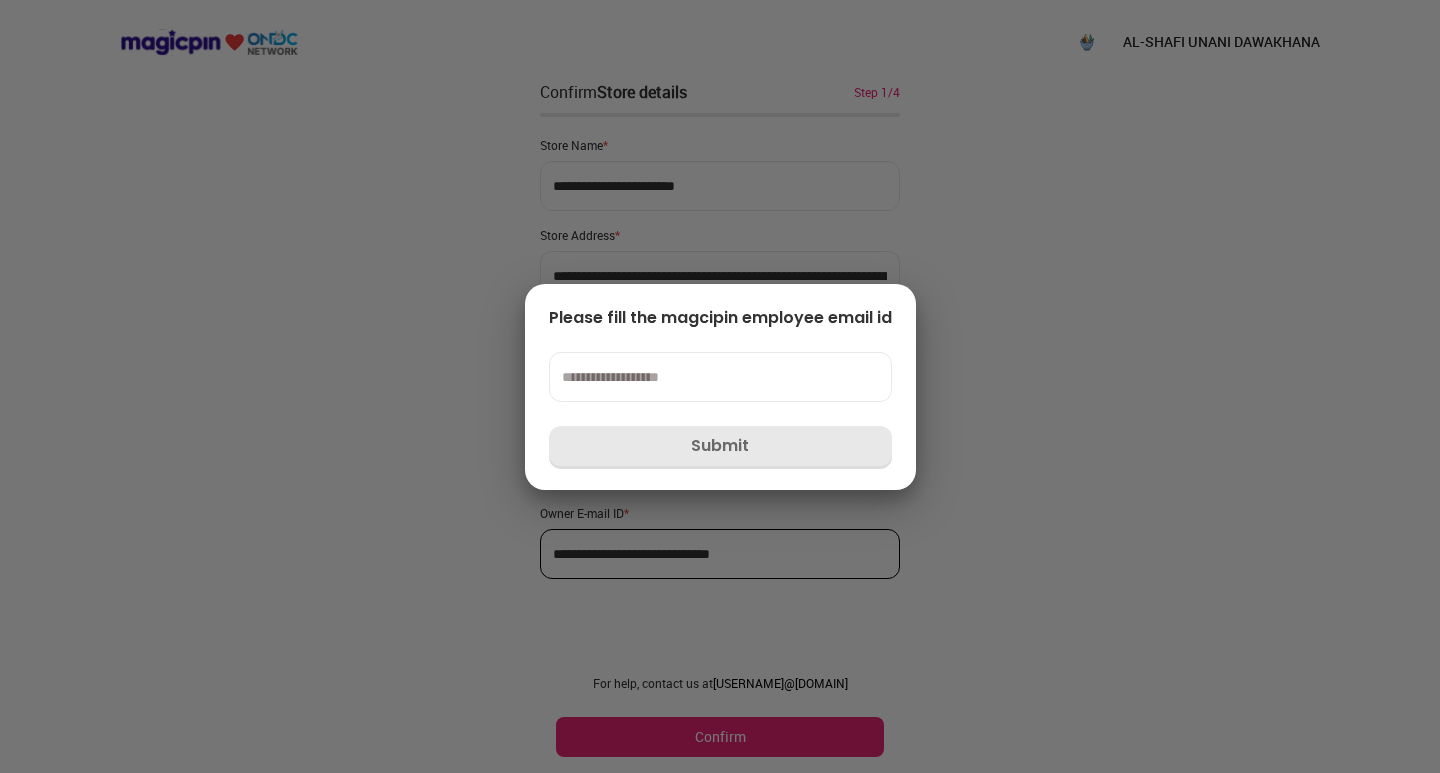 click at bounding box center (720, 386) 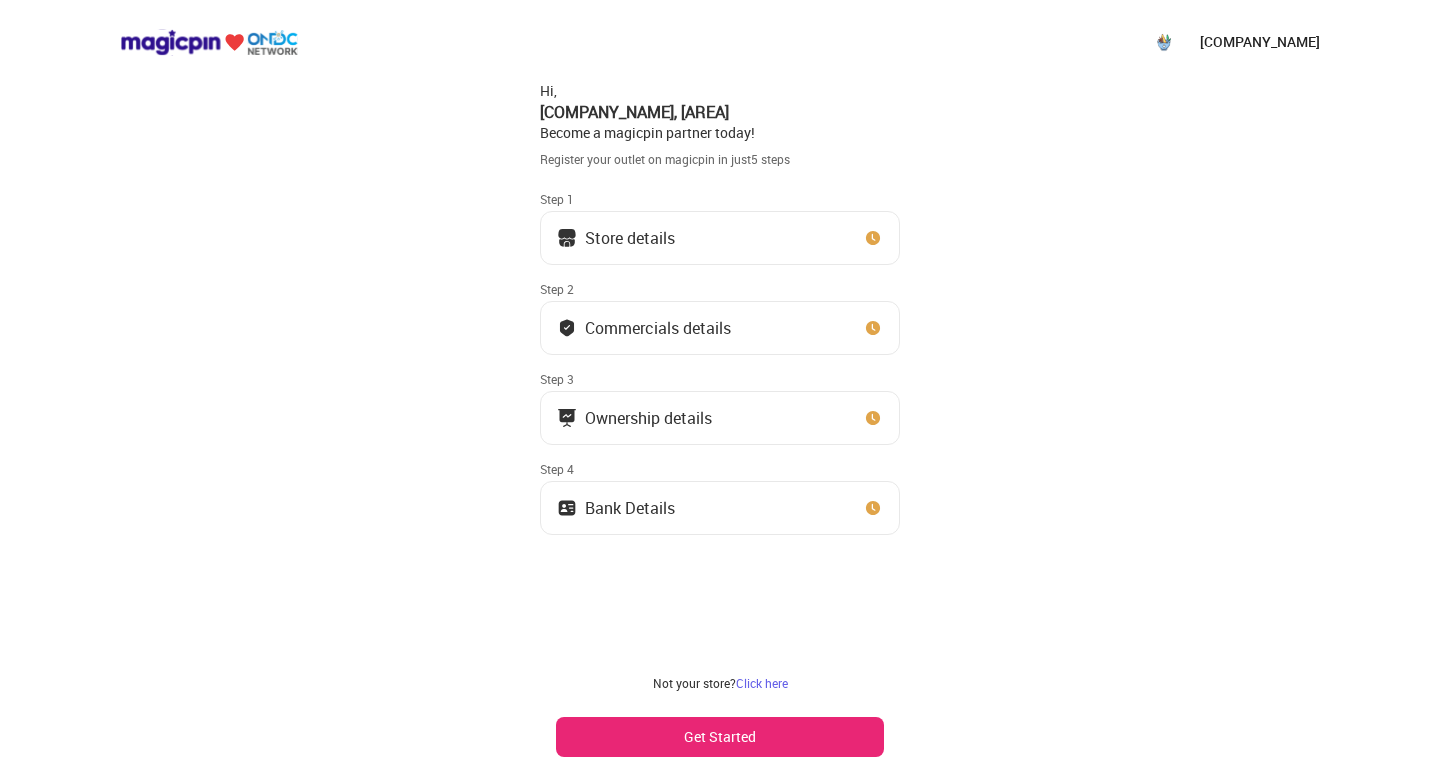 scroll, scrollTop: 0, scrollLeft: 0, axis: both 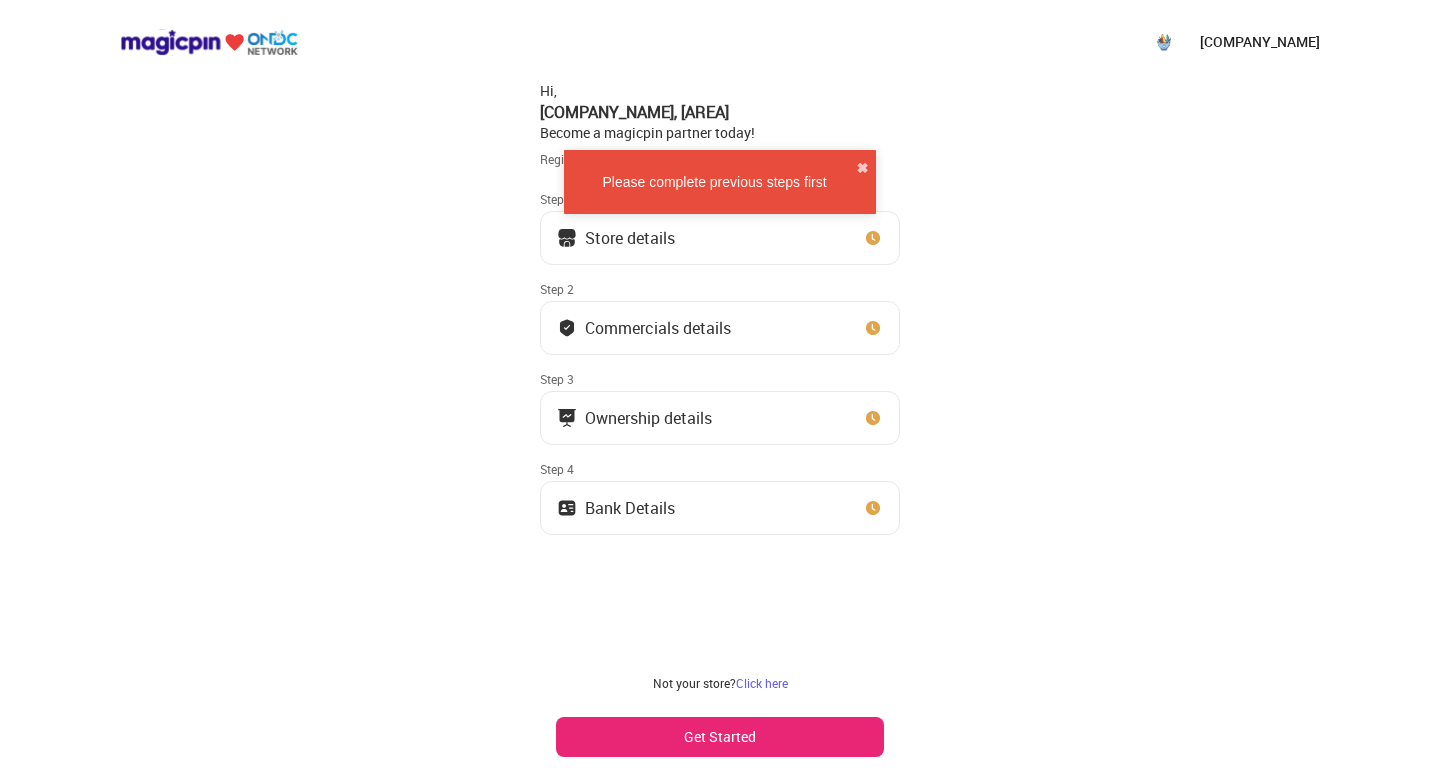 click at bounding box center [873, 328] 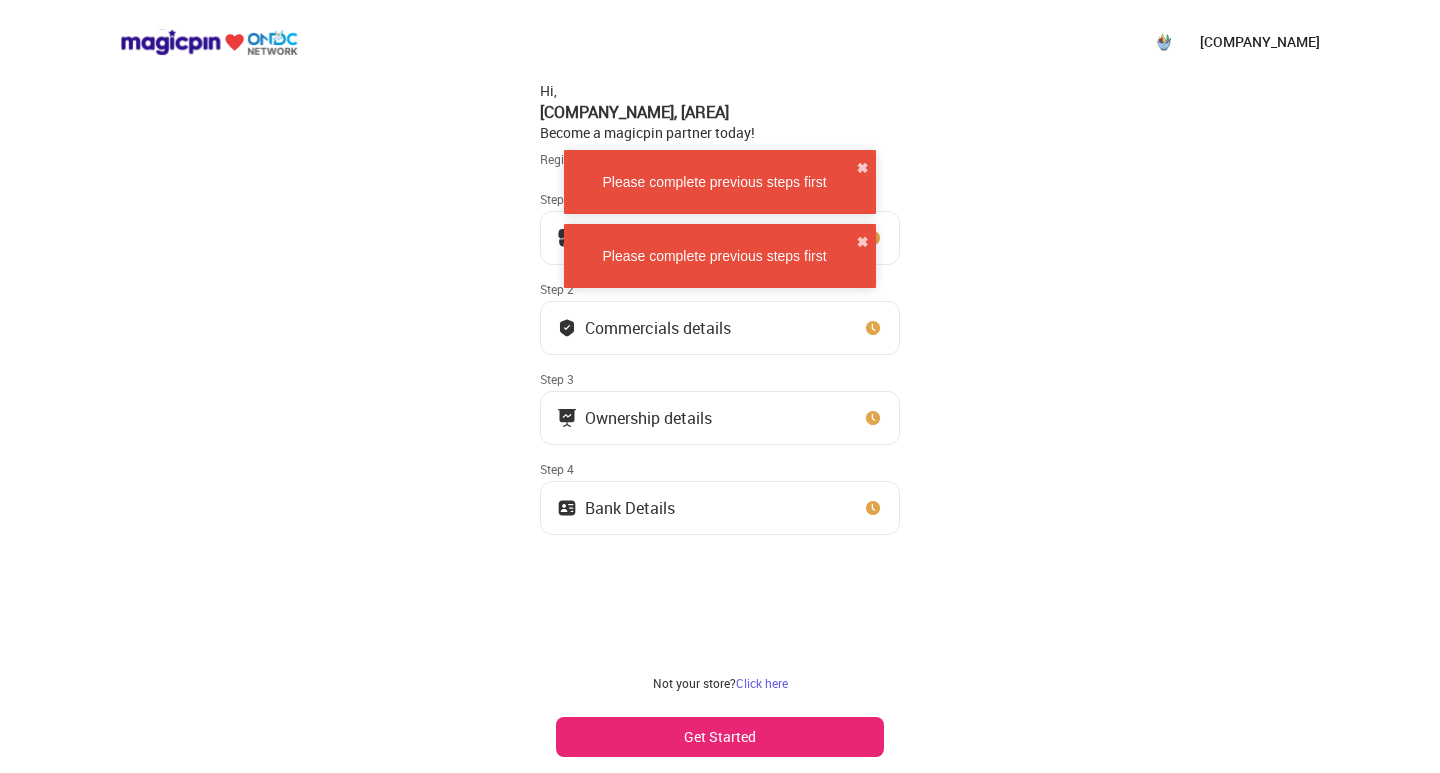 click at bounding box center [873, 418] 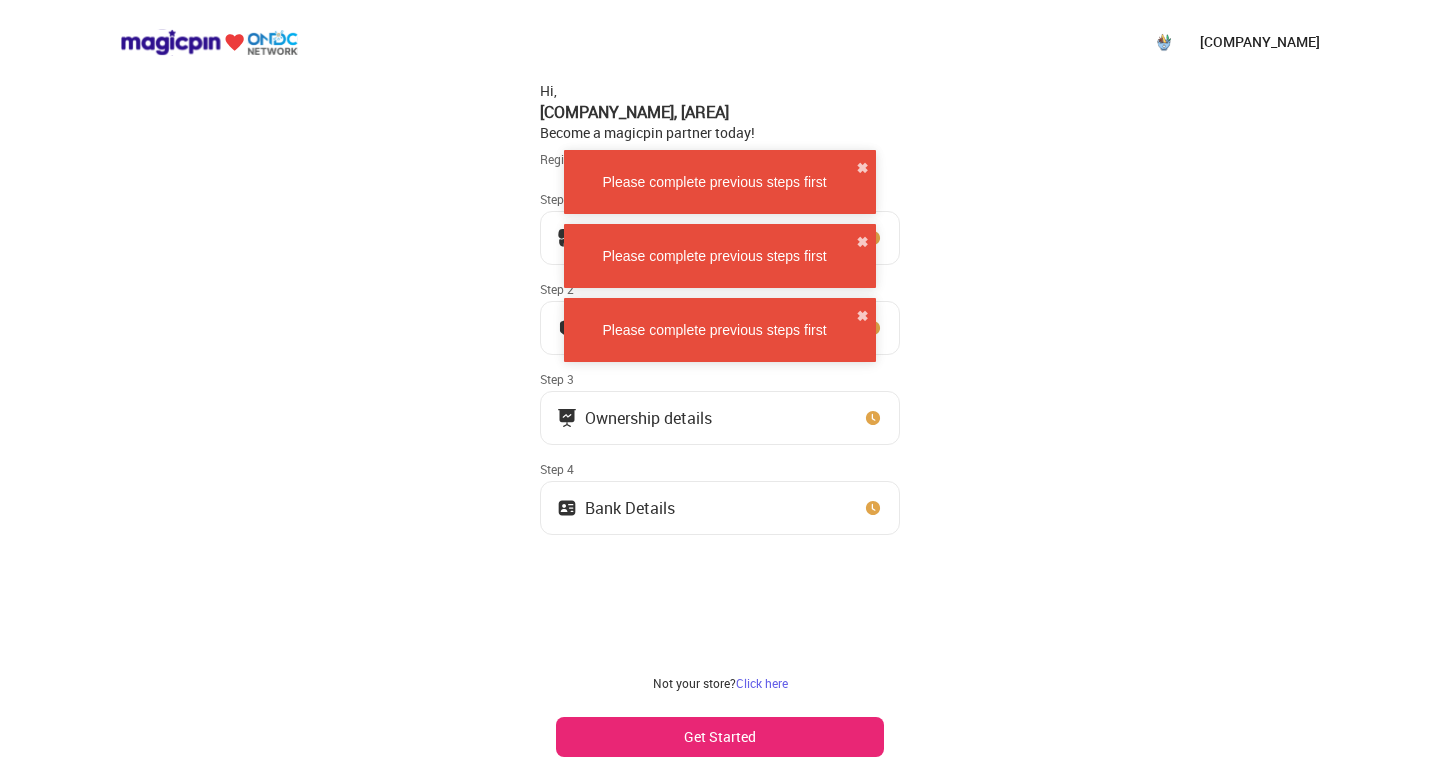 click on "Bank Details" at bounding box center [720, 508] 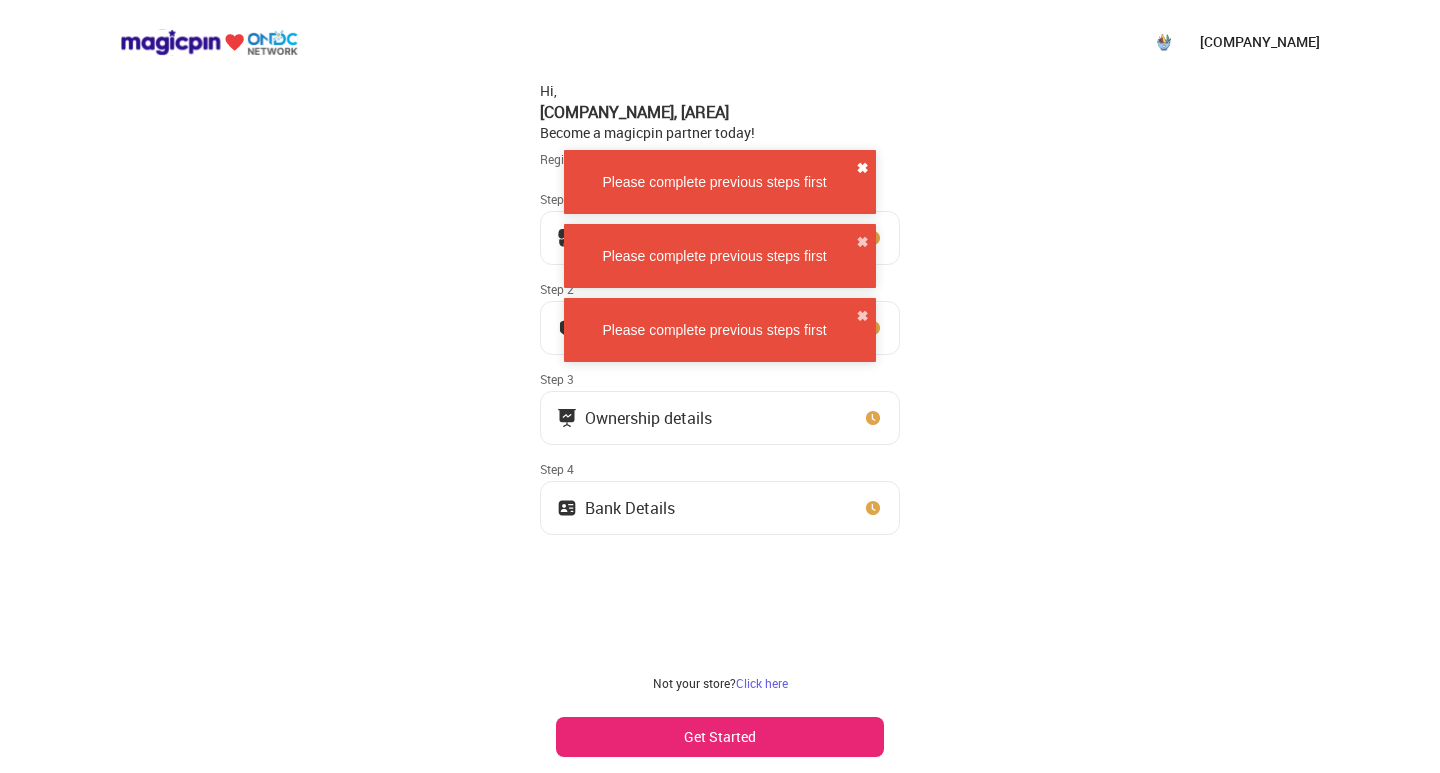 click on "✖" at bounding box center [862, 168] 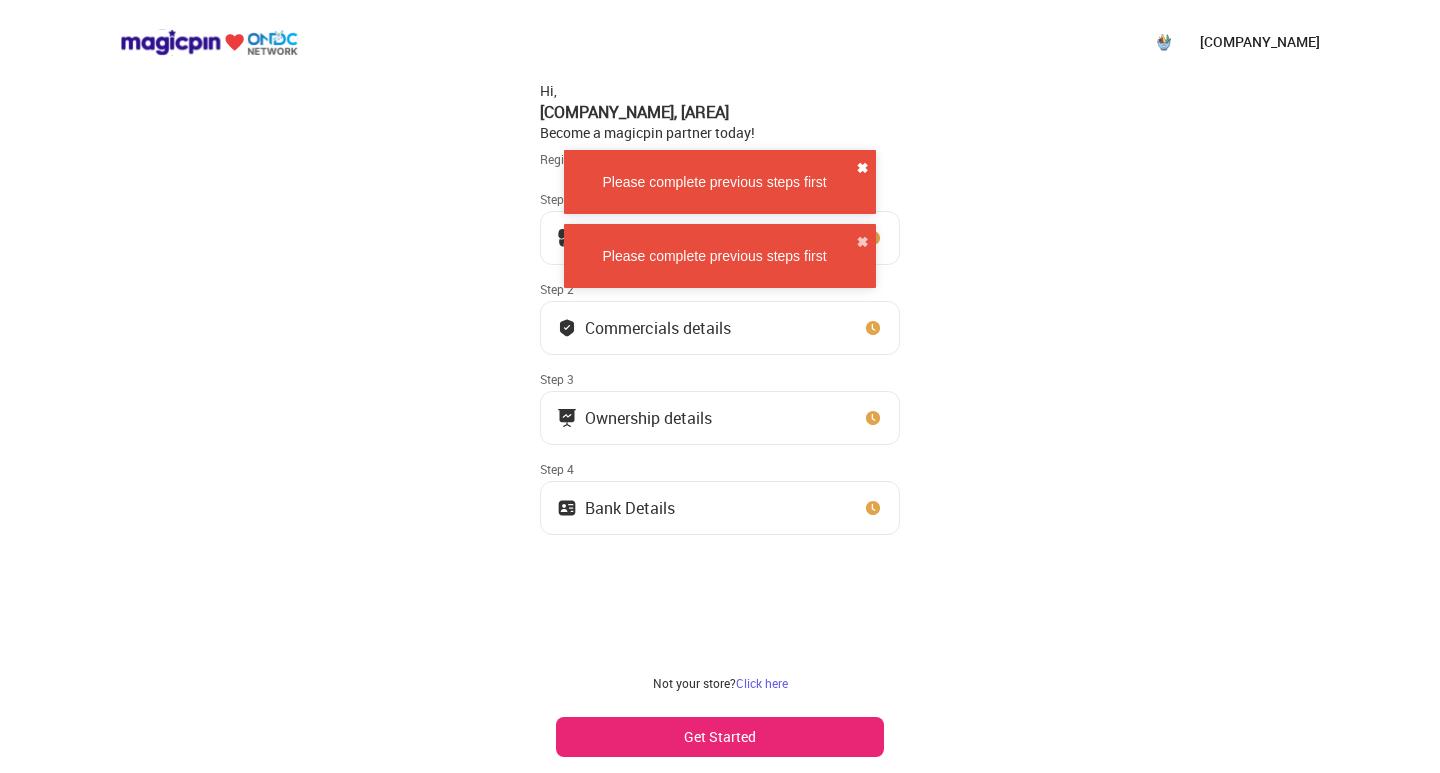 click on "✖" at bounding box center [862, 168] 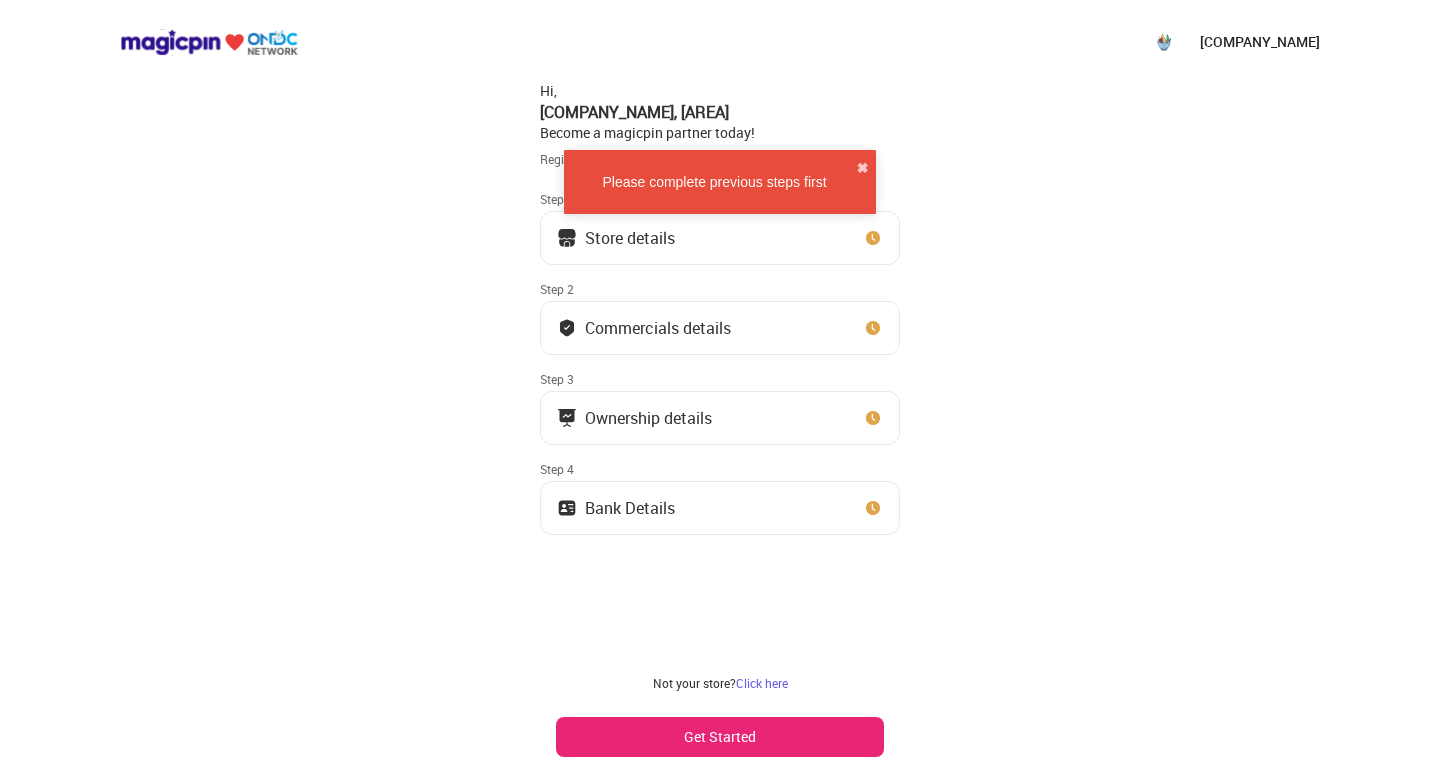 click on "✖" at bounding box center (862, 168) 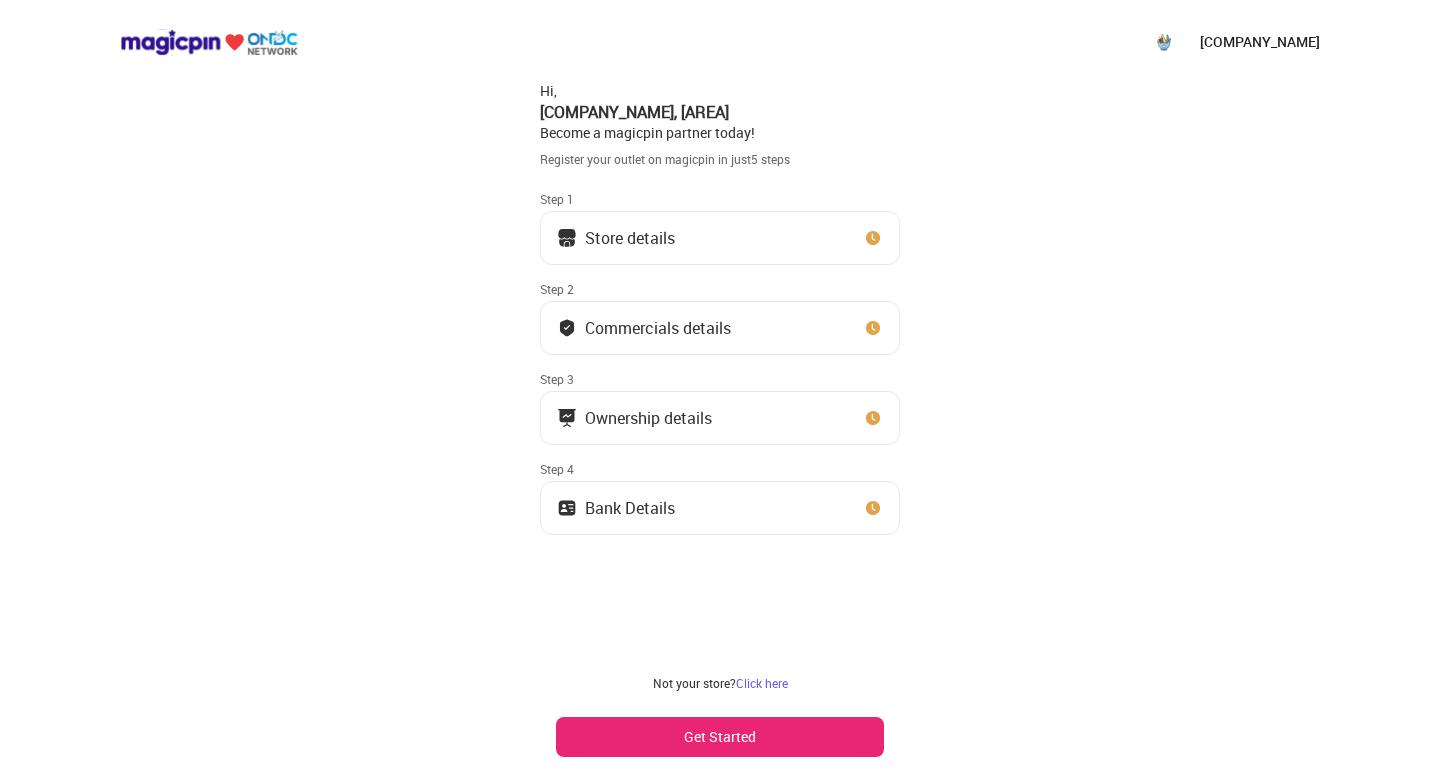 click on "Get Started" at bounding box center [720, 737] 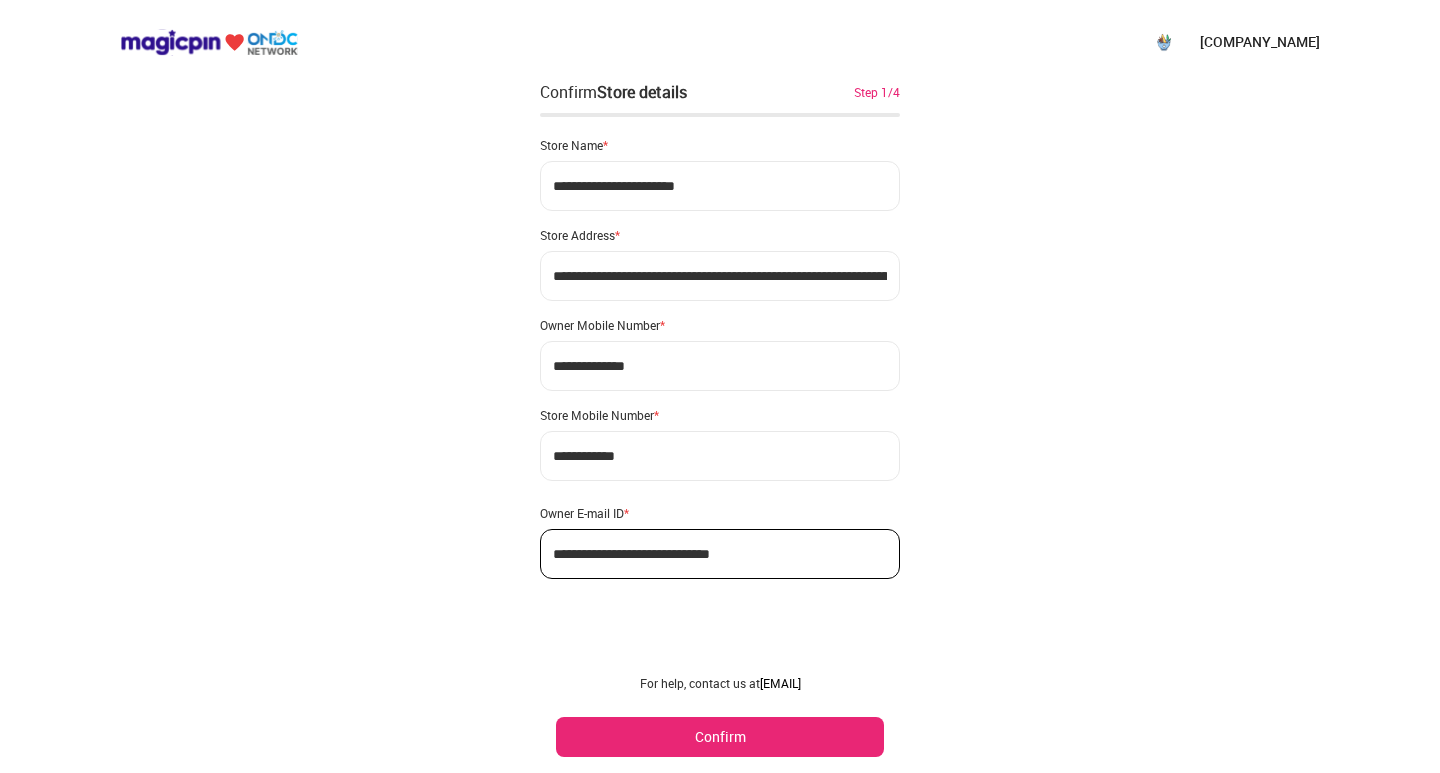 click on "Confirm" at bounding box center (720, 737) 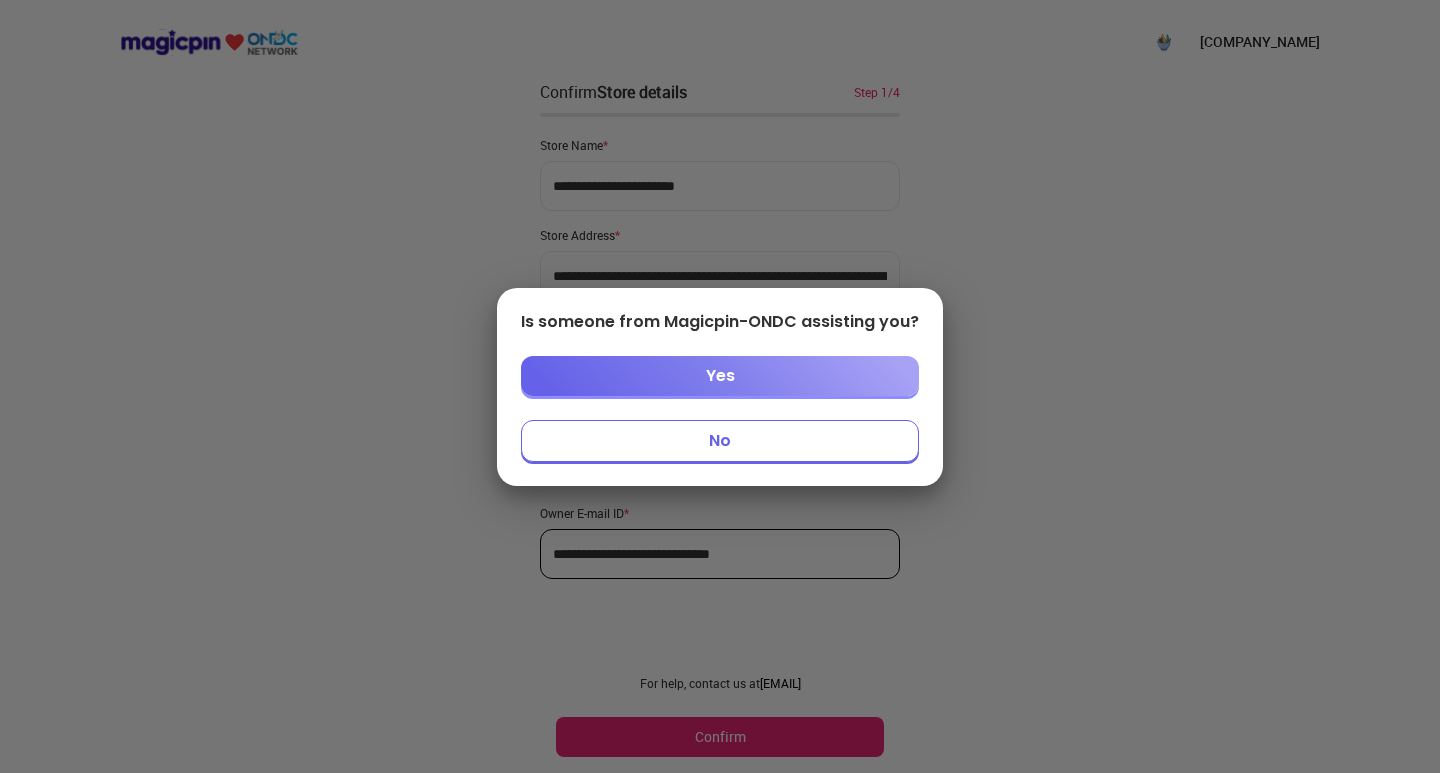click on "No" at bounding box center (720, 441) 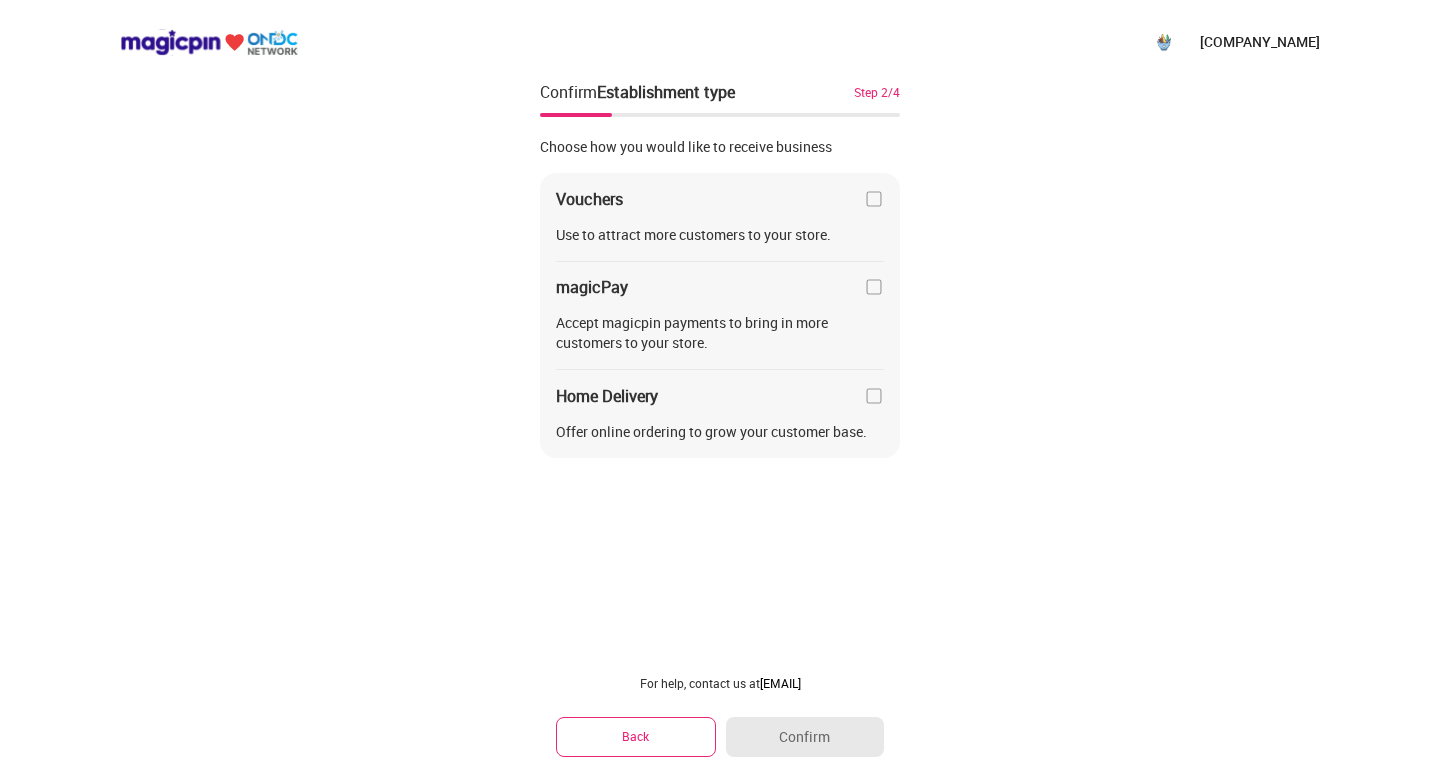 click at bounding box center [874, 199] 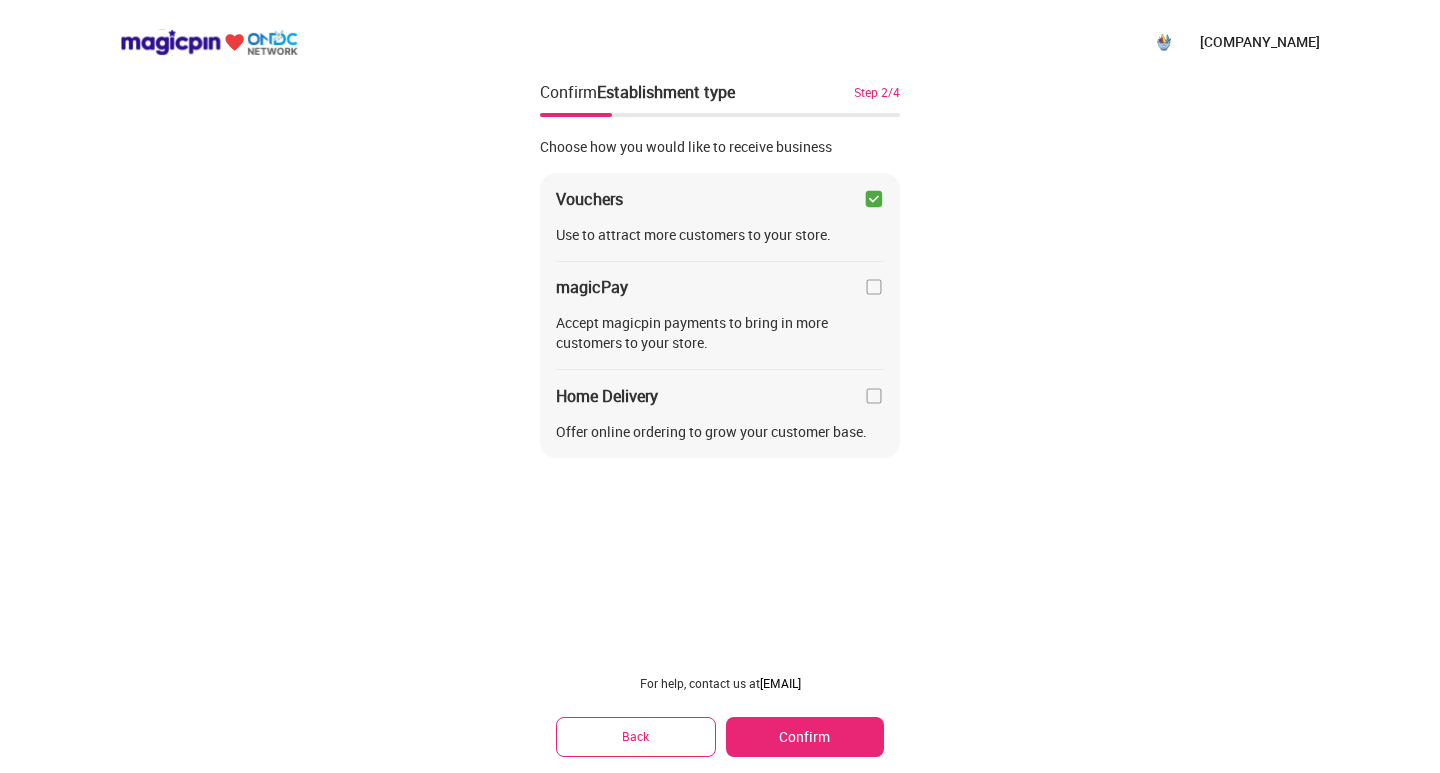 click at bounding box center [874, 287] 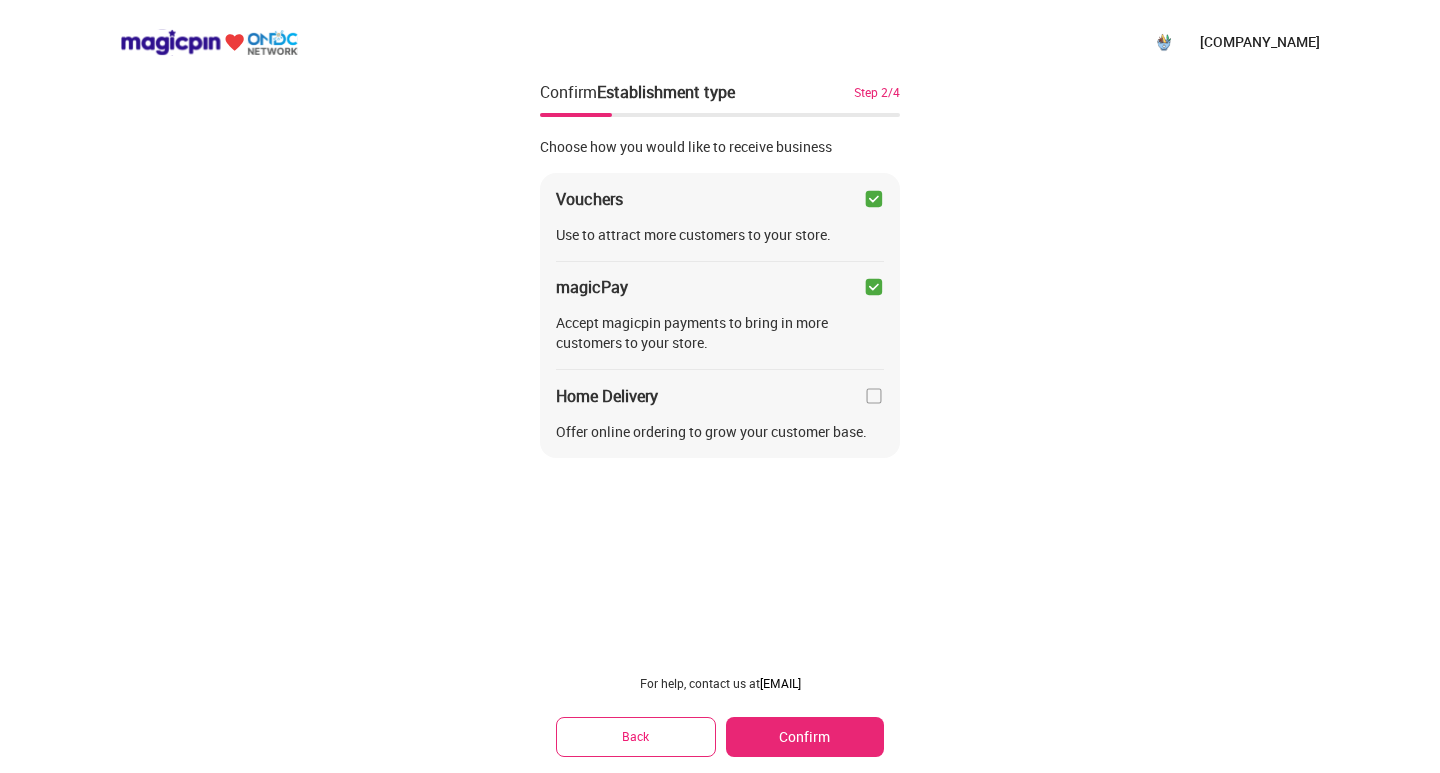 click on "Home Delivery" at bounding box center [720, 396] 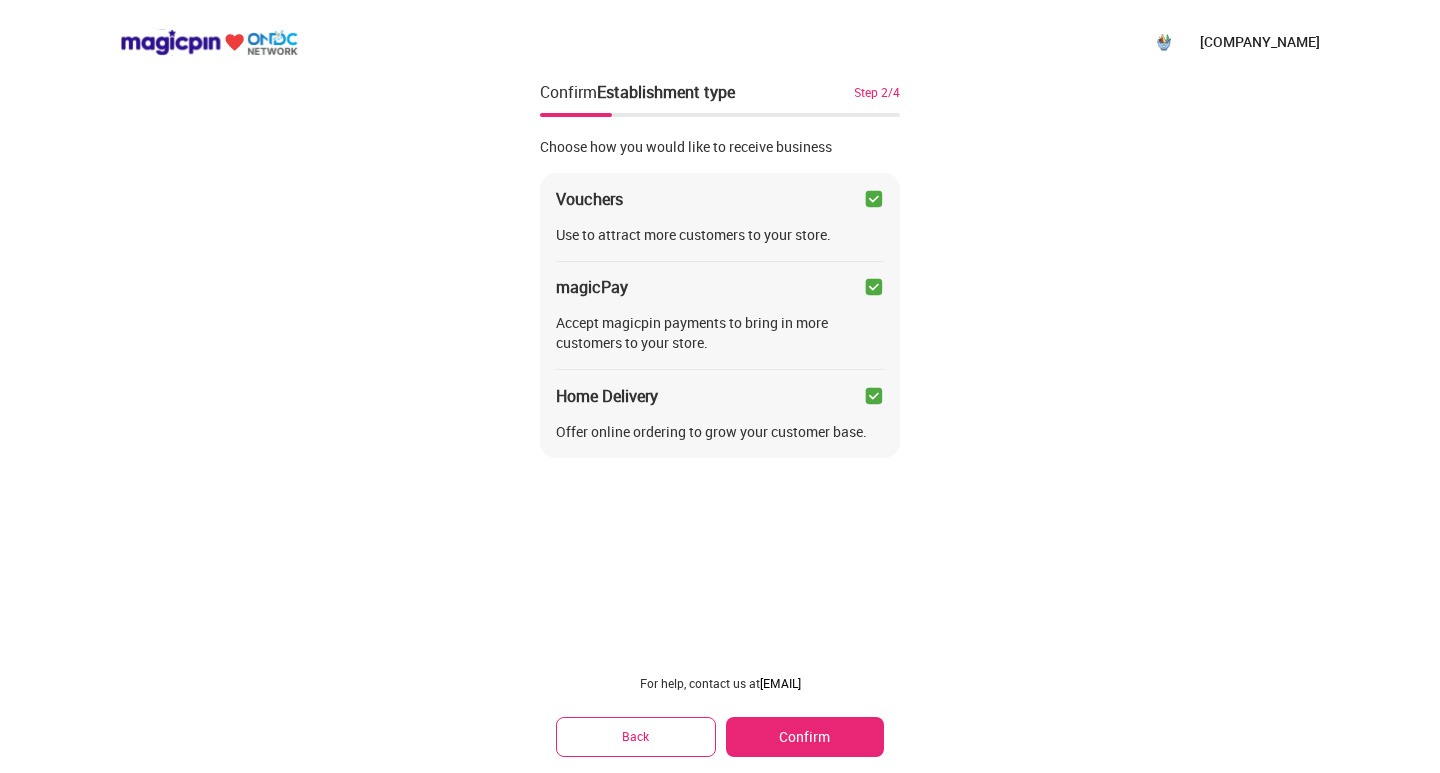click on "Confirm" at bounding box center [805, 737] 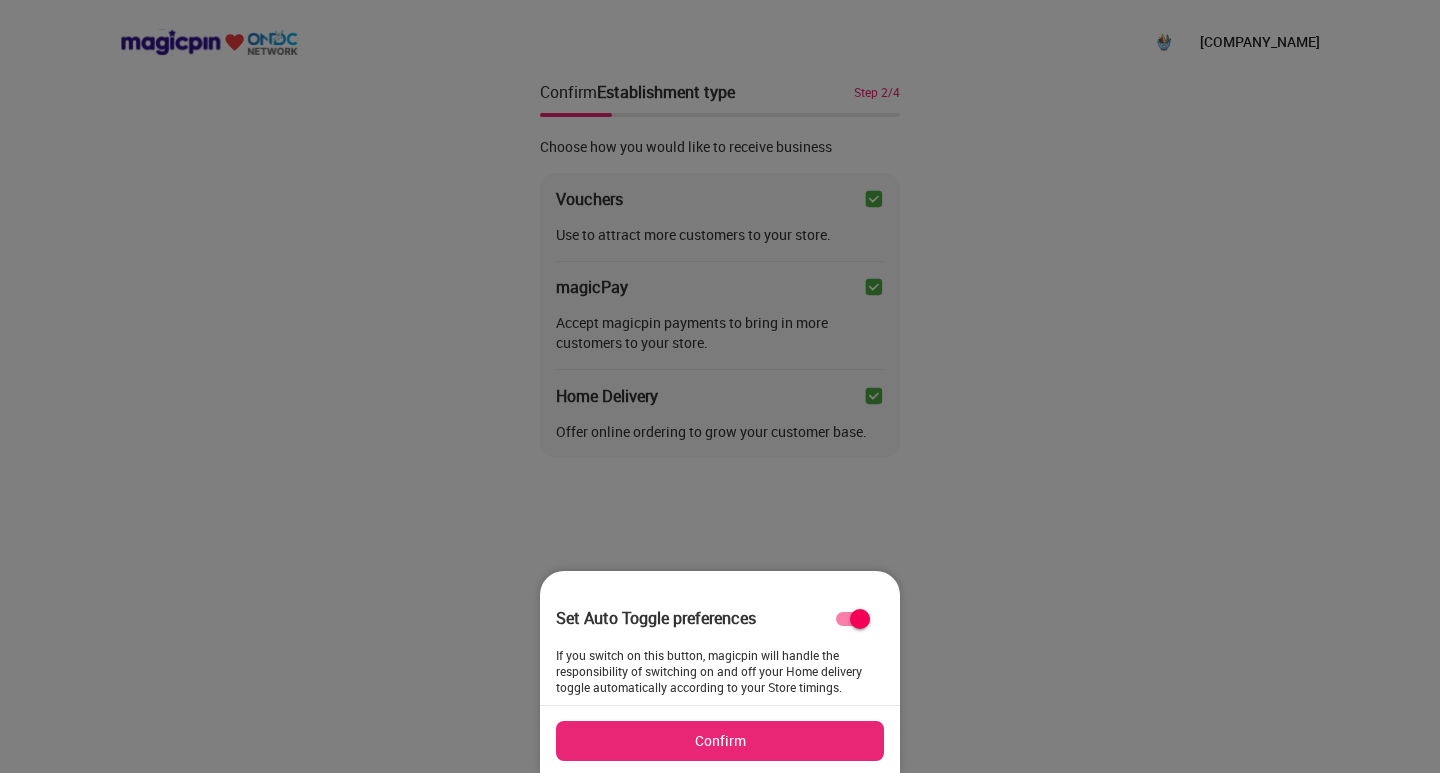 click on "Confirm" at bounding box center [720, 741] 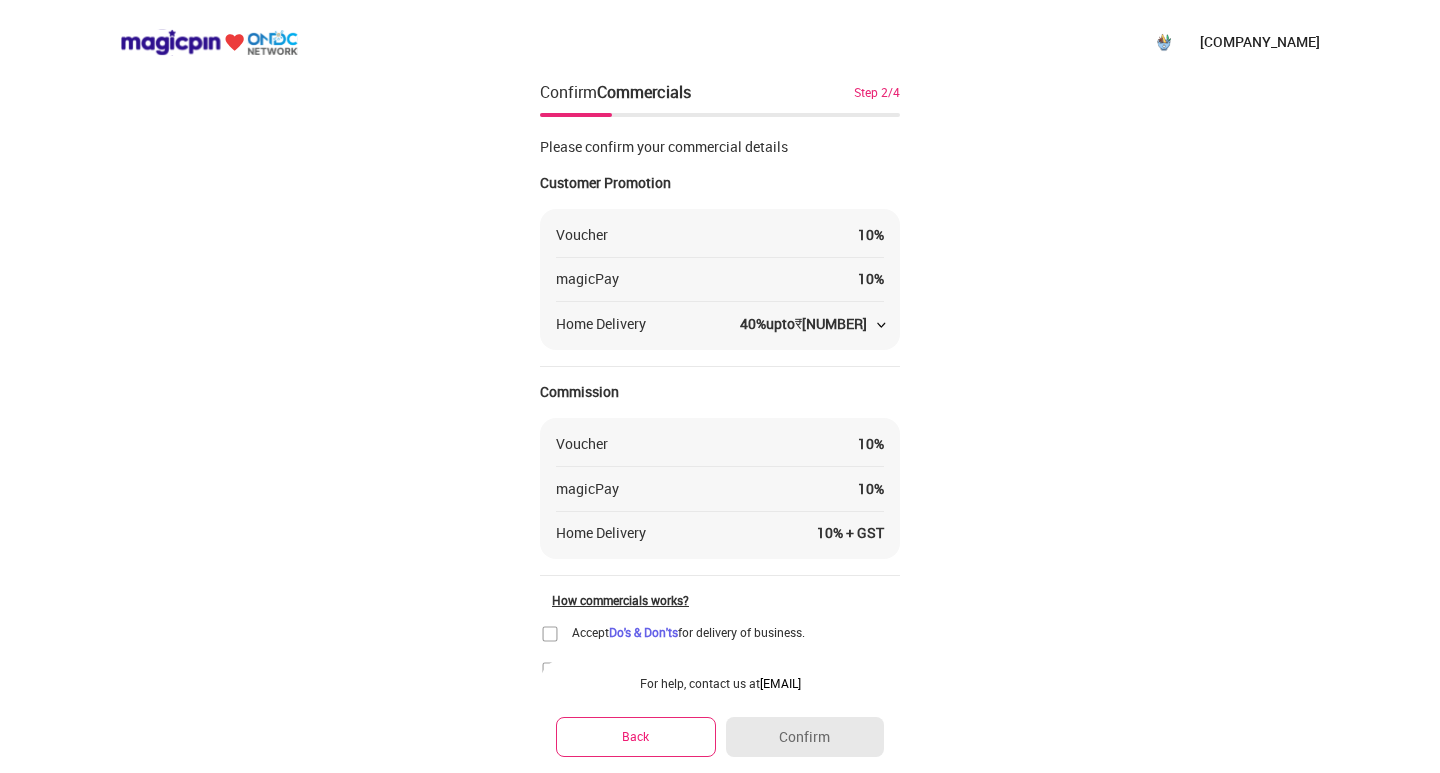 scroll, scrollTop: 99, scrollLeft: 0, axis: vertical 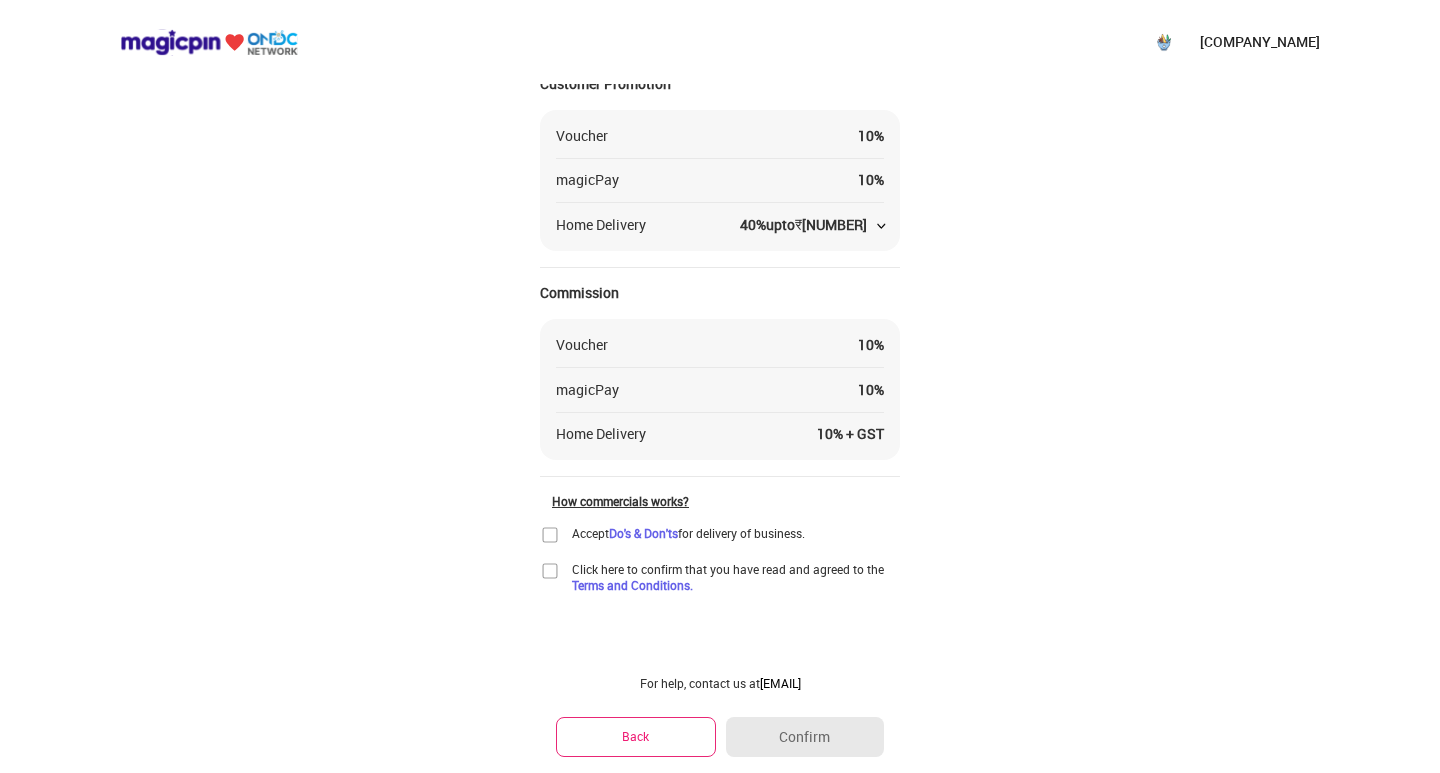 click at bounding box center [882, 226] 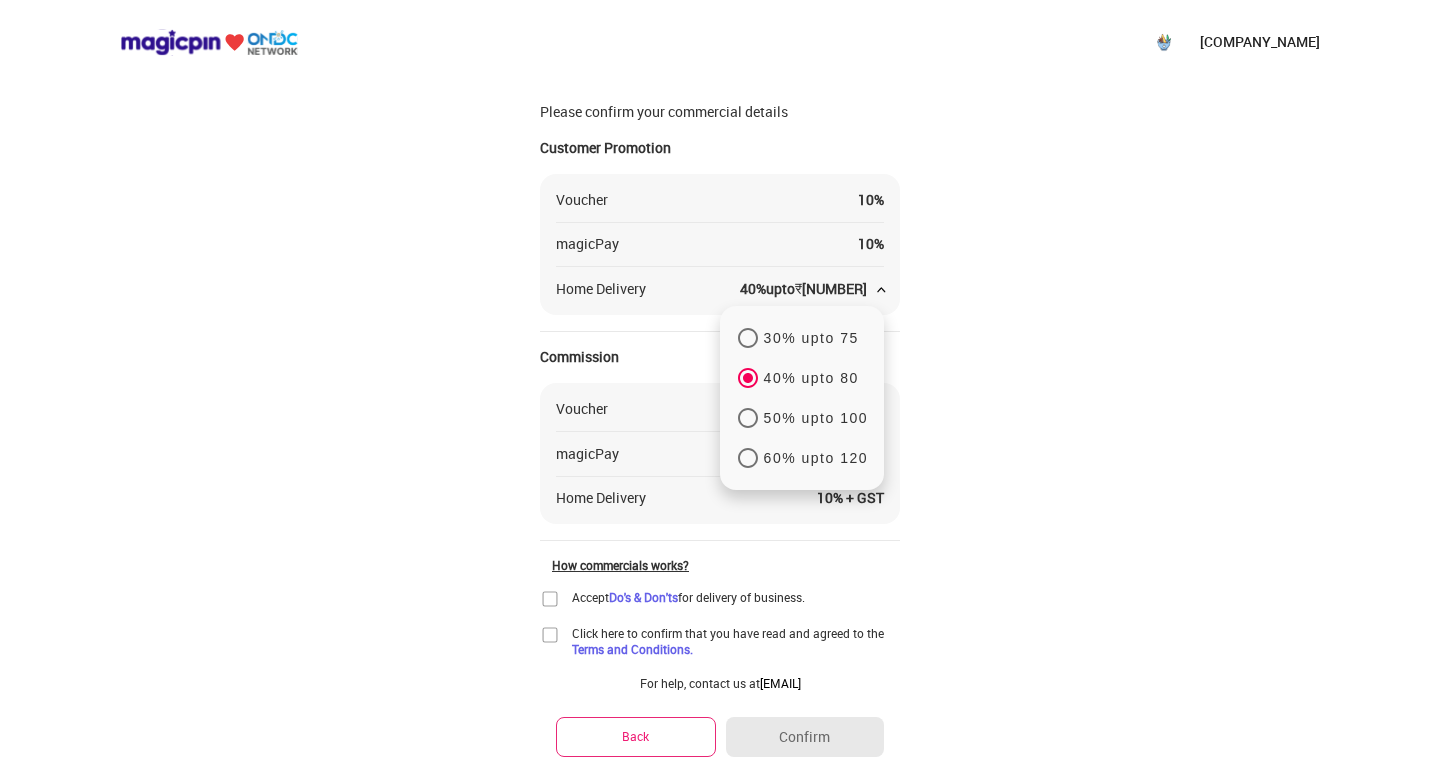 scroll, scrollTop: 0, scrollLeft: 0, axis: both 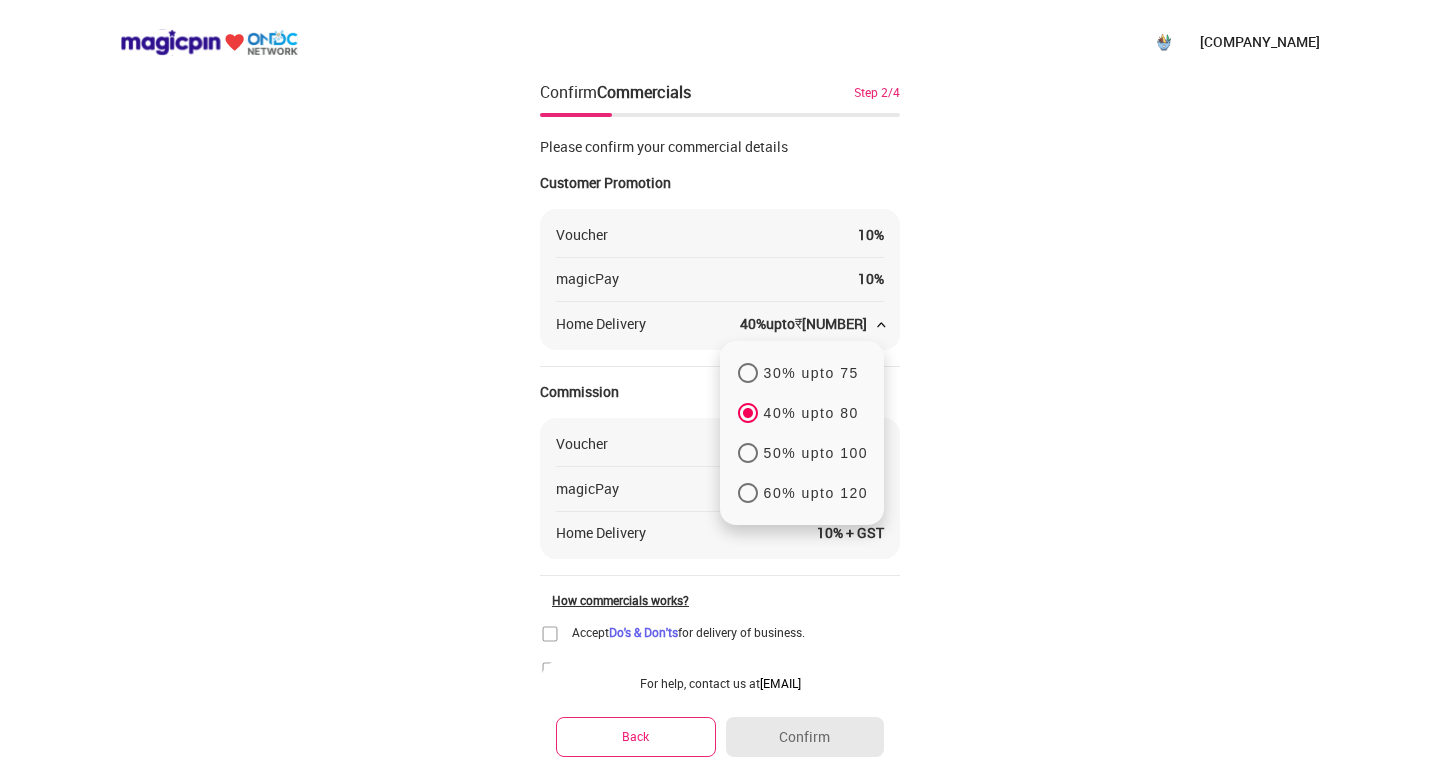 click on "10 %" at bounding box center [871, 235] 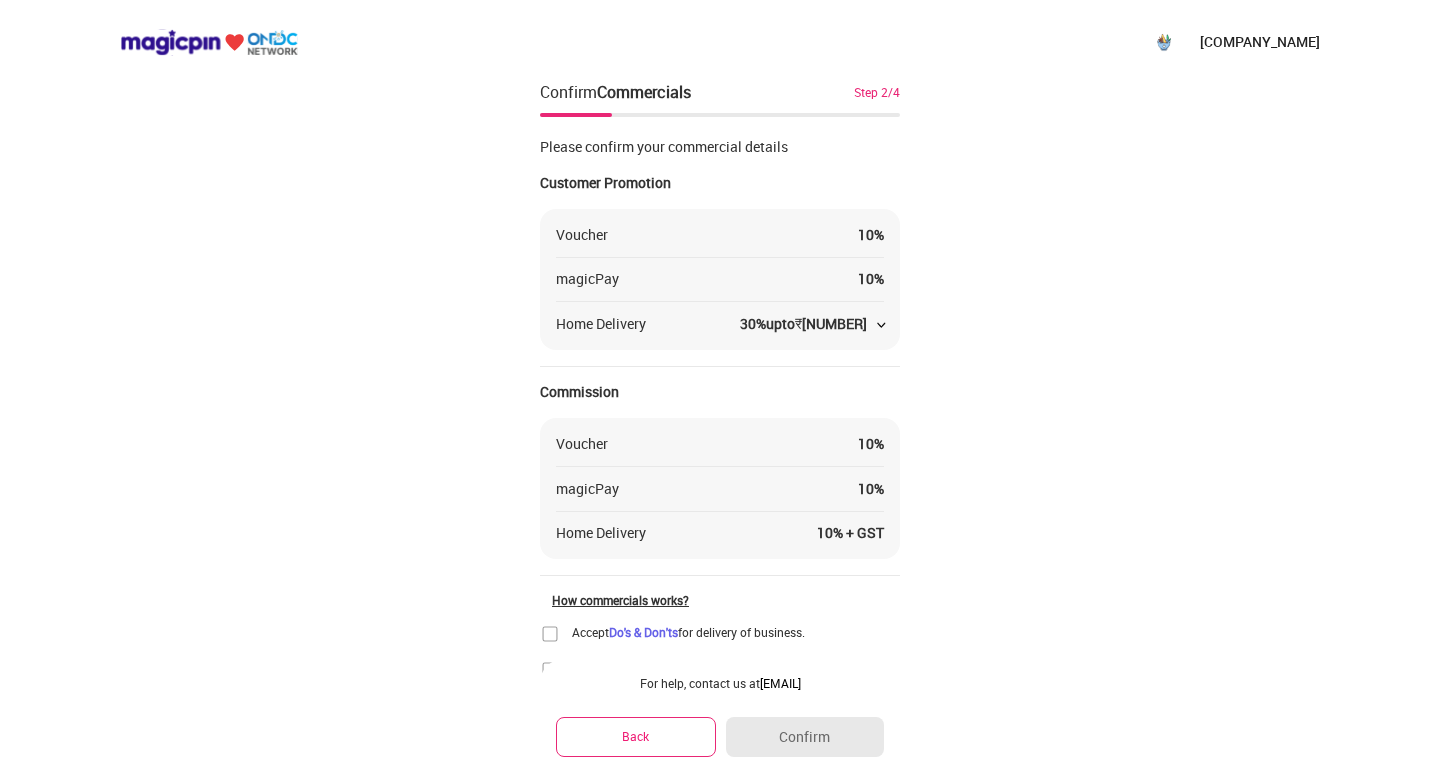 click on "[BRAND] Confirm Commercials Step 2/4 Please confirm your commercial details Customer Promotion Voucher 10 % magicPay 10 % Home Delivery 30 % upto ₹ 75 Commission Voucher 10 % magicPay 10 % Home Delivery 10 % + GST How commercials works? Accept Do's & Don'ts for delivery of business. Click here to confirm that you have read and agreed to the Terms and Conditions. For help, contact us at partner@magicpin.in Back Confirm" at bounding box center (720, 436) 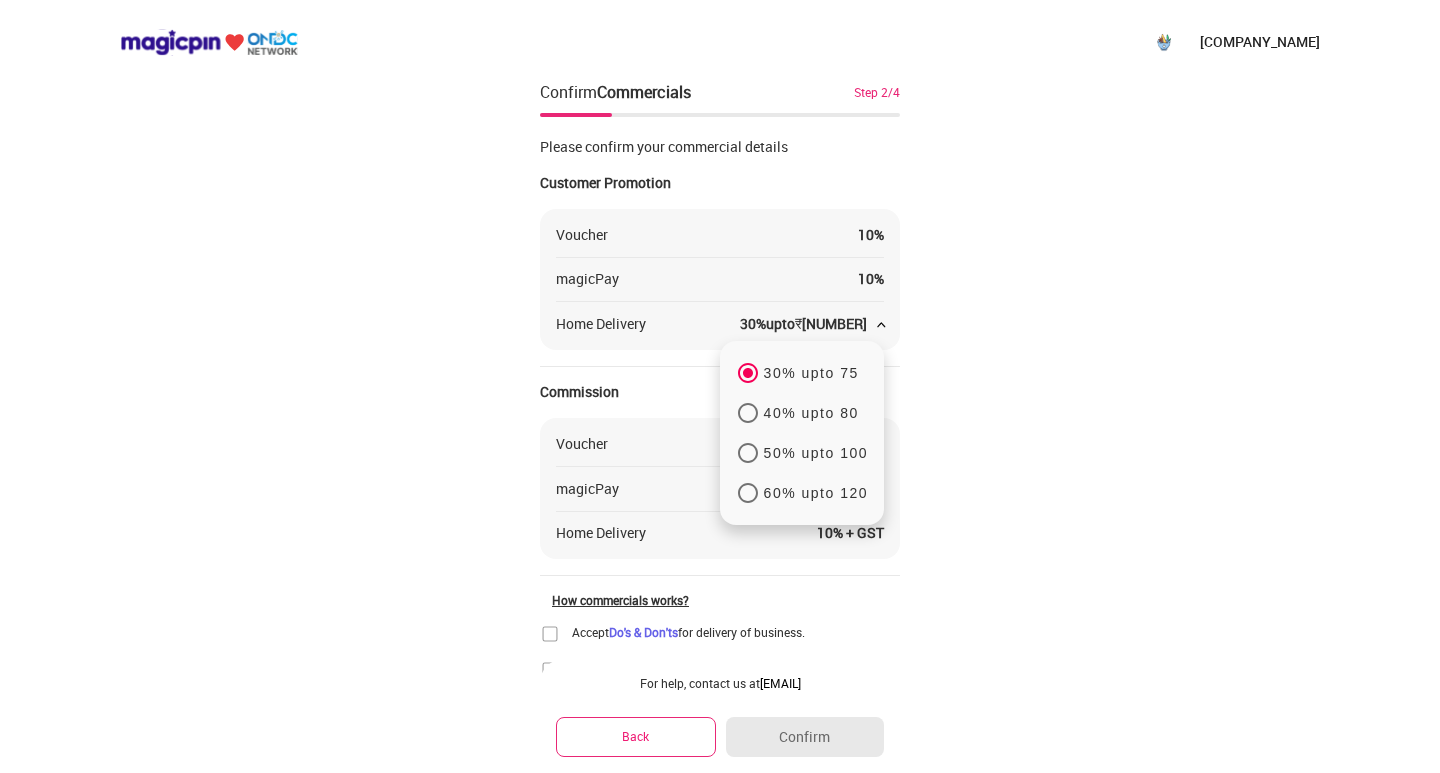 click at bounding box center [882, 325] 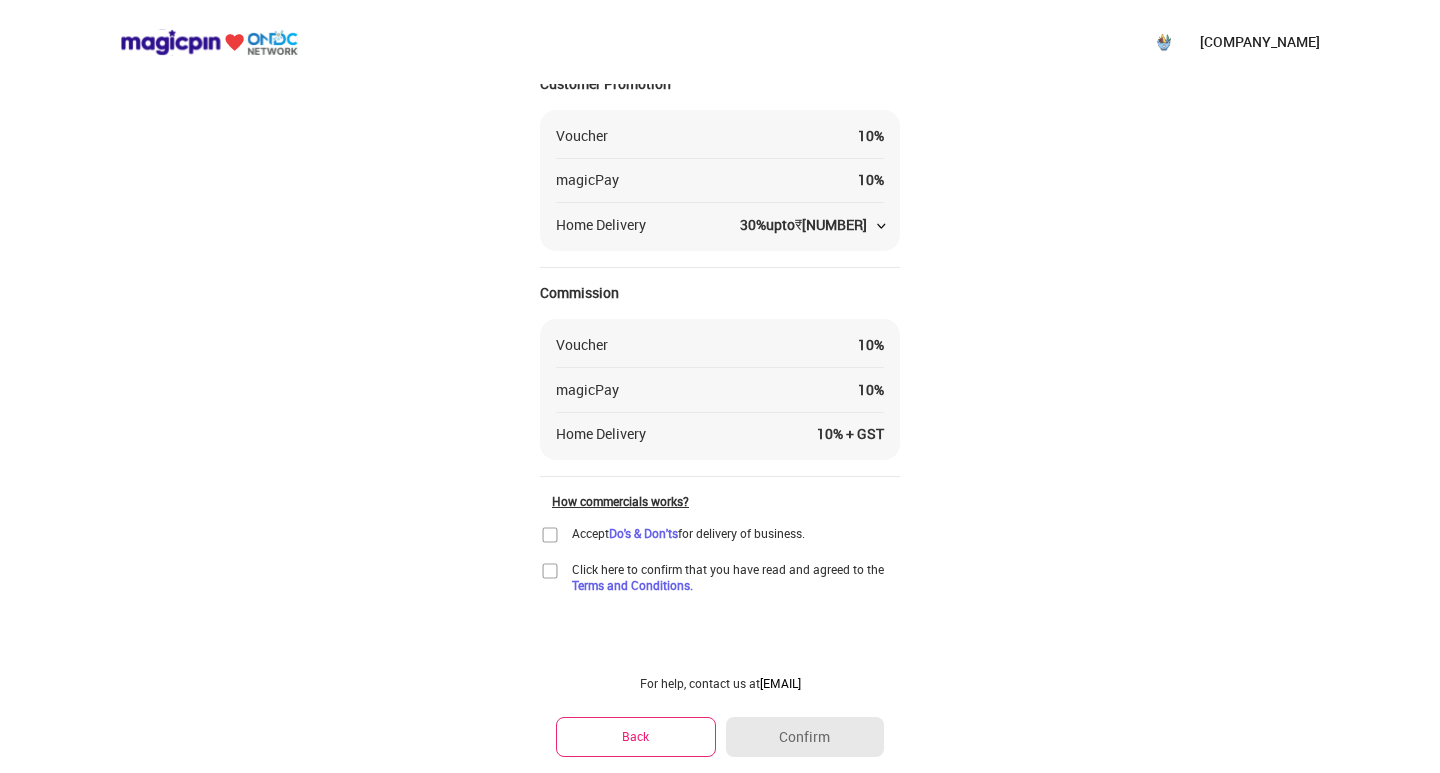 scroll, scrollTop: 0, scrollLeft: 0, axis: both 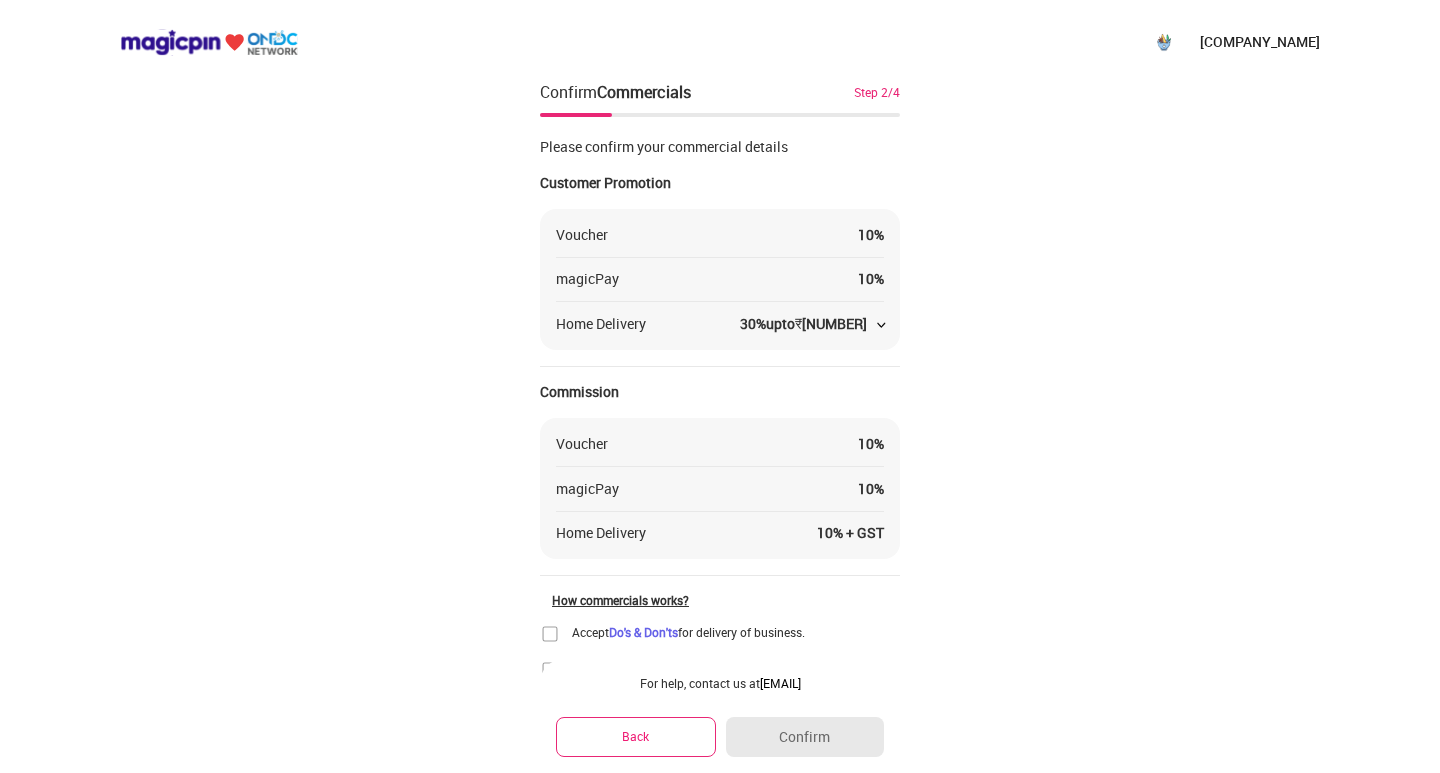 click on "Back" at bounding box center (636, 736) 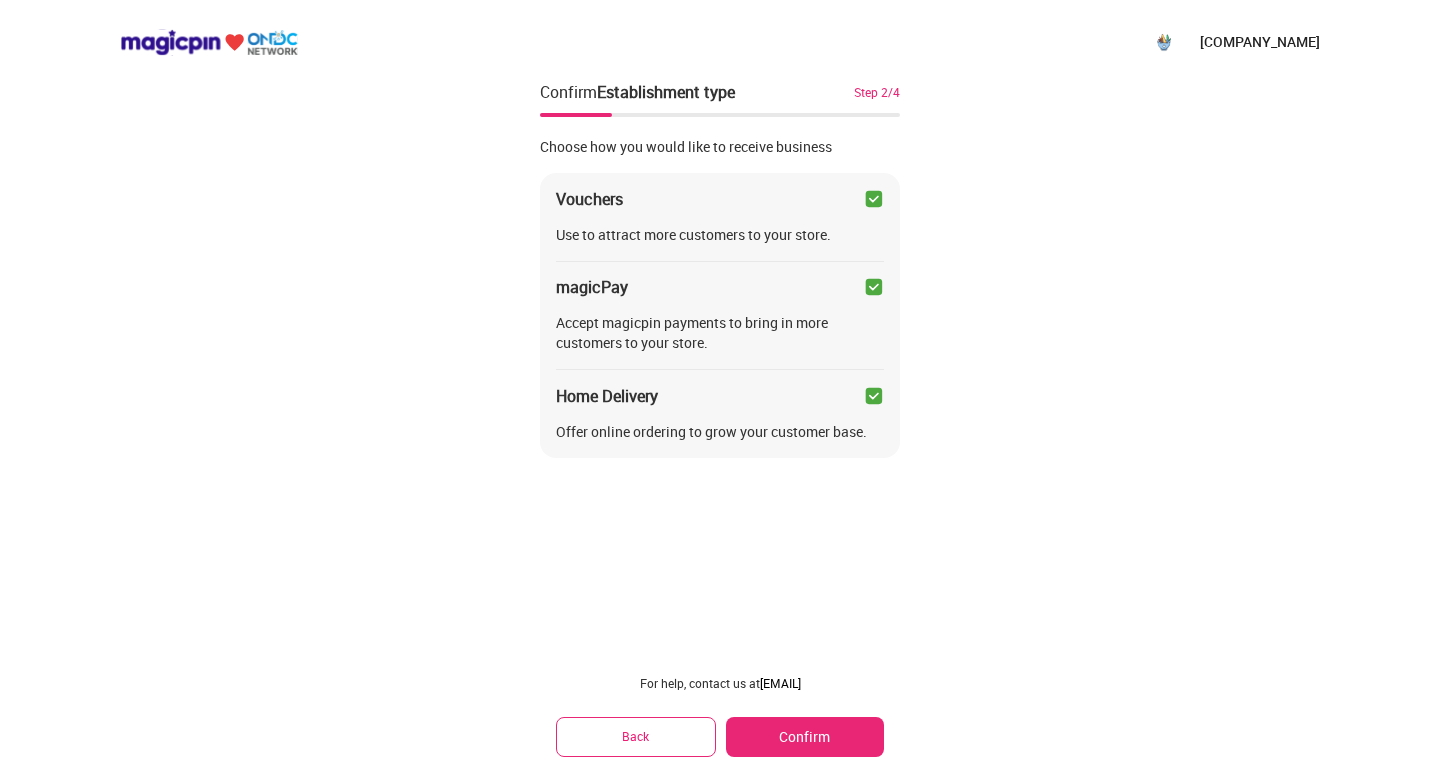 click at bounding box center [874, 199] 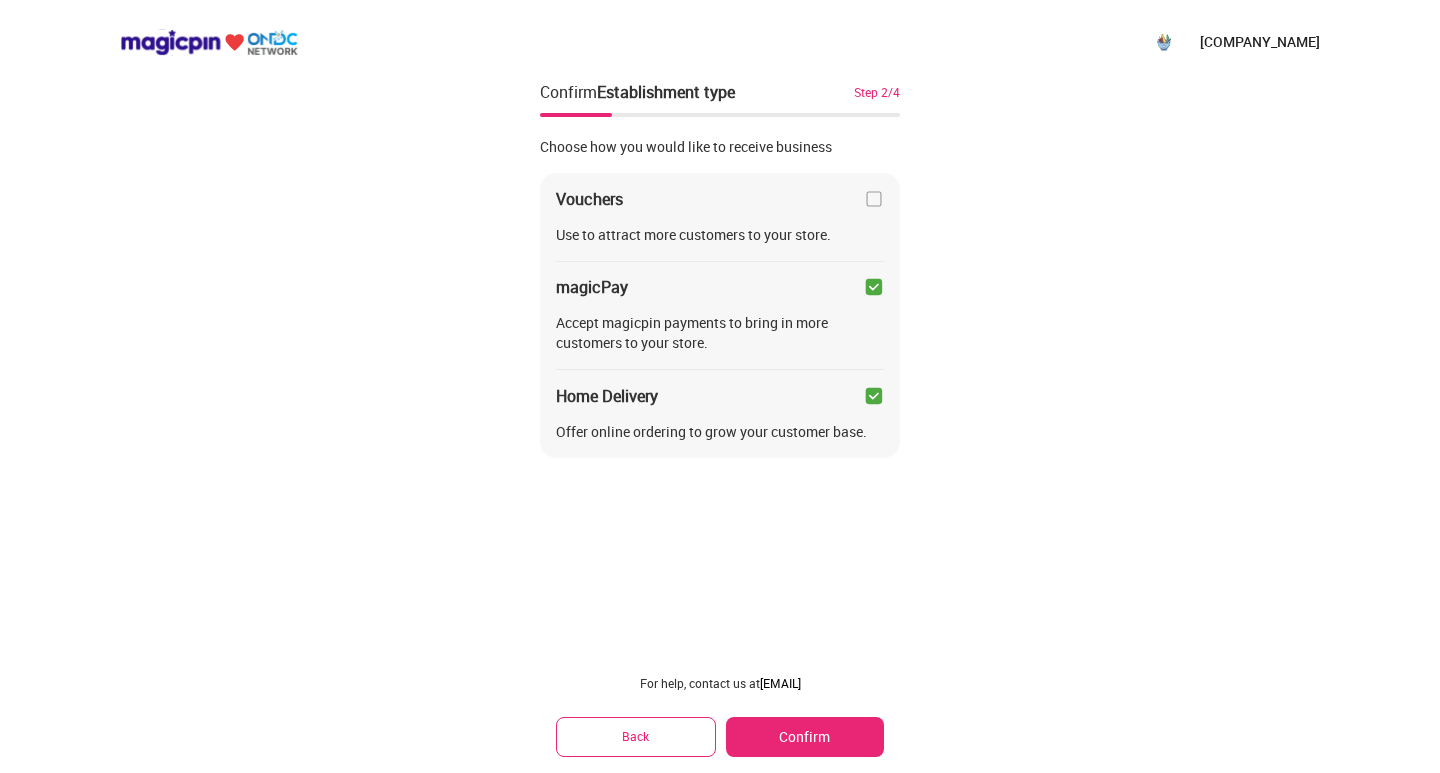 click on "Confirm" at bounding box center (805, 737) 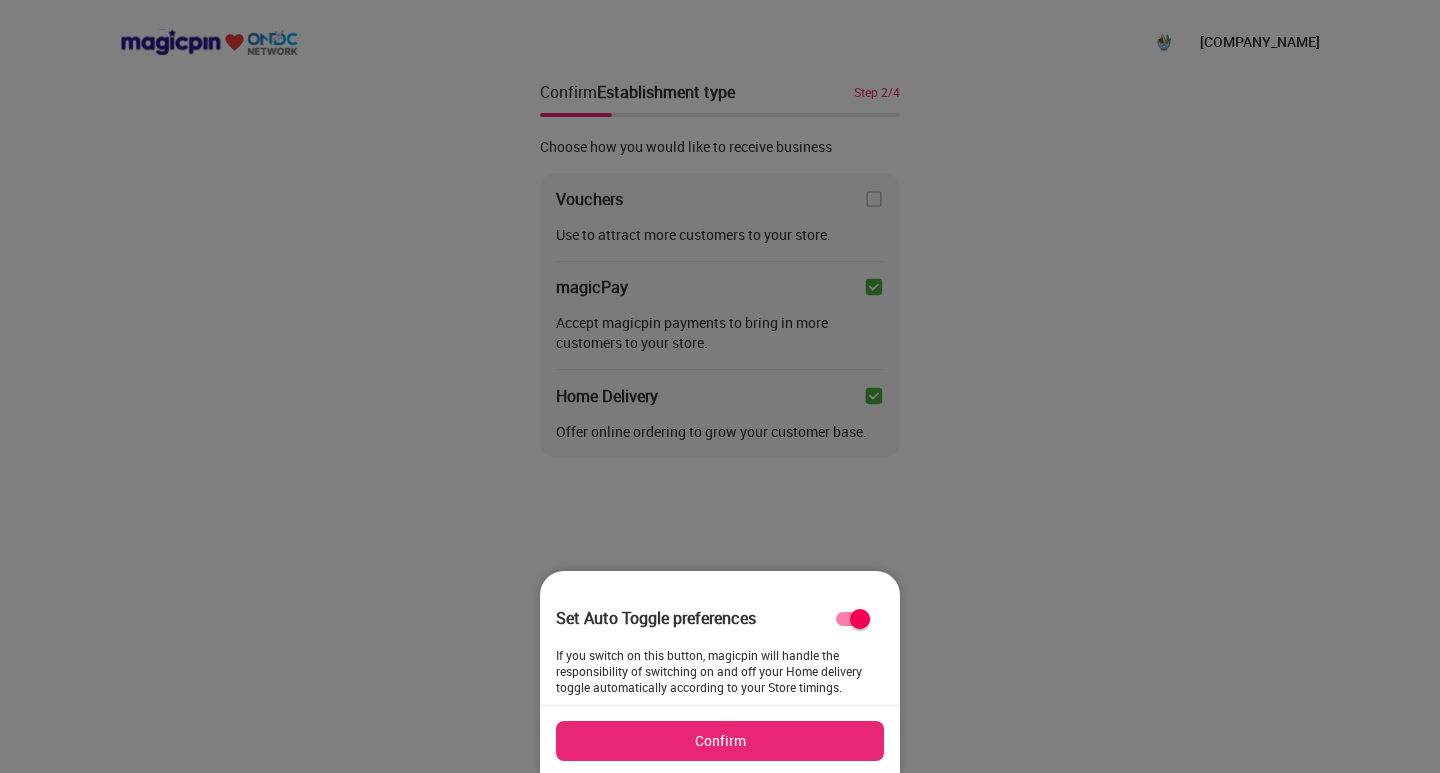 click on "Confirm" at bounding box center (720, 741) 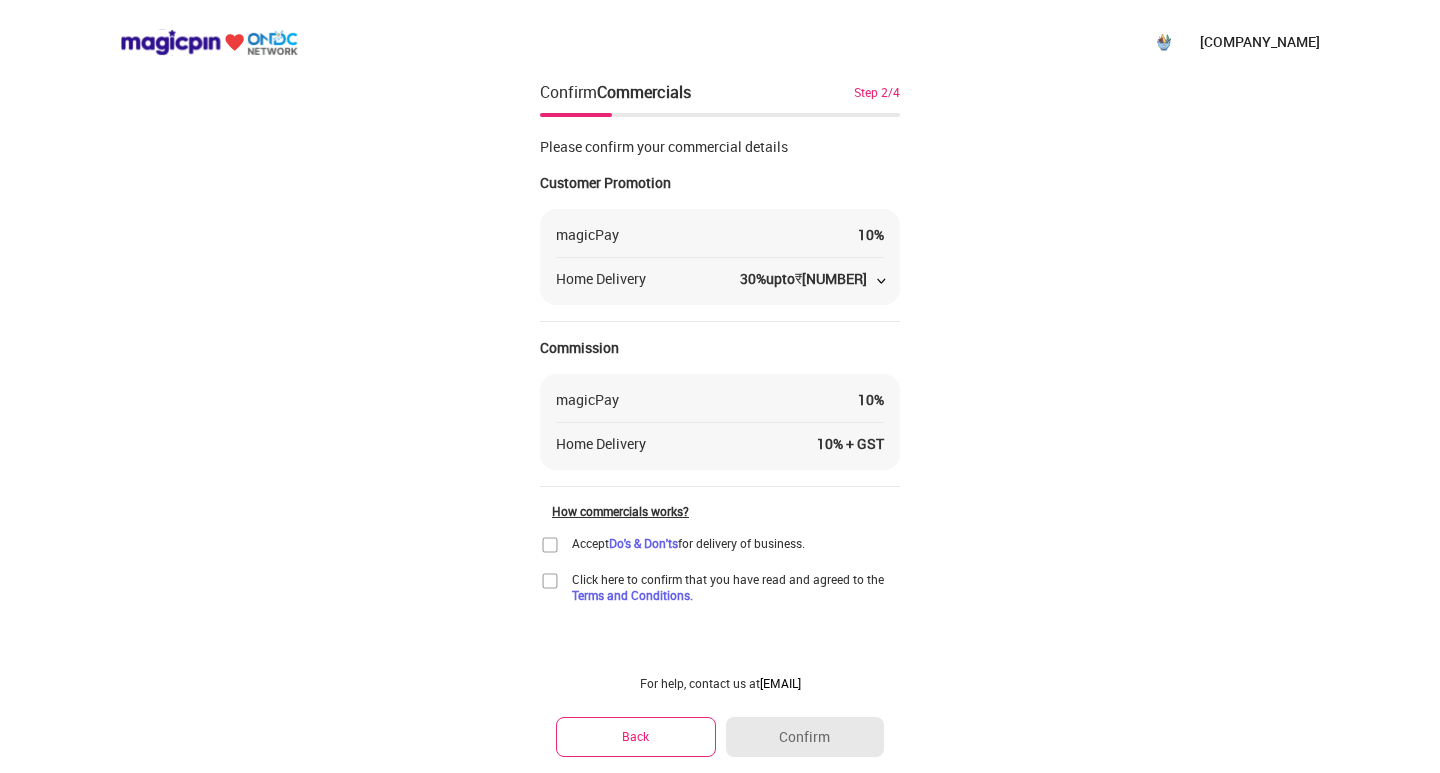 click on "Back" at bounding box center (636, 736) 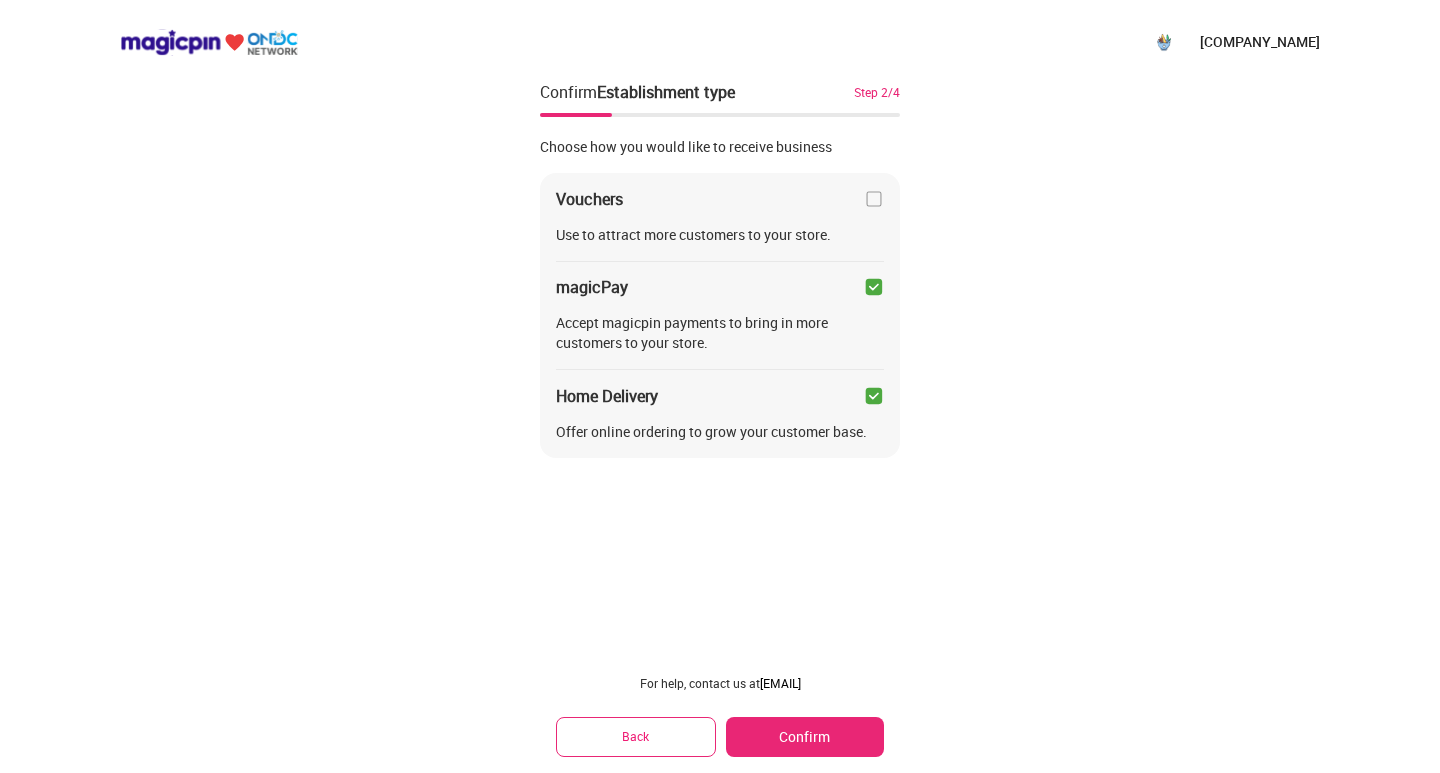 click at bounding box center (874, 287) 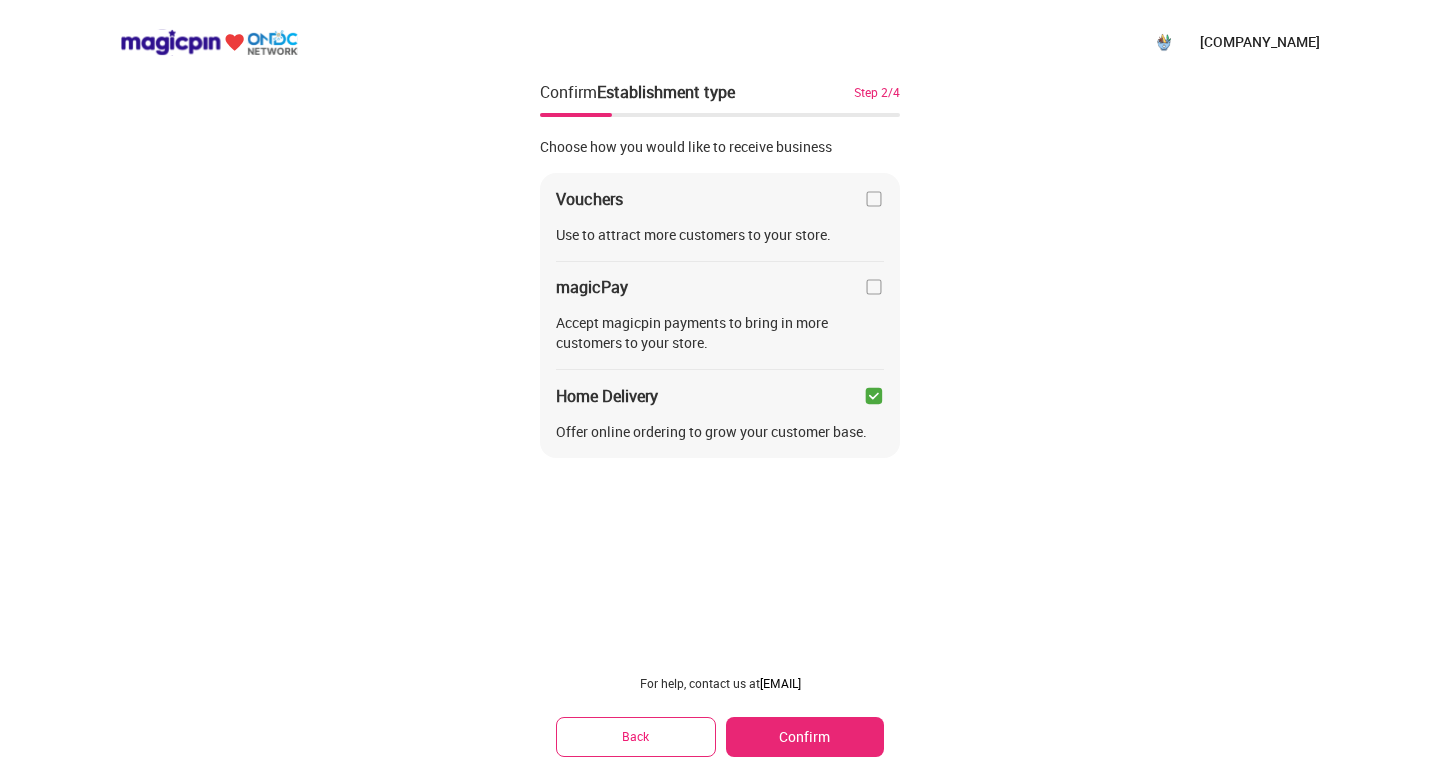 click on "Confirm" at bounding box center (805, 737) 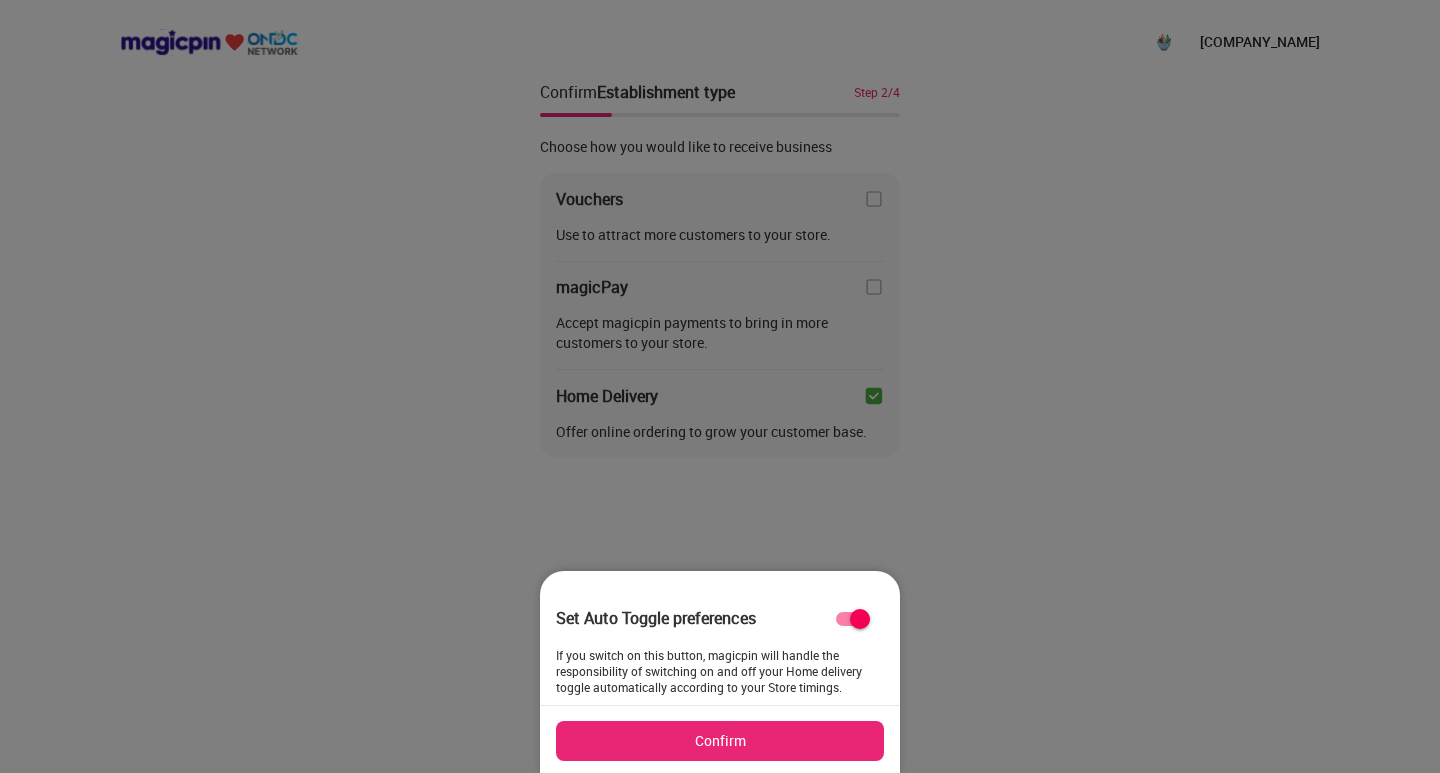 click on "Confirm" at bounding box center [720, 741] 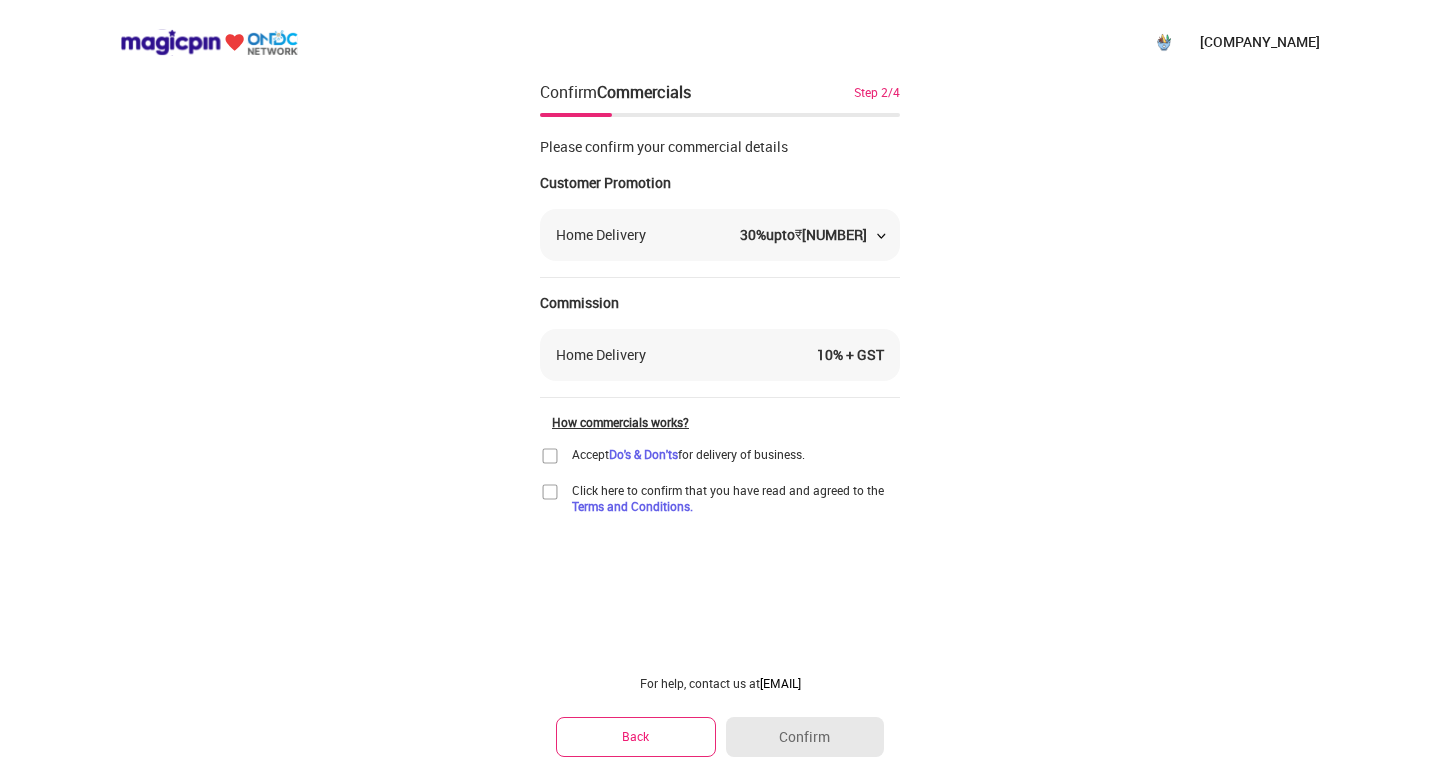 click on "30 % upto ₹ 75" at bounding box center (812, 235) 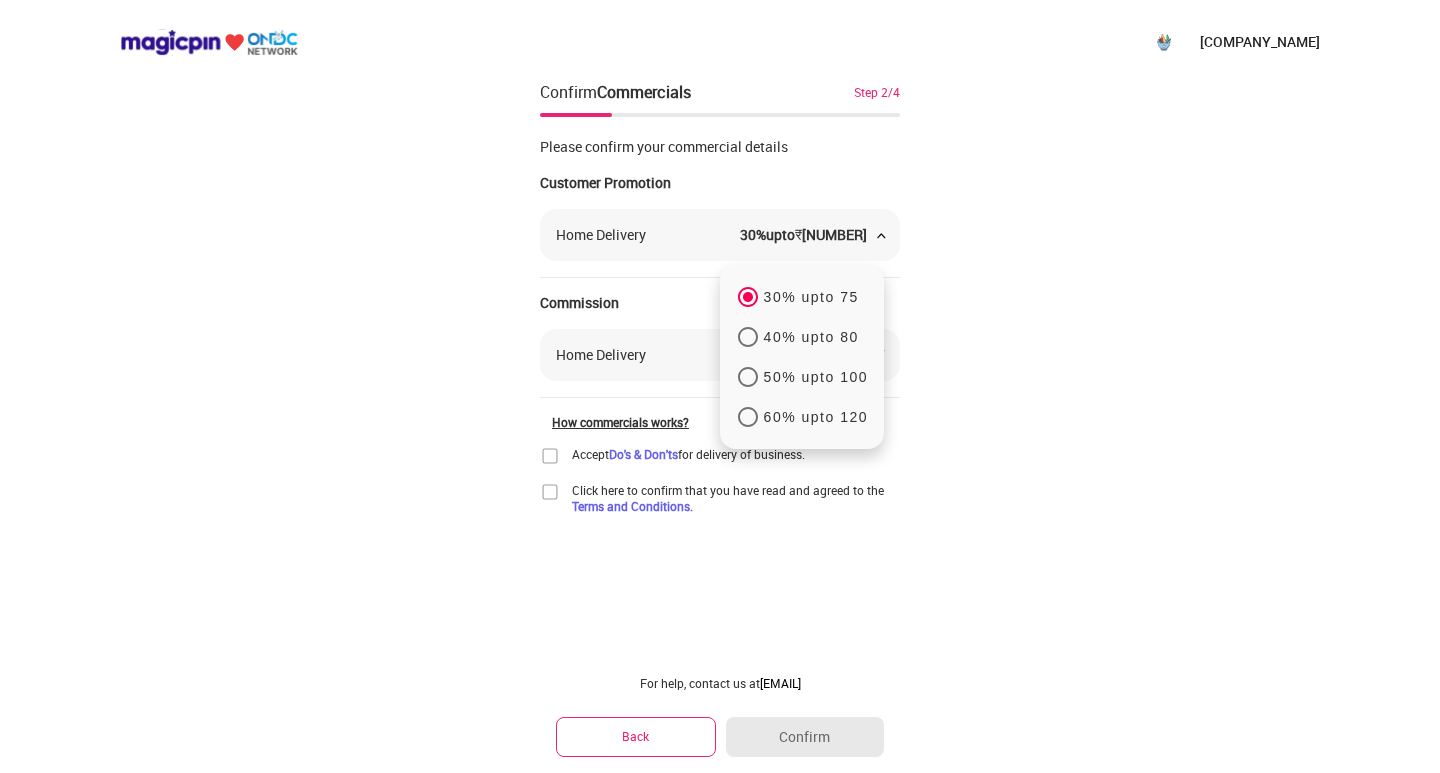 click on "30 % upto ₹ 75" at bounding box center [812, 235] 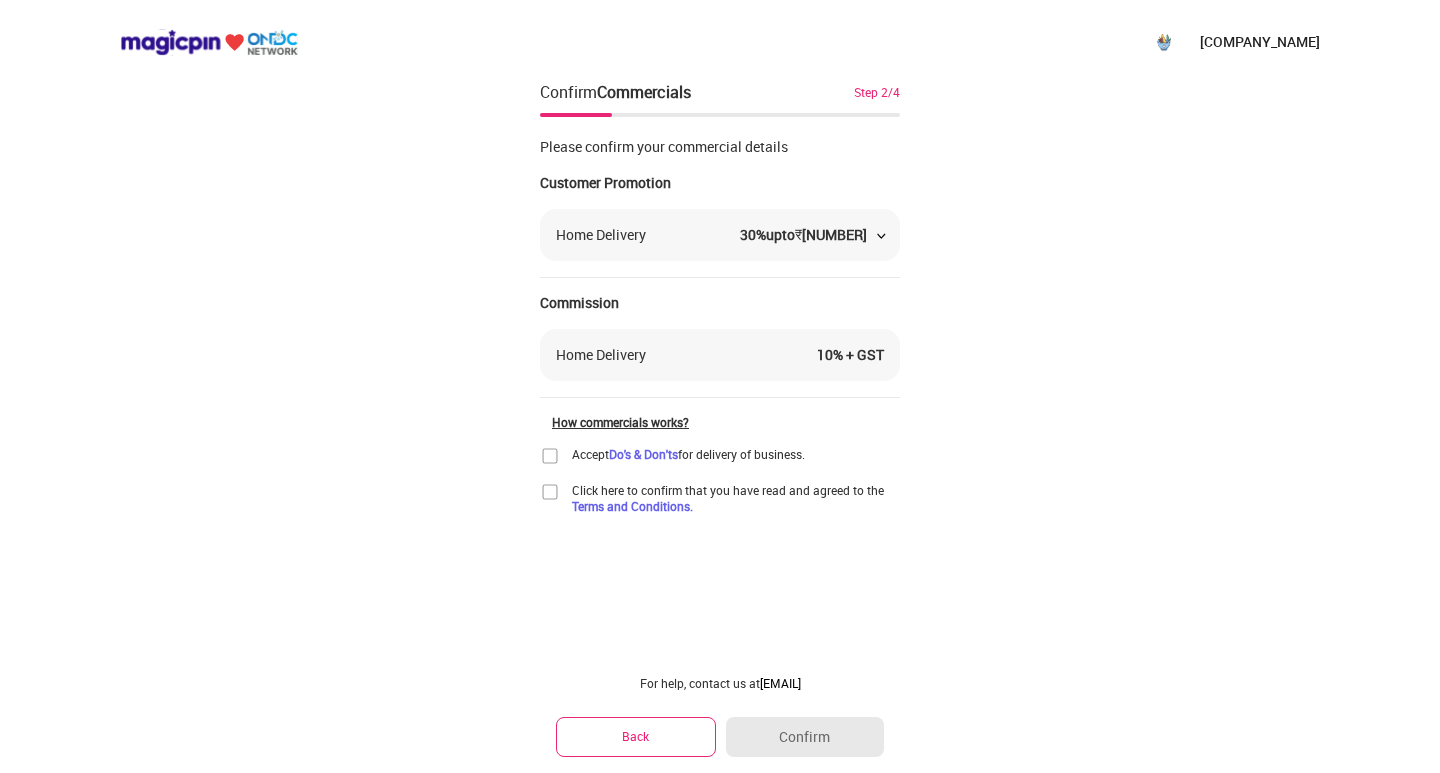 click at bounding box center (550, 456) 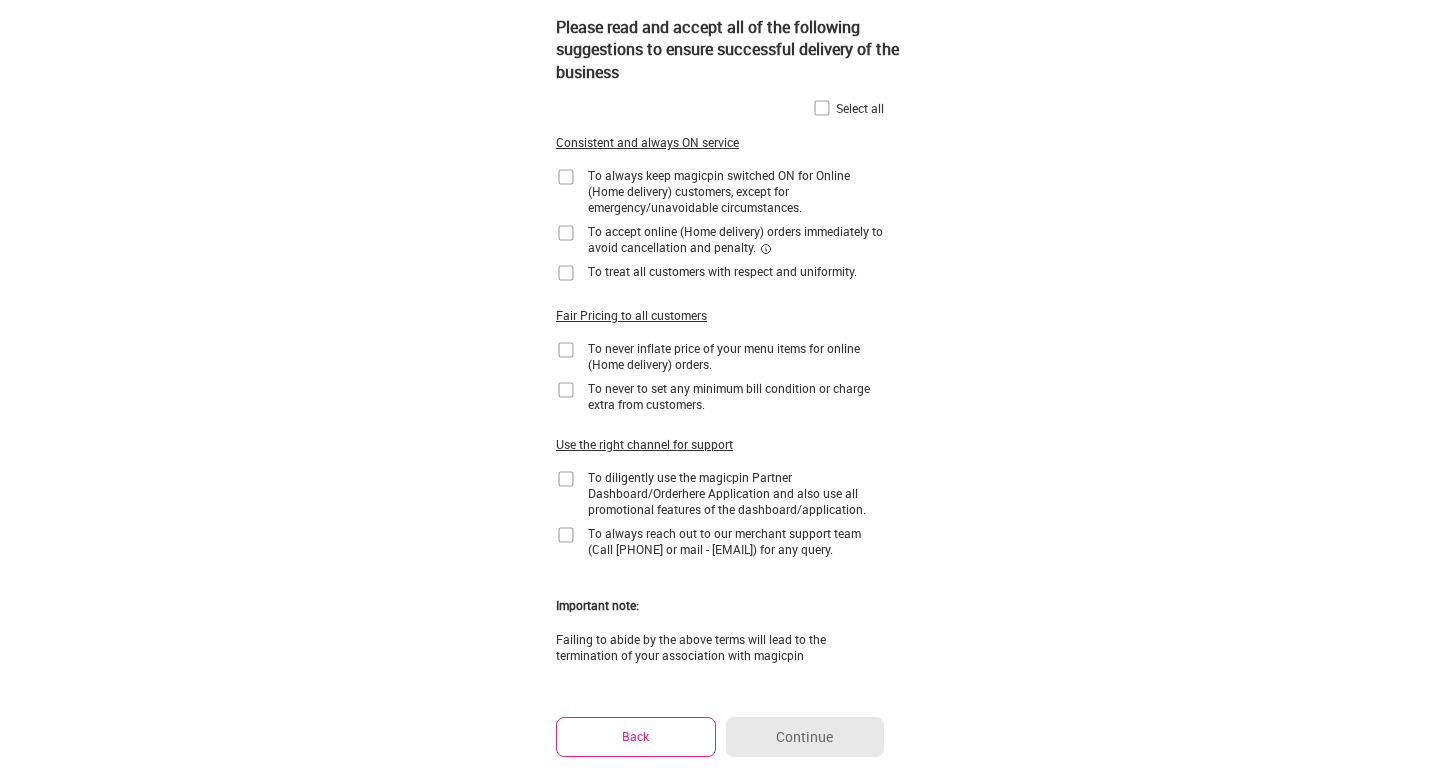 click at bounding box center (566, 177) 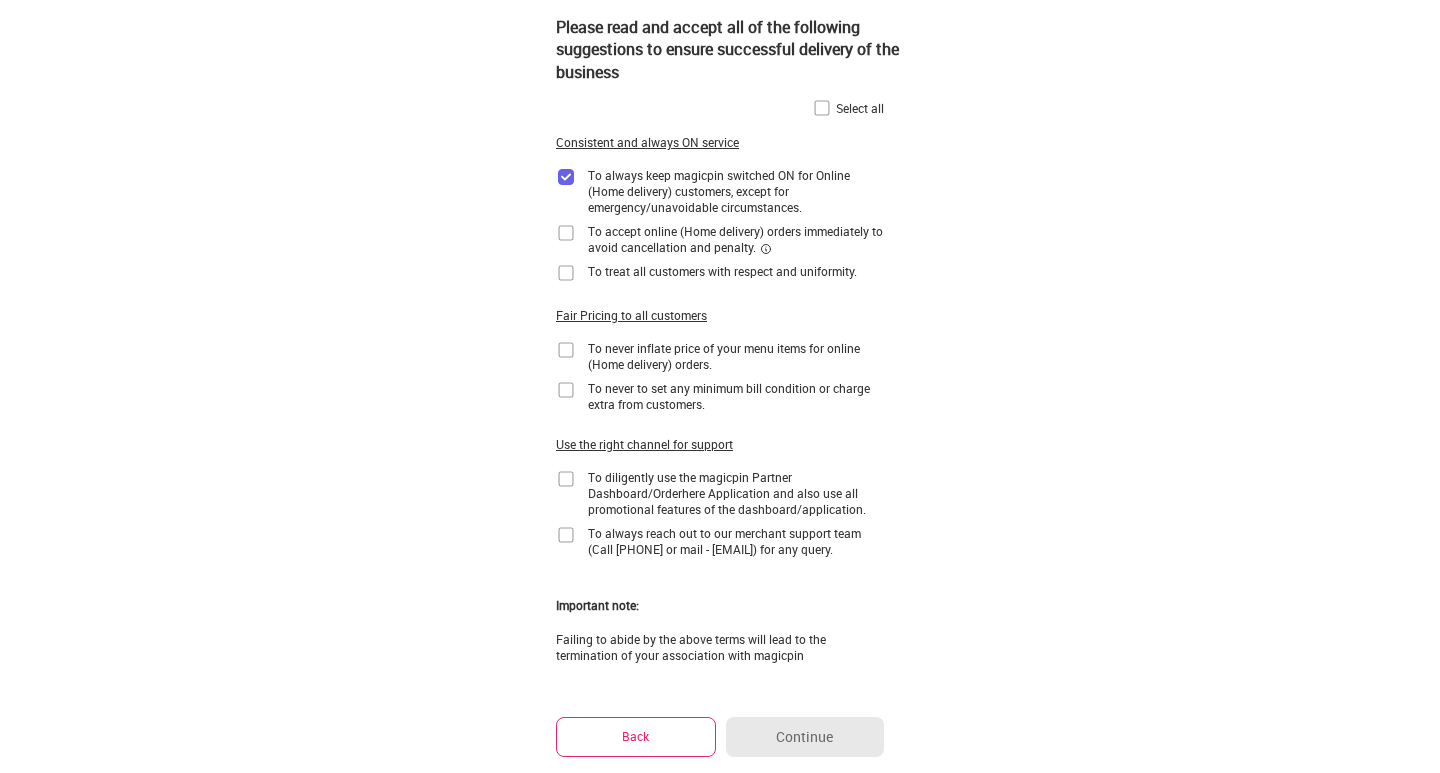 click at bounding box center [566, 233] 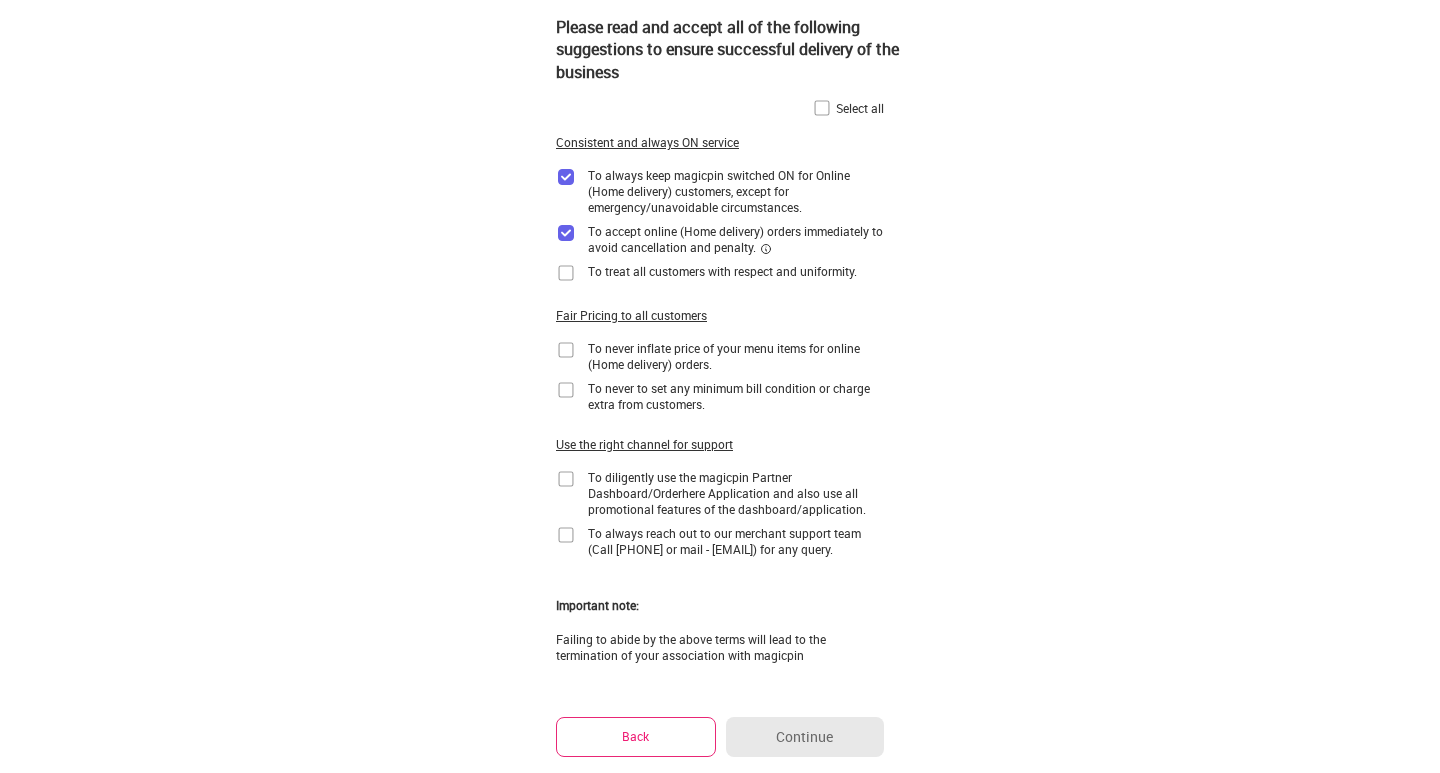 click at bounding box center [566, 273] 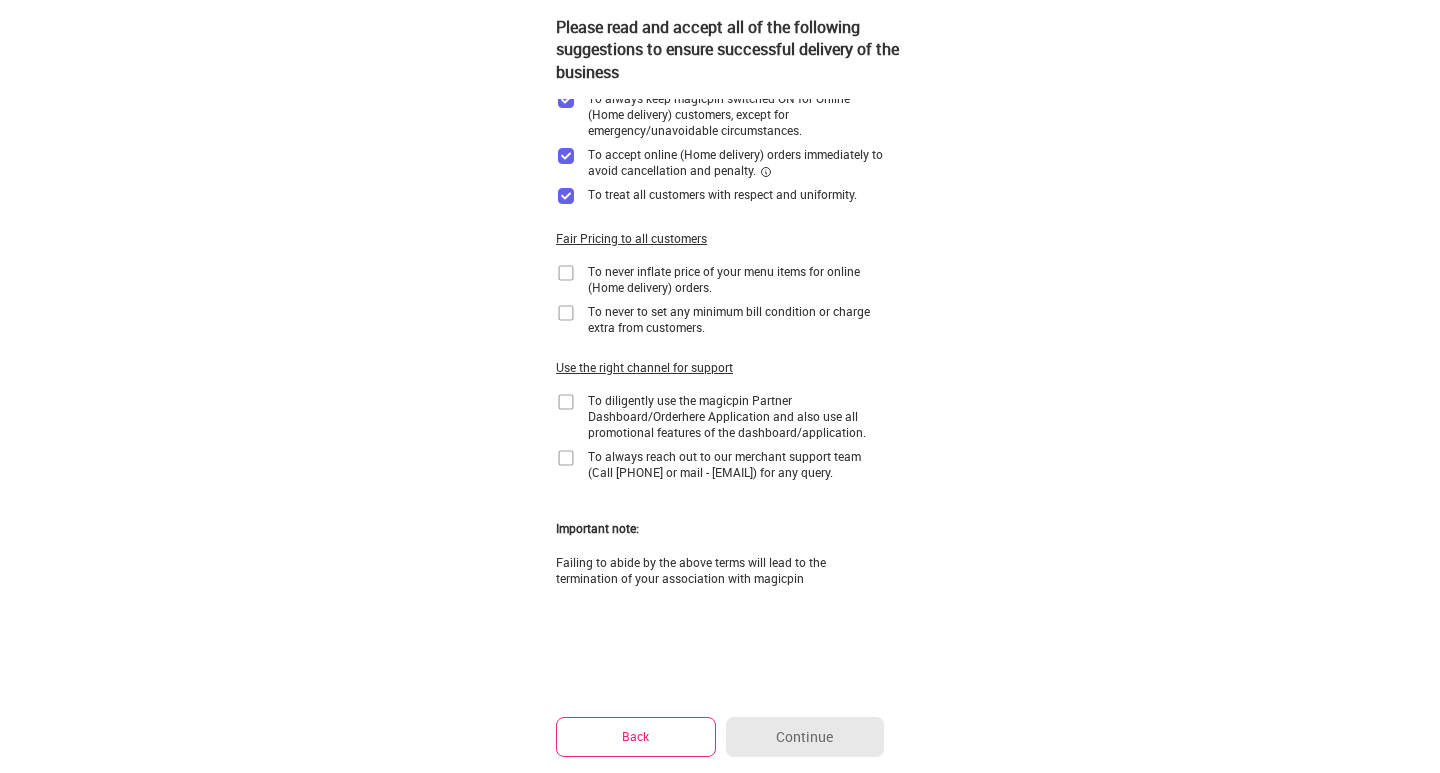 scroll, scrollTop: 120, scrollLeft: 0, axis: vertical 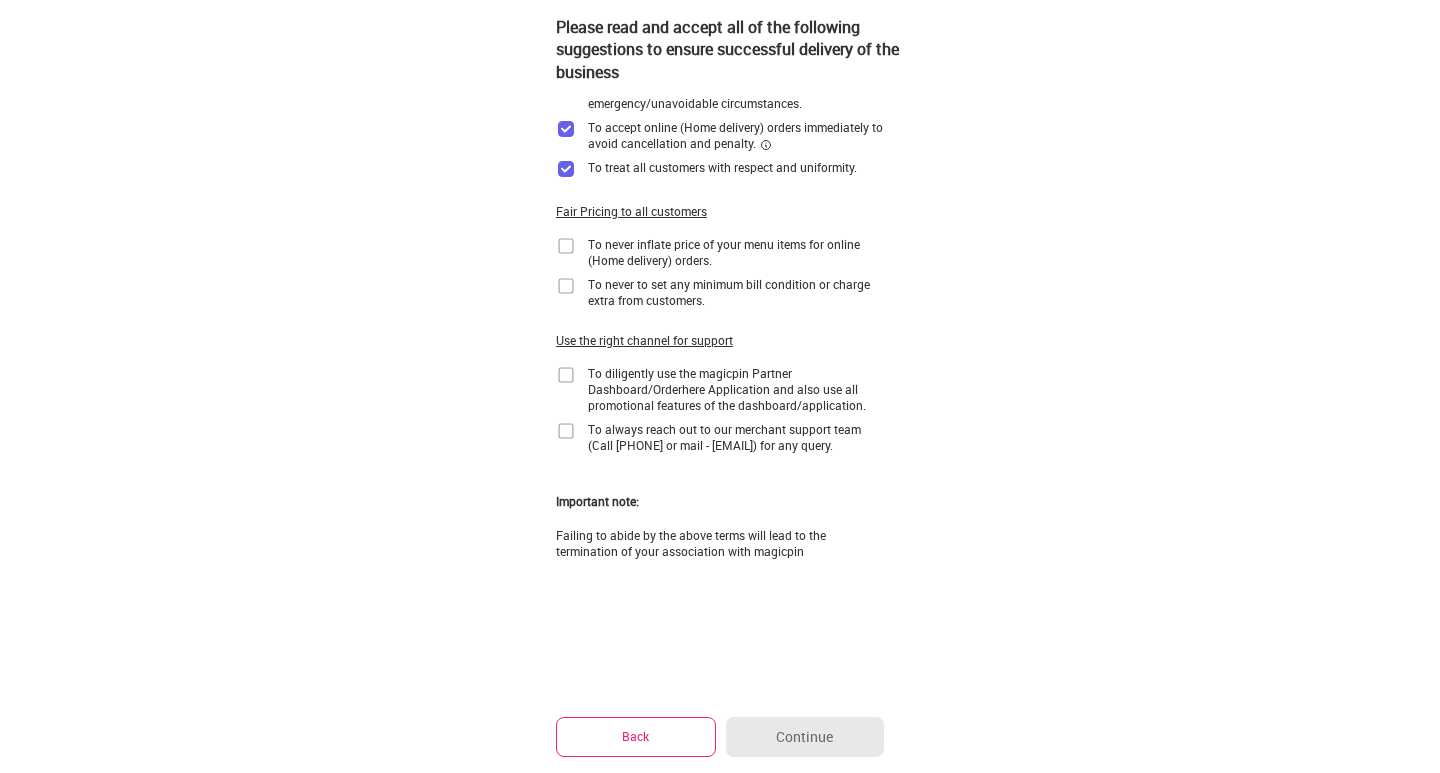 click at bounding box center [566, 375] 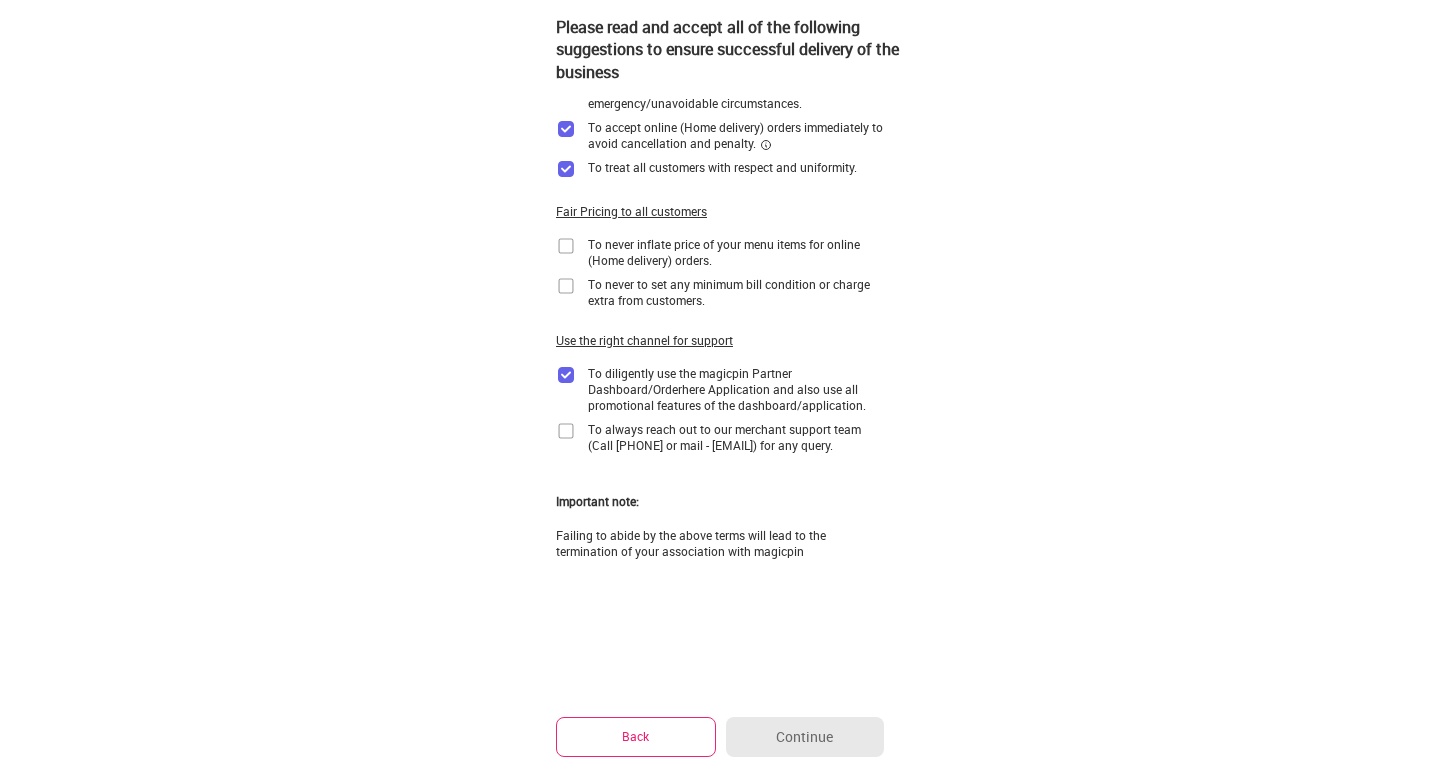 click at bounding box center (566, 431) 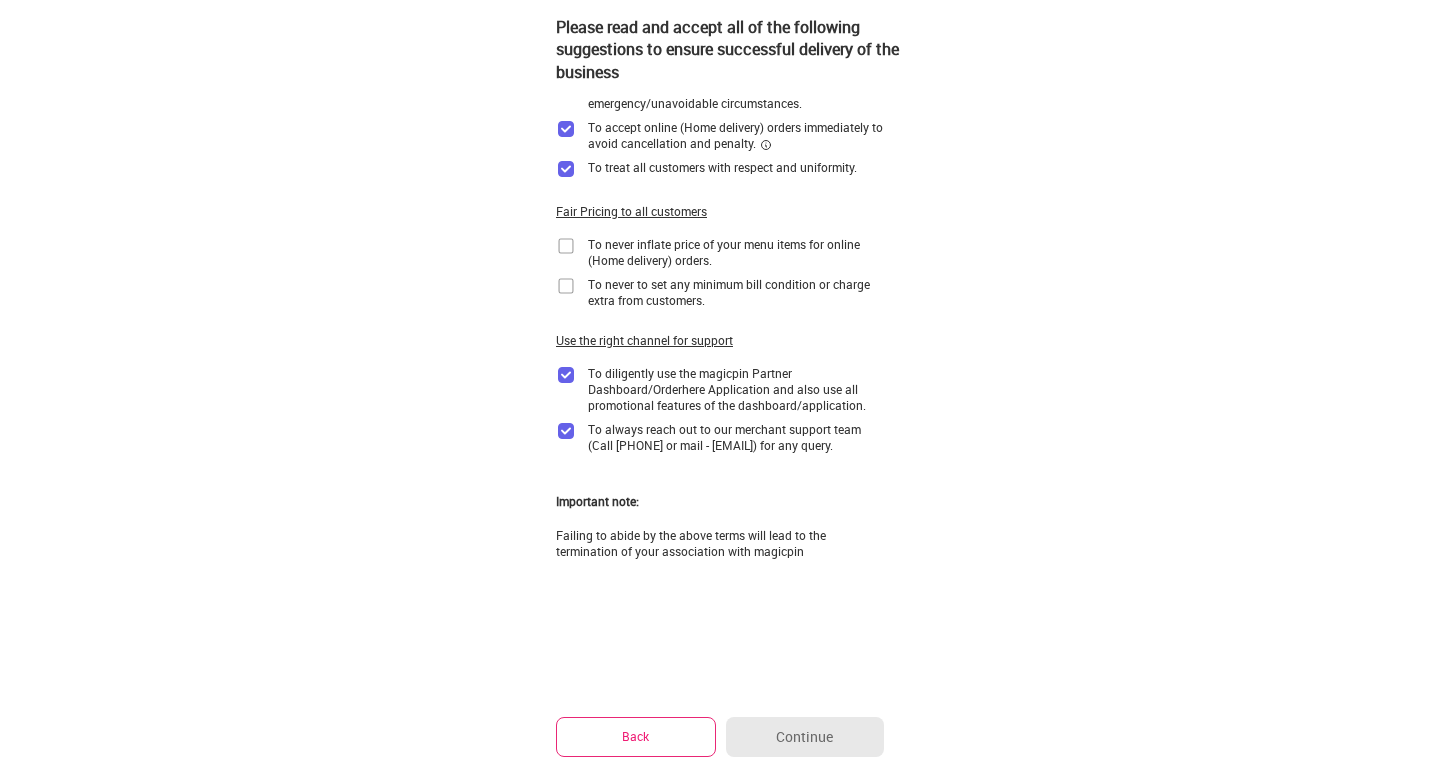 click at bounding box center (566, 246) 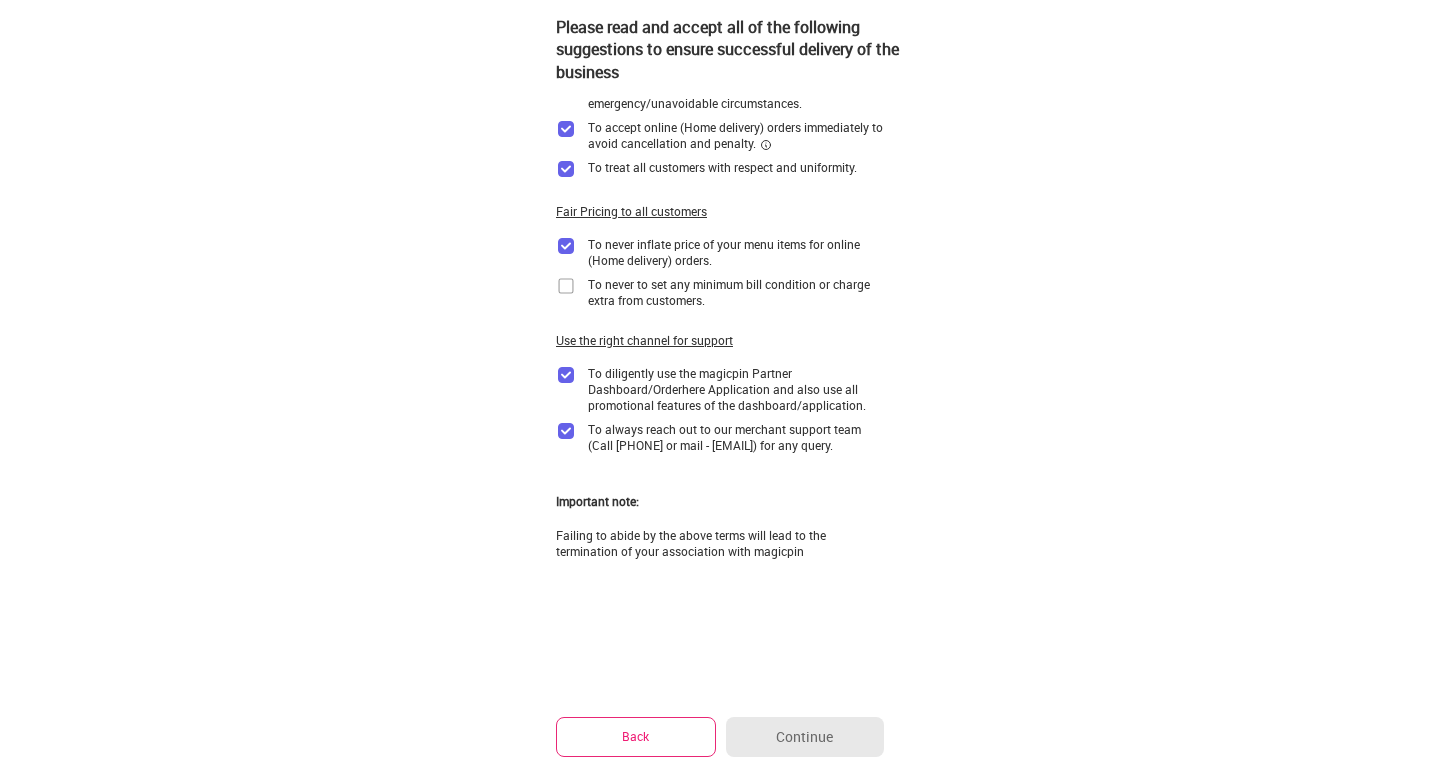 click at bounding box center [566, 286] 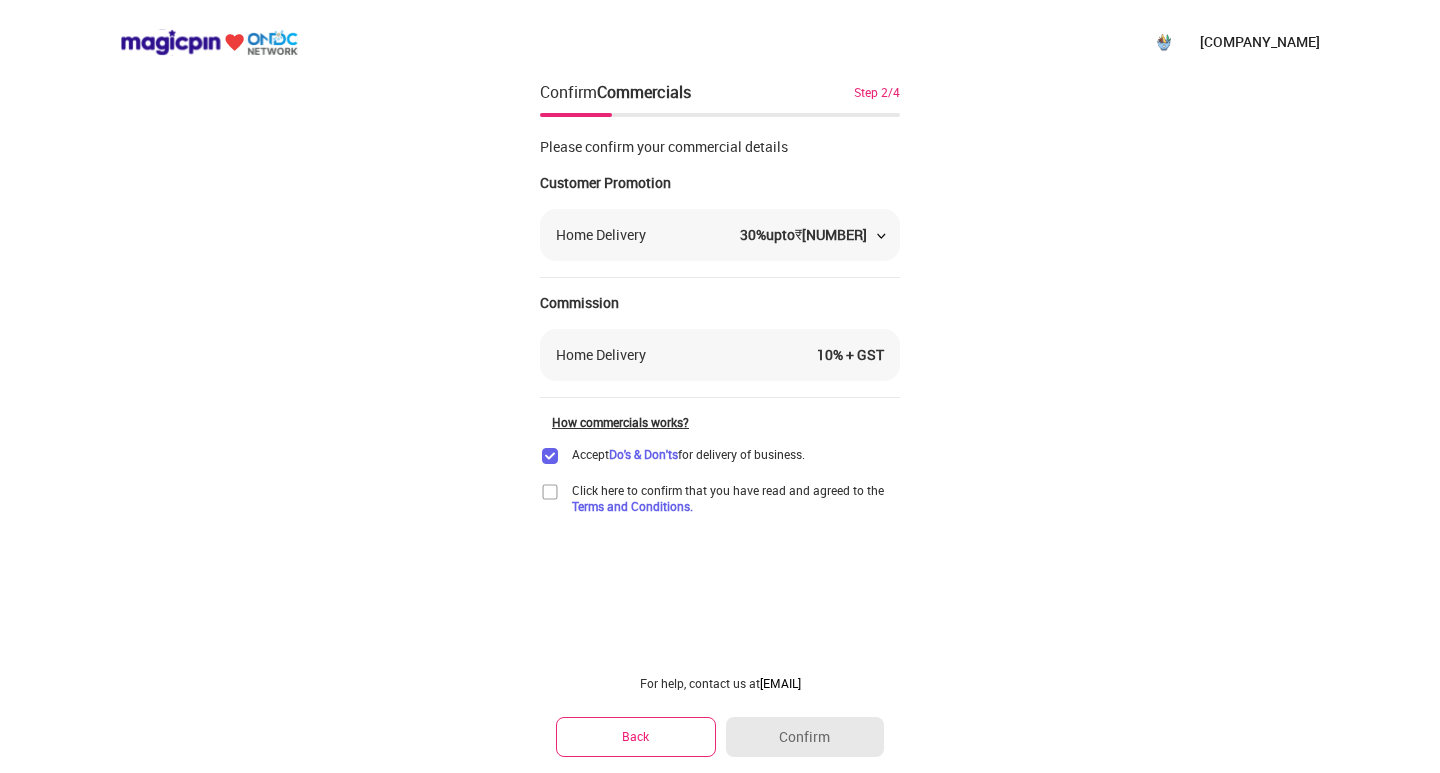 click at bounding box center (550, 492) 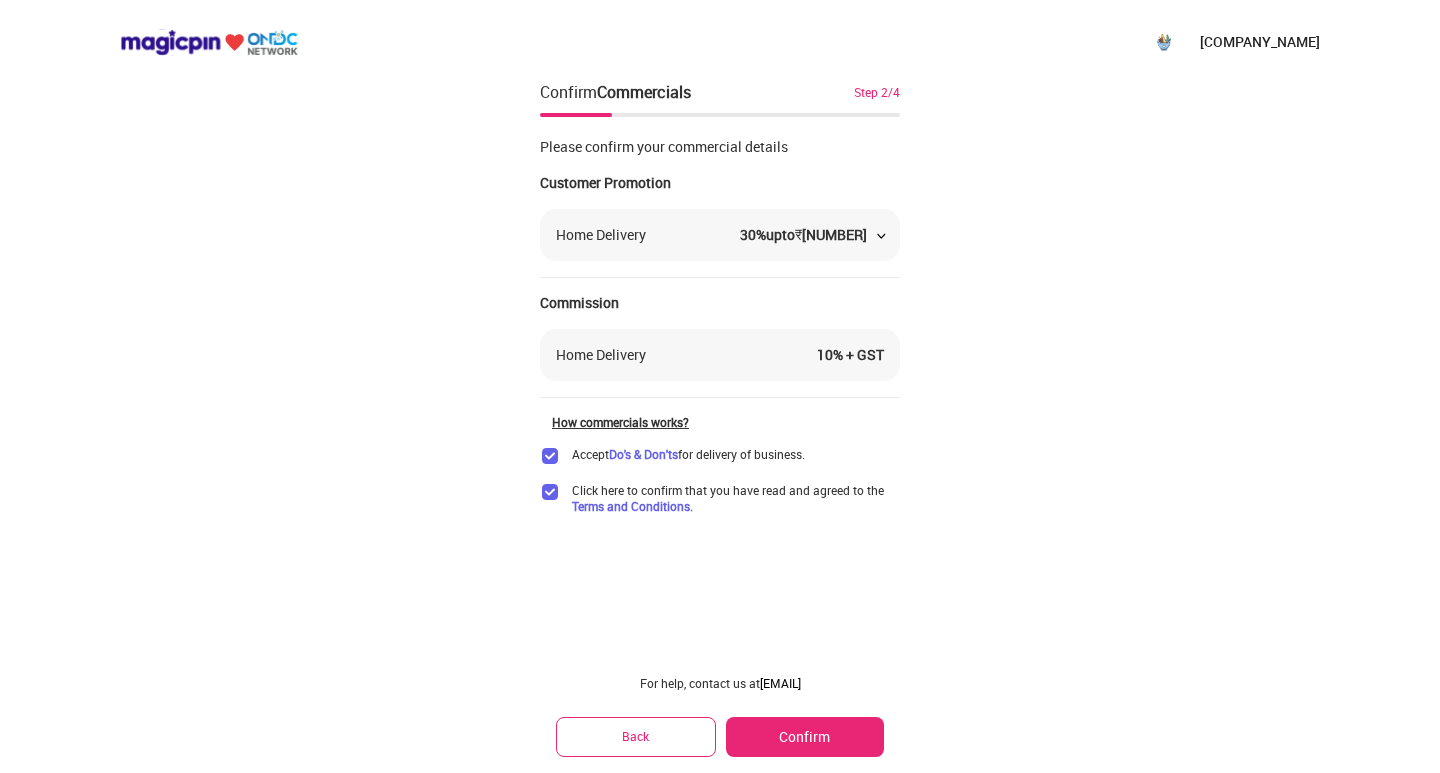 click on "Confirm" at bounding box center [805, 737] 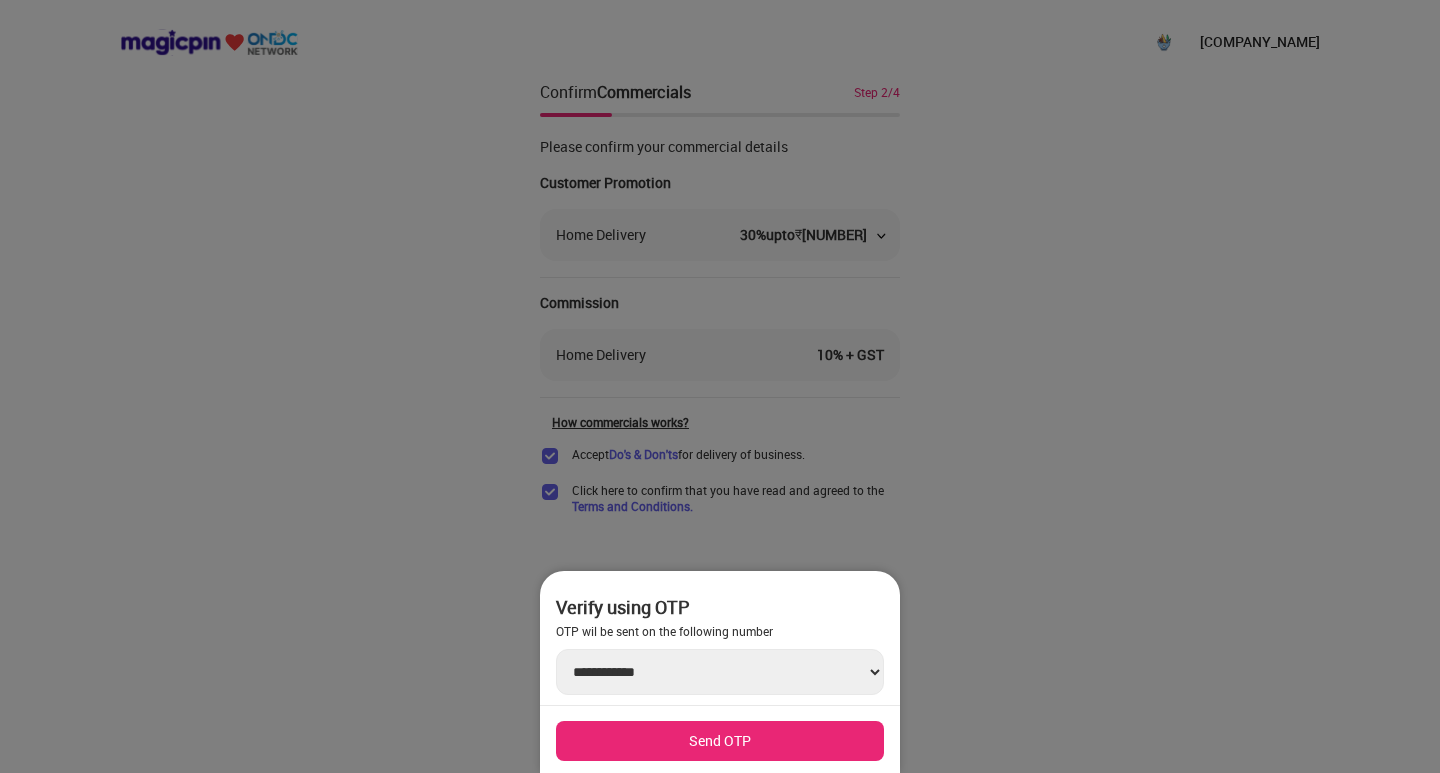 click on "Send OTP" at bounding box center (720, 741) 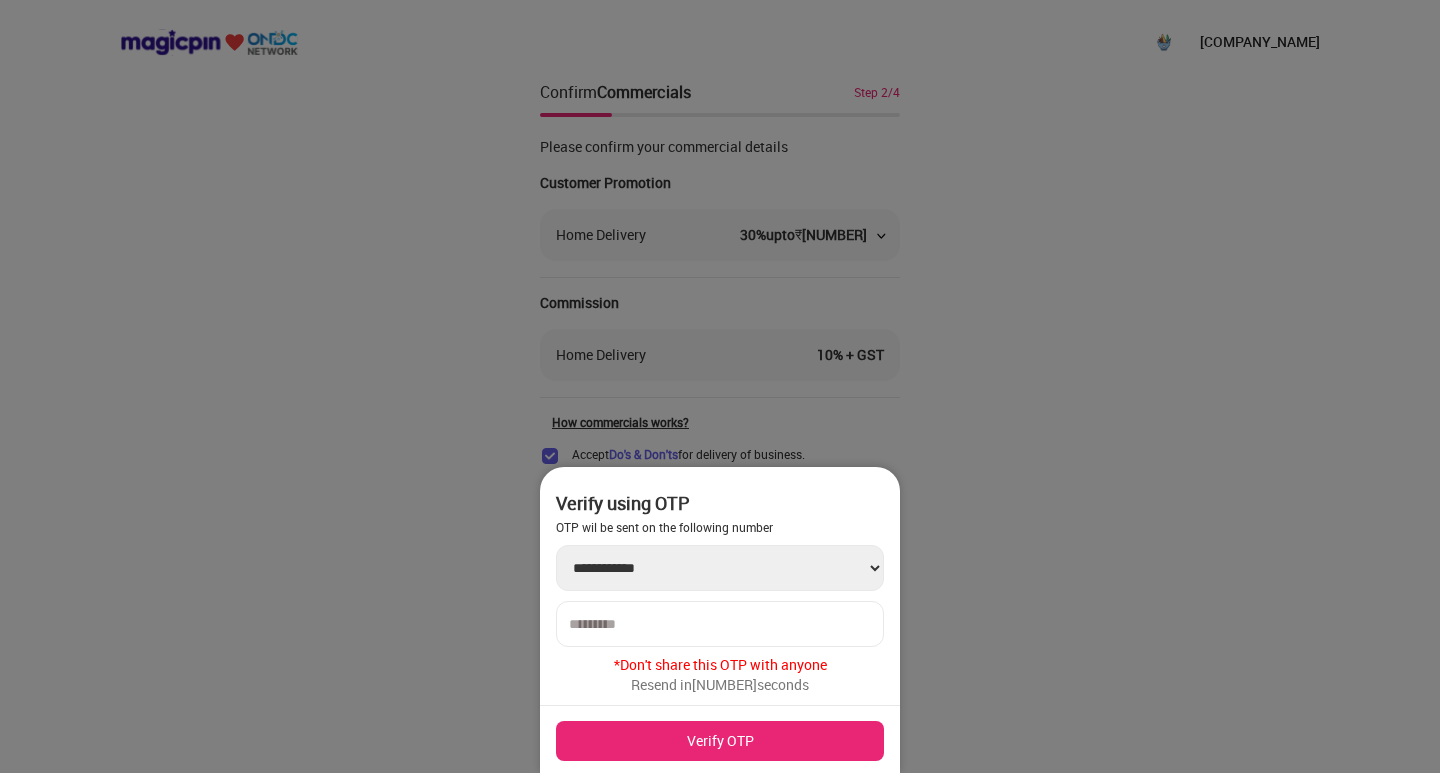 click at bounding box center (720, 624) 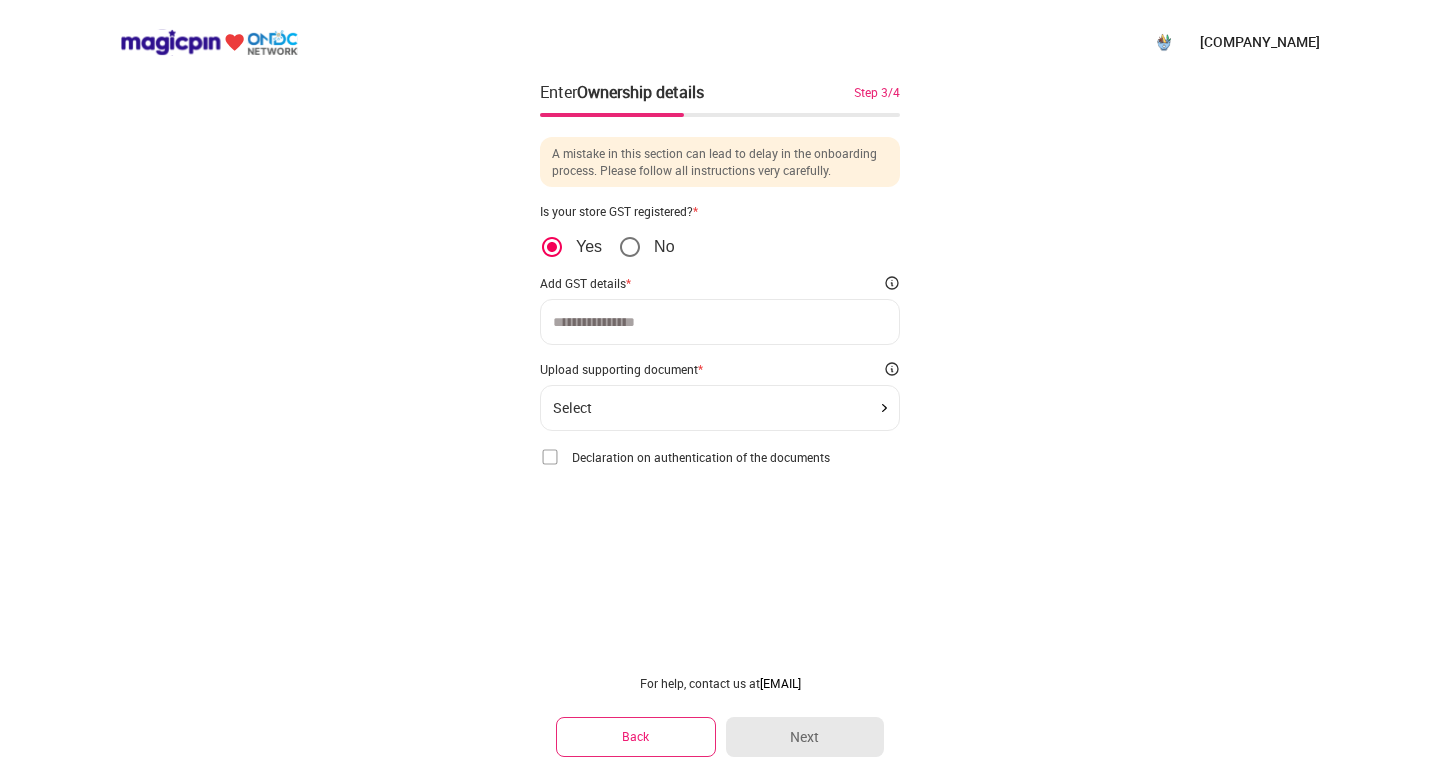 click at bounding box center (720, 322) 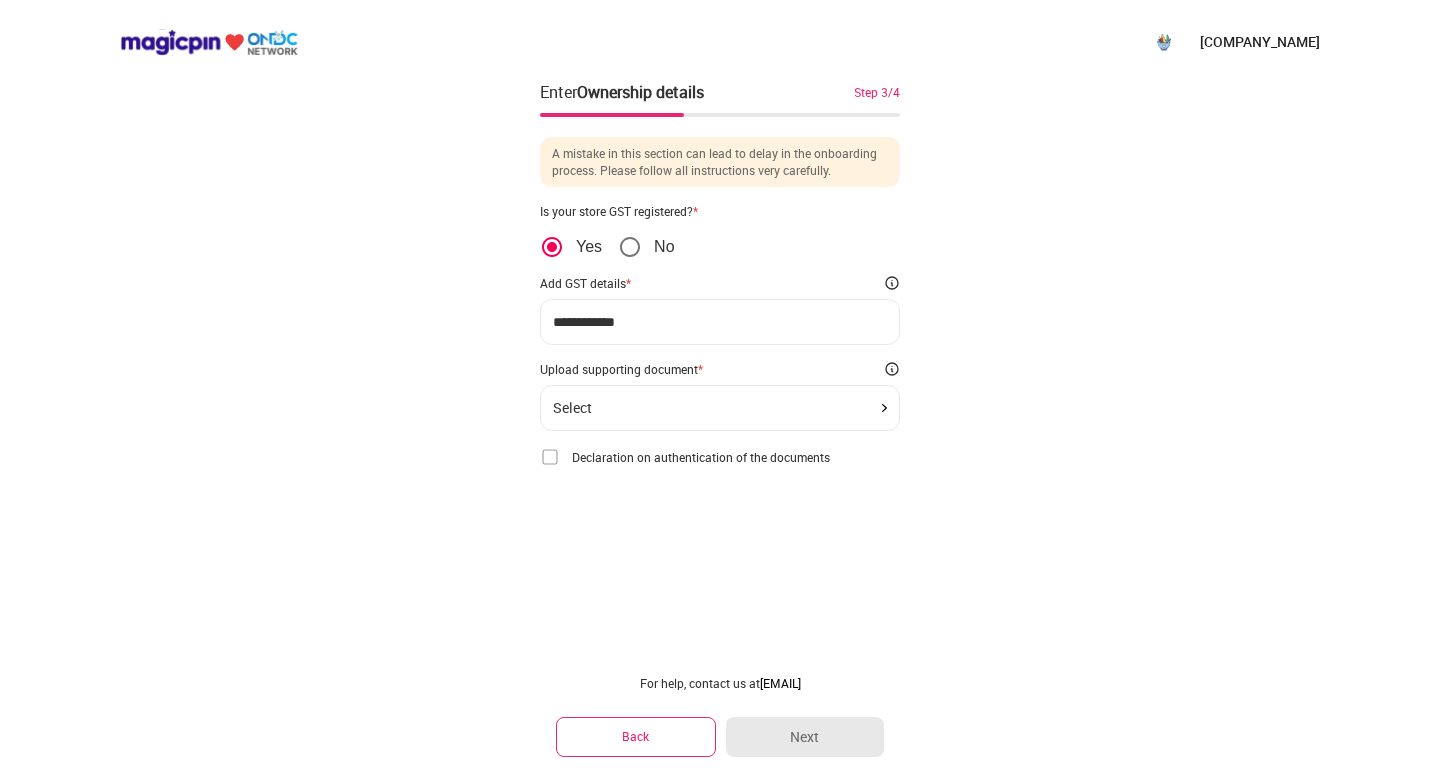 type on "**********" 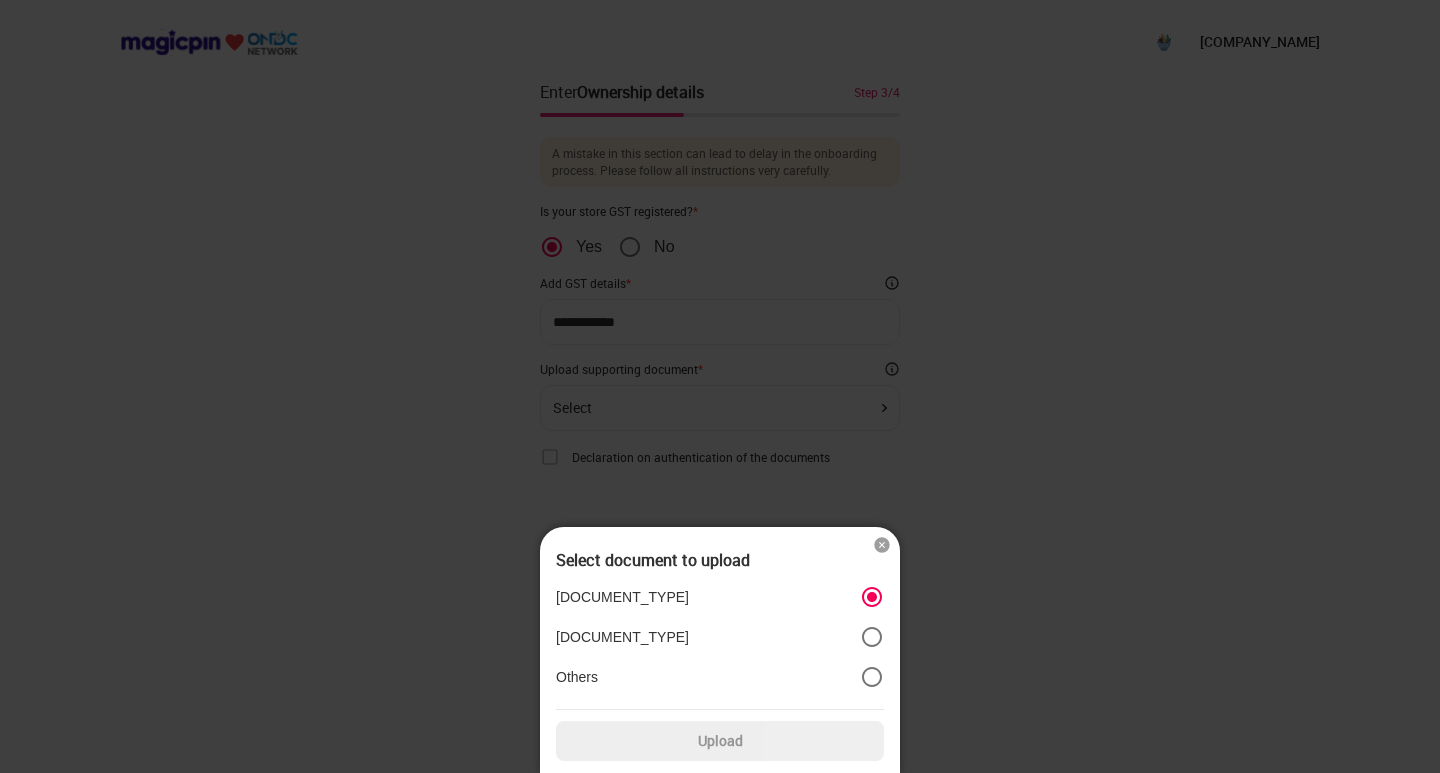 click on "[DOCUMENT_TYPE] [DOCUMENT_TYPE] [DOCUMENT_TYPE]" at bounding box center [720, 637] 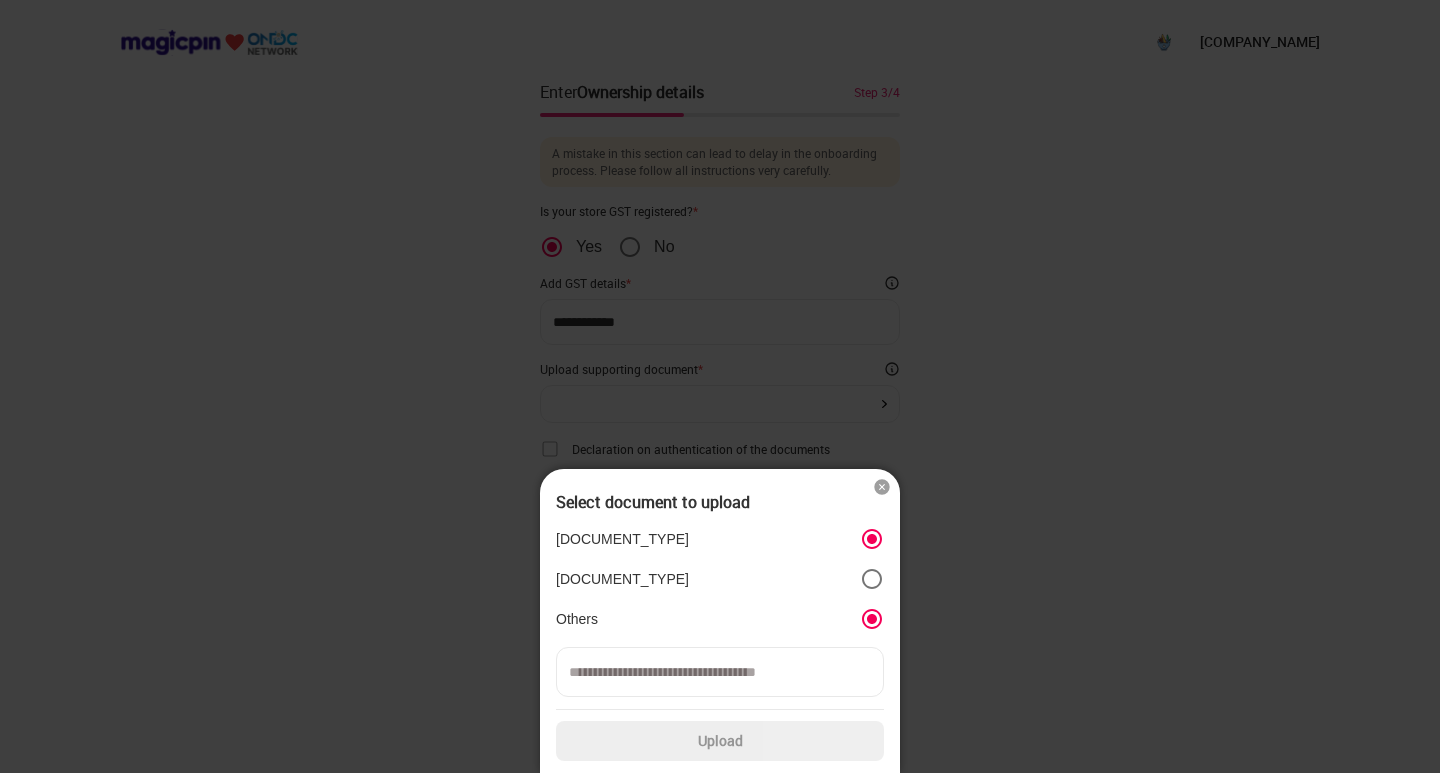 click at bounding box center [720, 672] 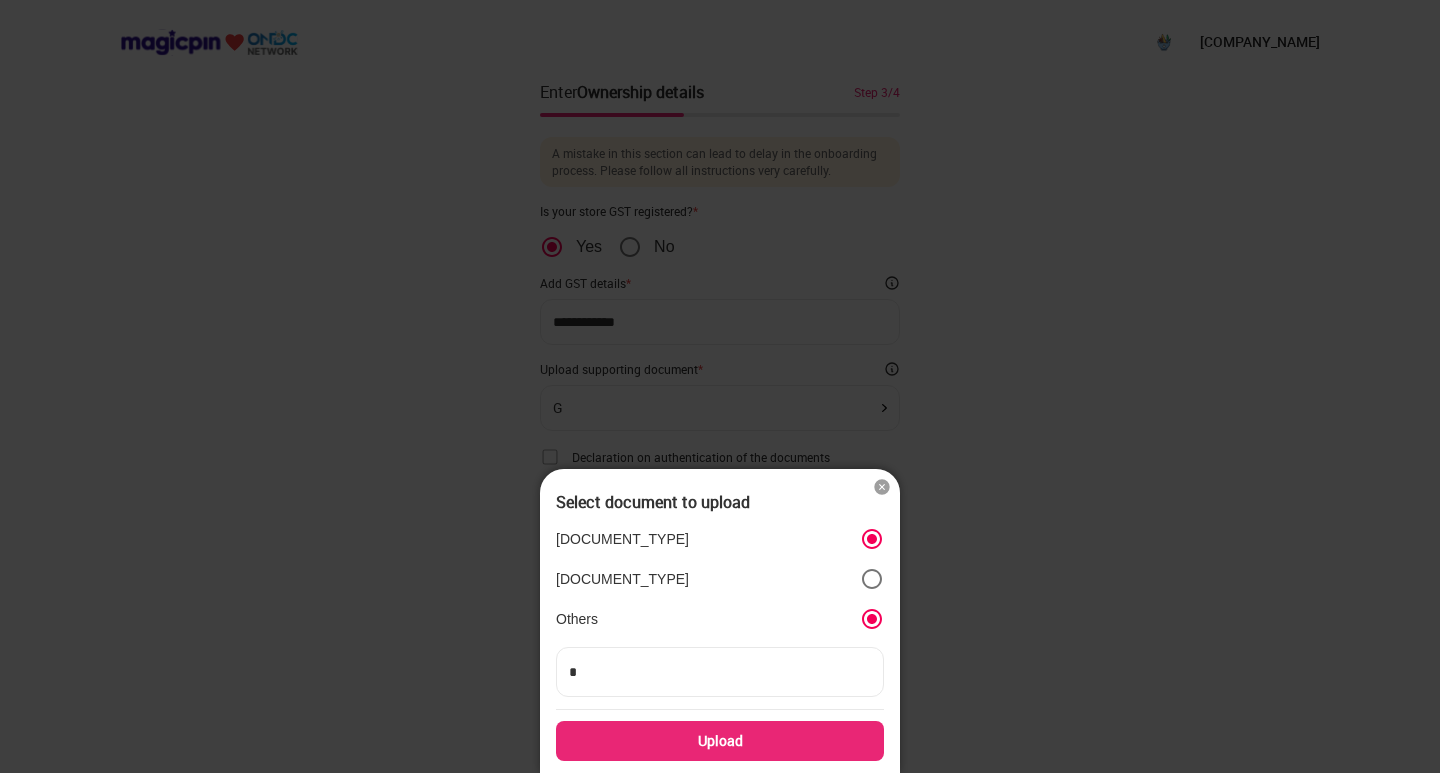 type on "**" 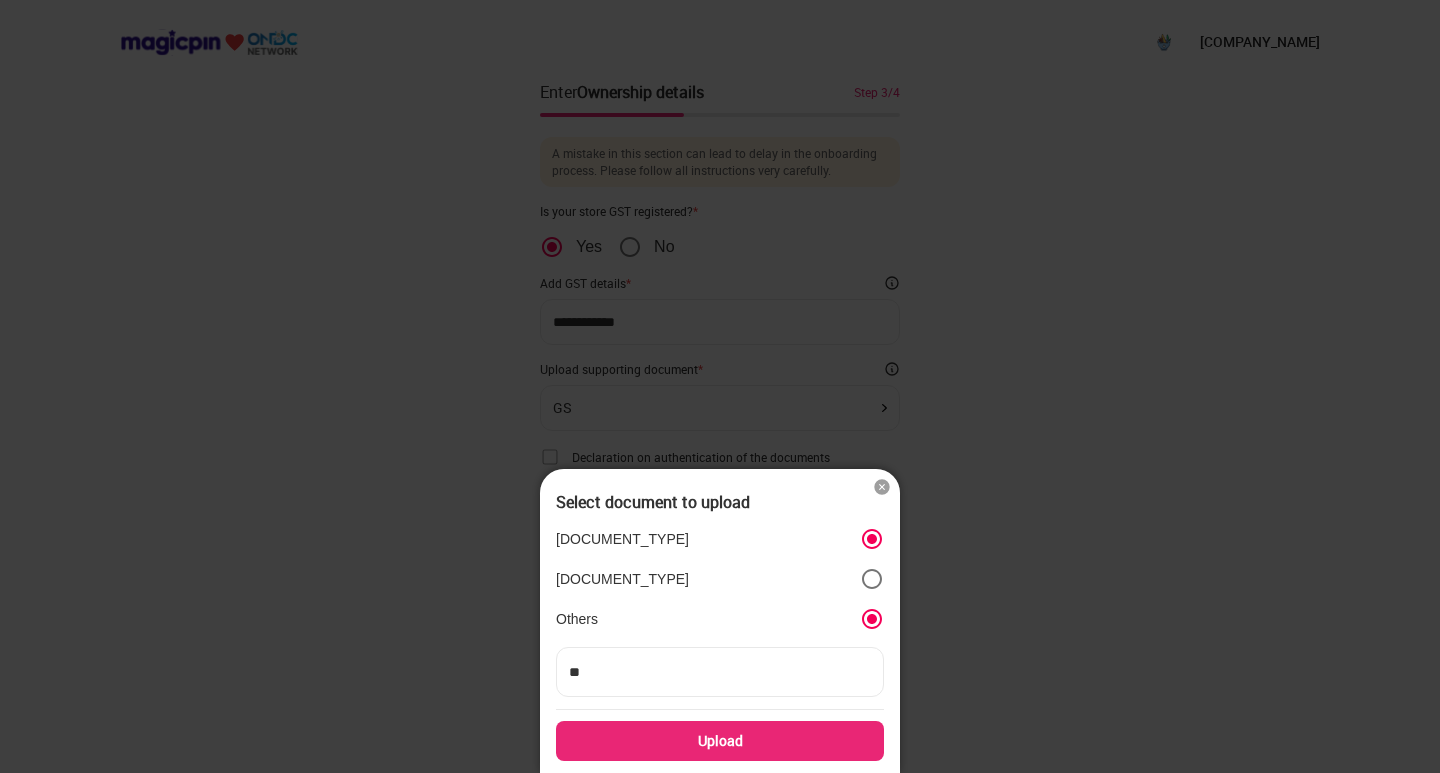 type on "***" 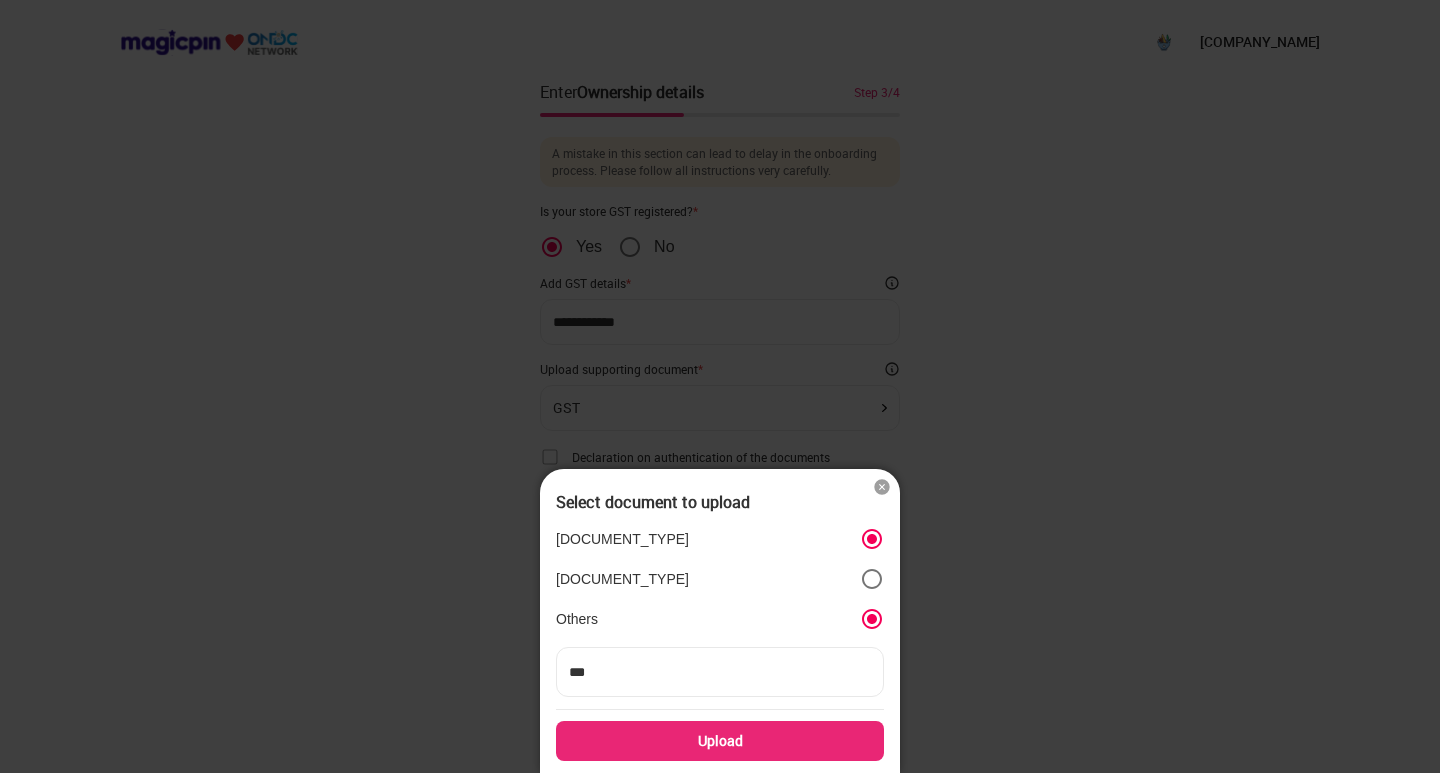 type on "***" 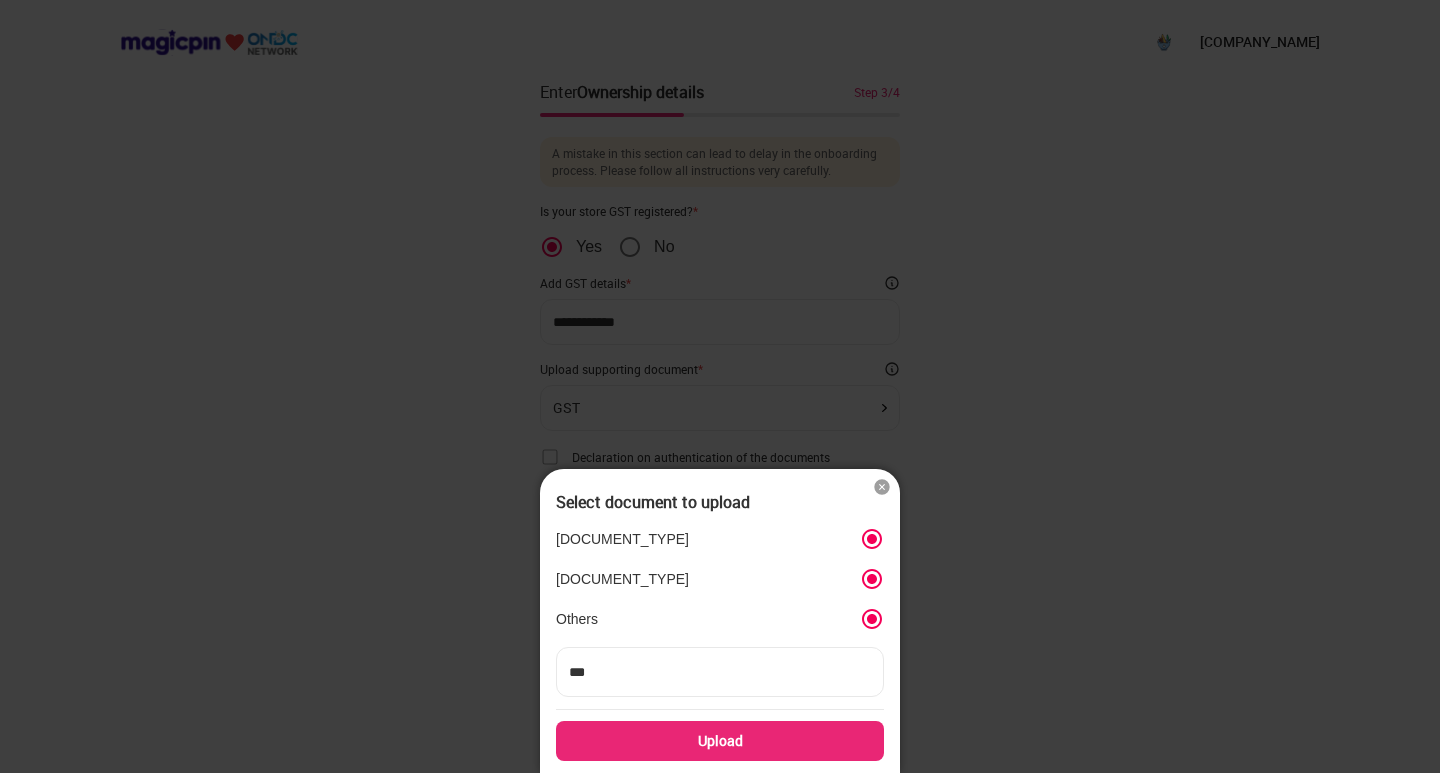 click on "[DOCUMENT_TYPE]" at bounding box center (720, 579) 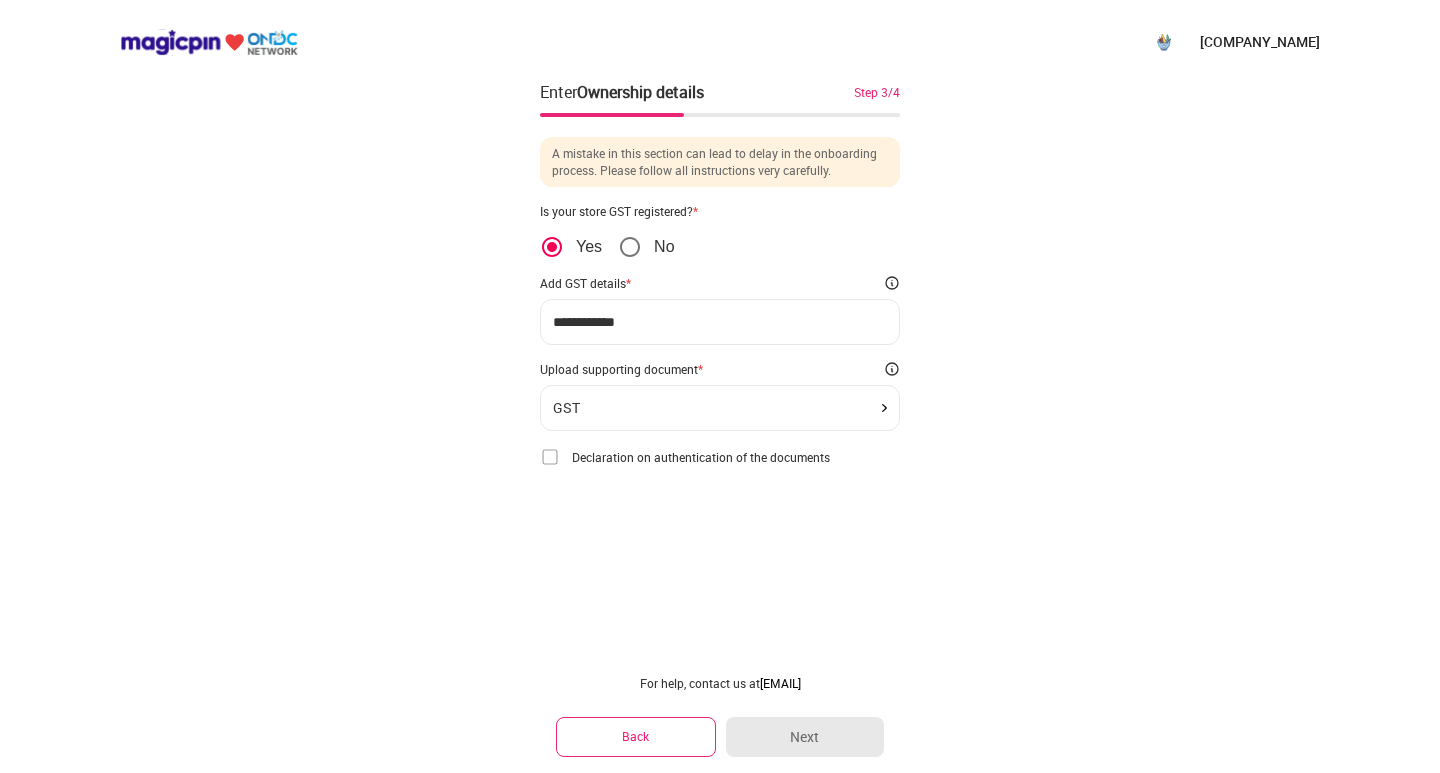click at bounding box center [550, 457] 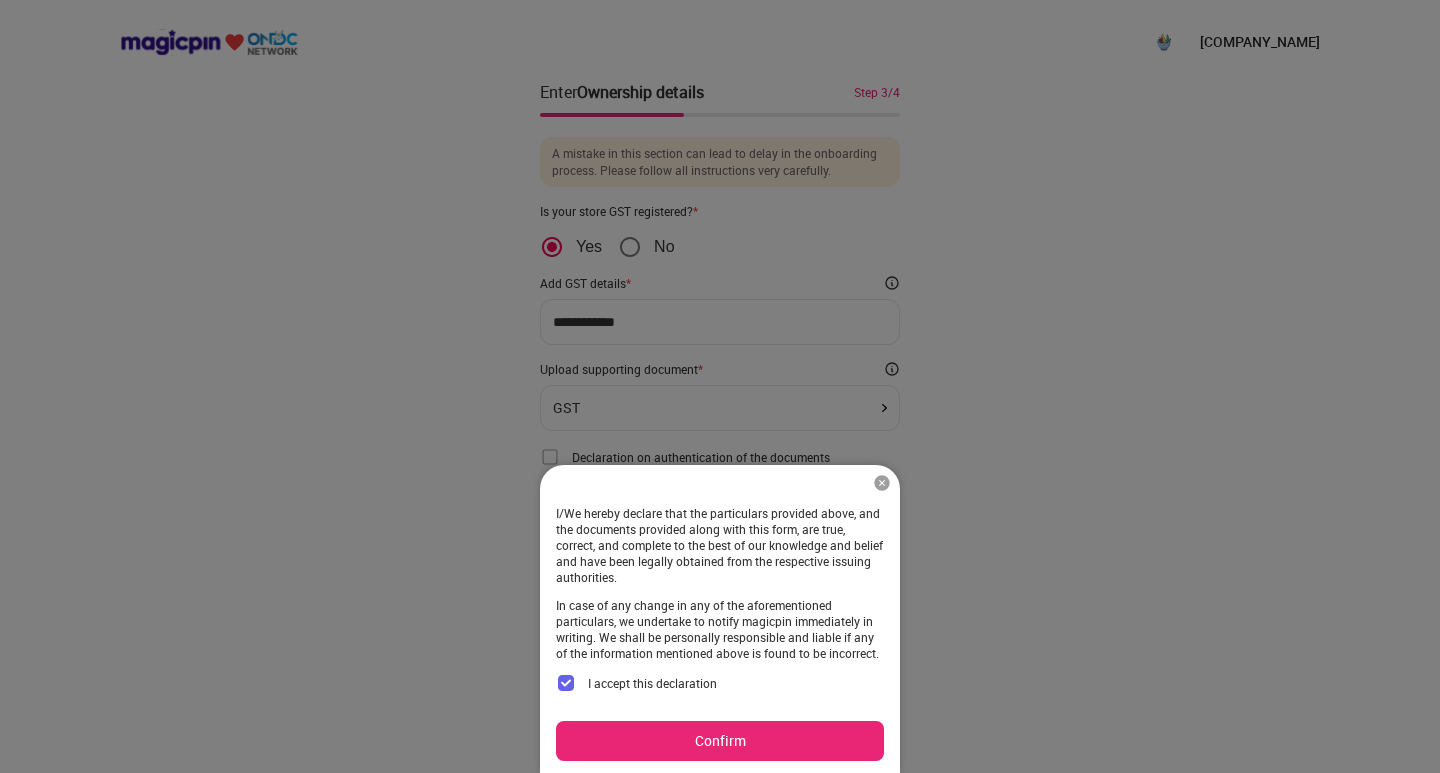 click on "Confirm" at bounding box center (720, 741) 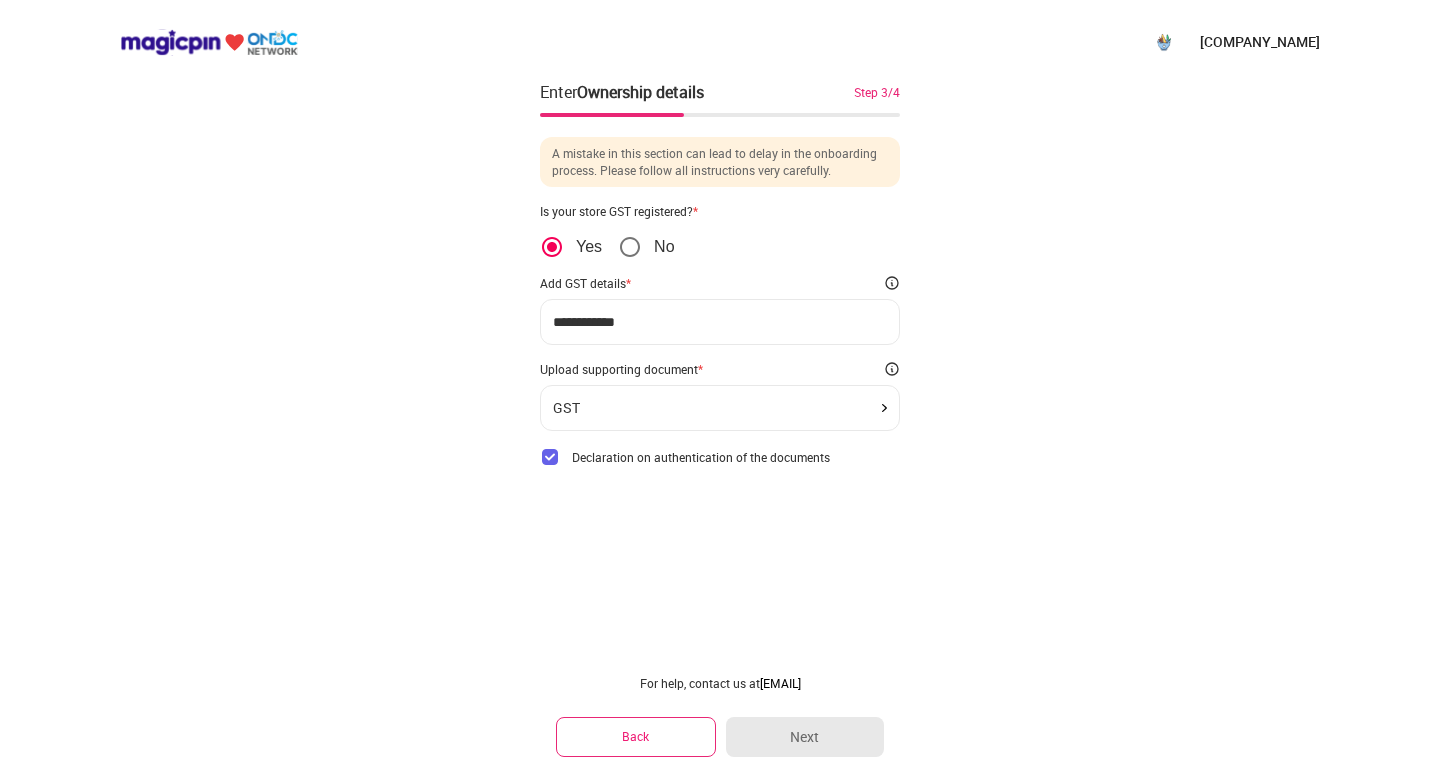 click on "GST" 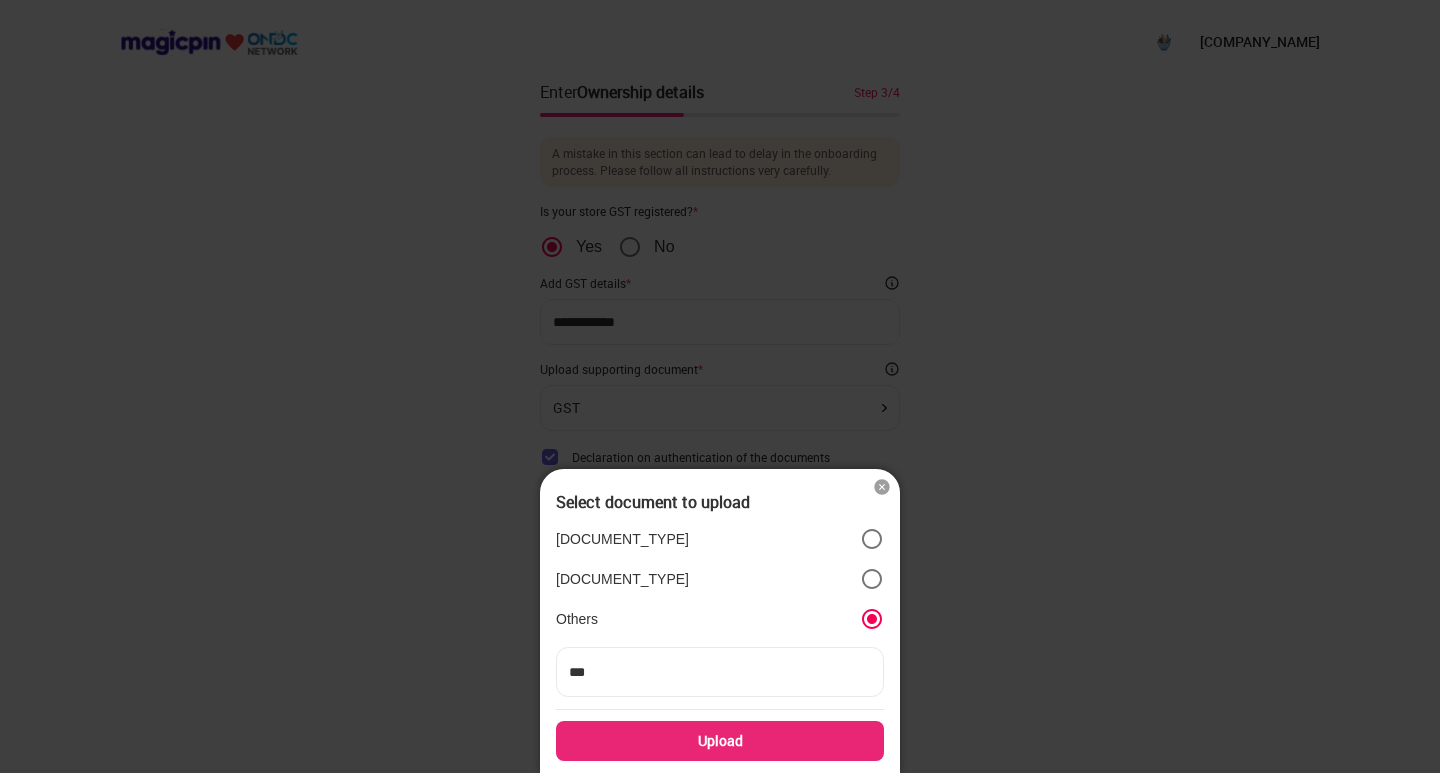 click at bounding box center (882, 487) 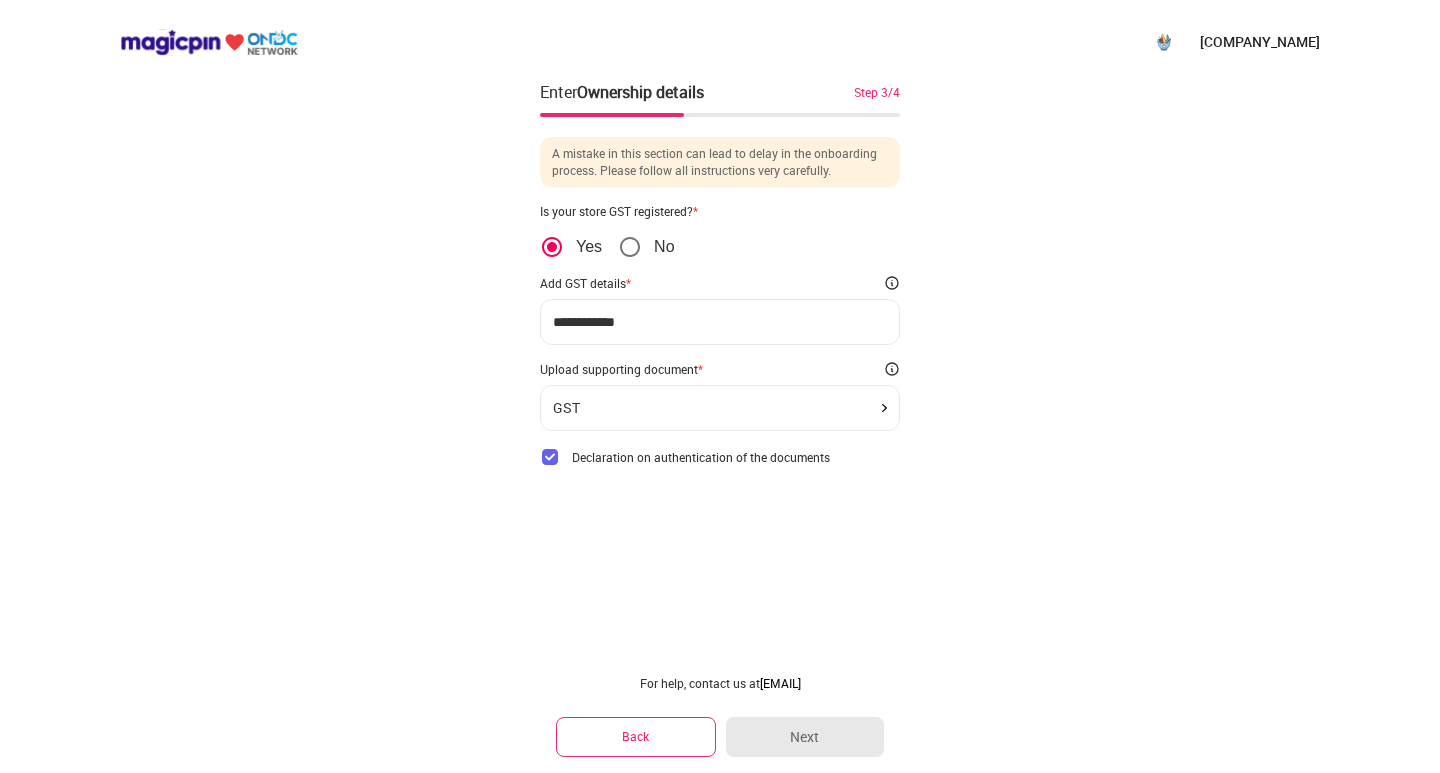 click on "**********" at bounding box center (720, 322) 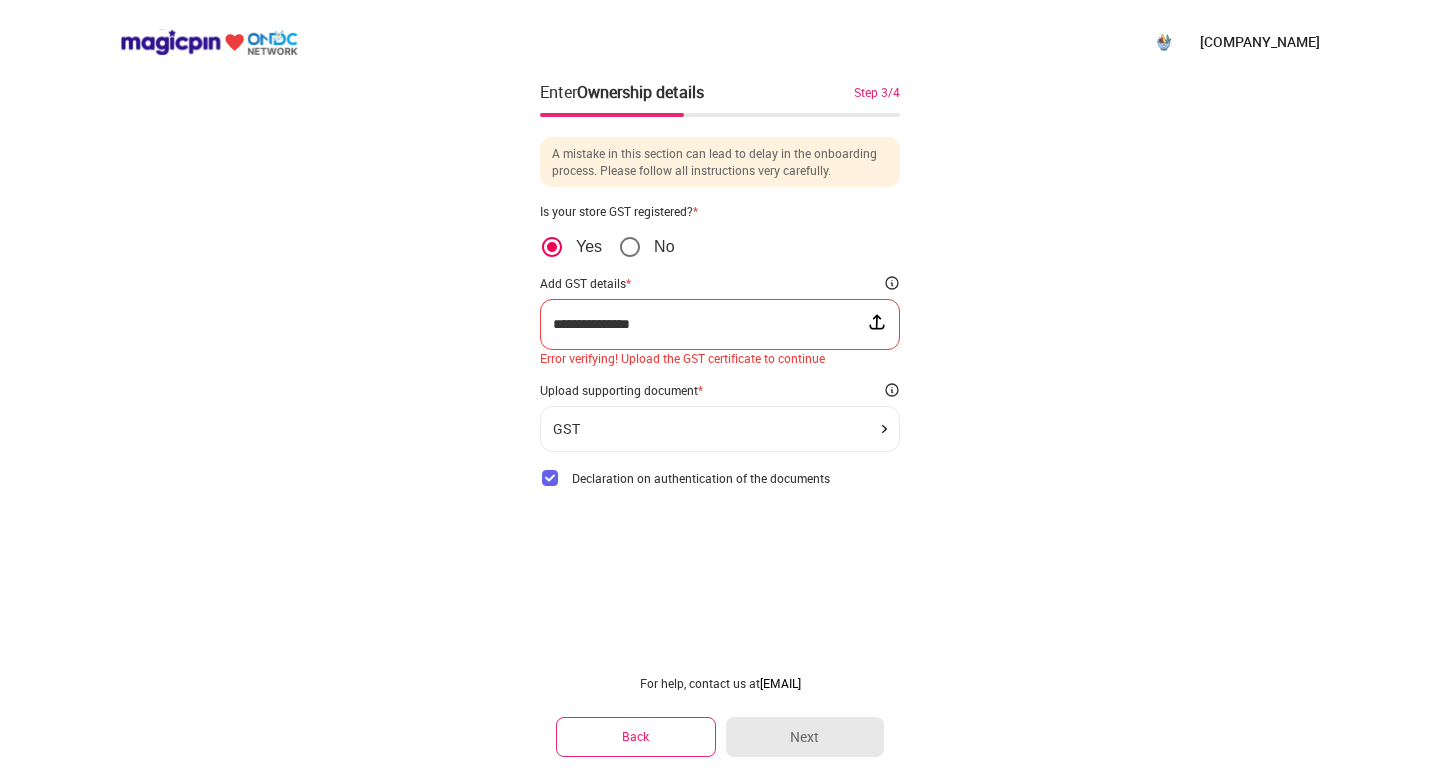 click on "**********" at bounding box center (710, 324) 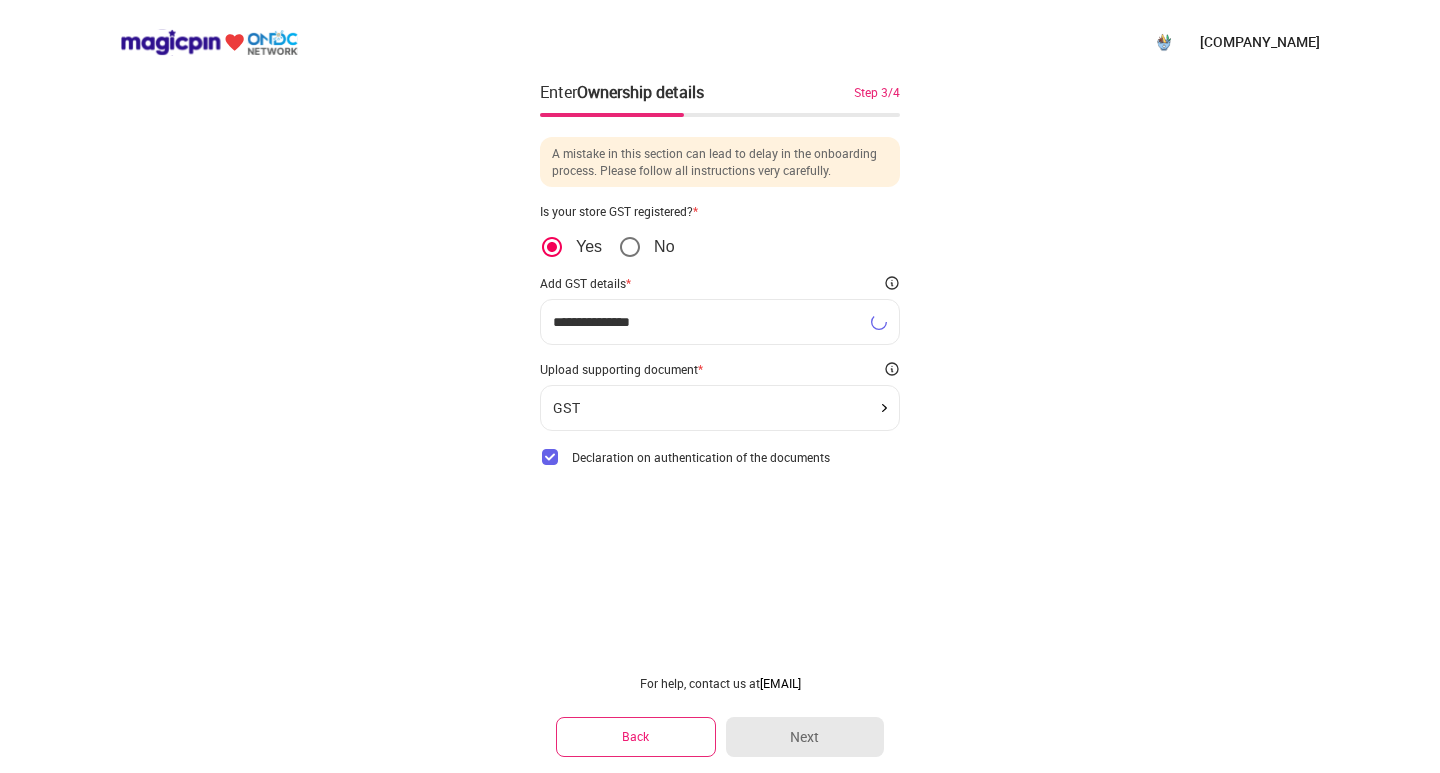 type on "**********" 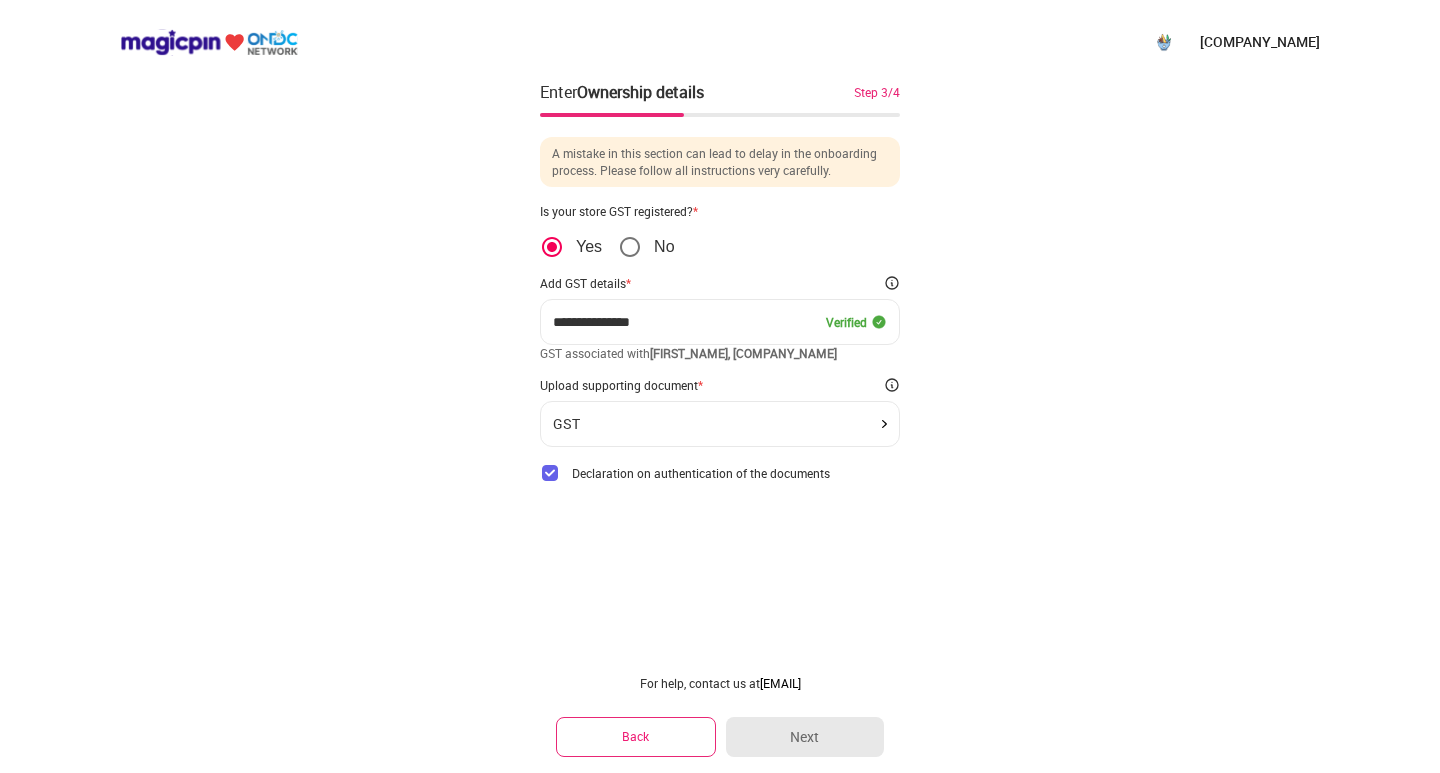click on "GST" 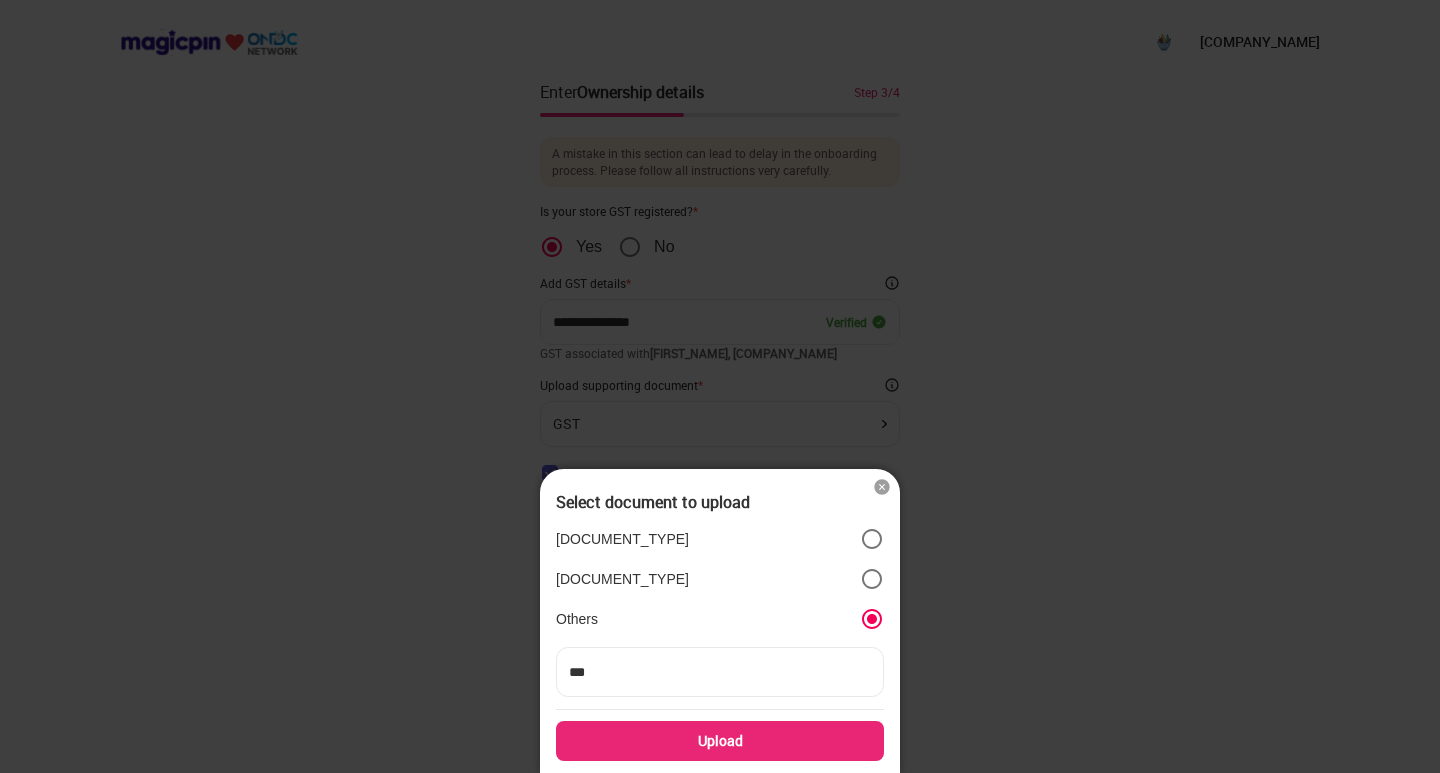 click on "Upload" at bounding box center [720, 741] 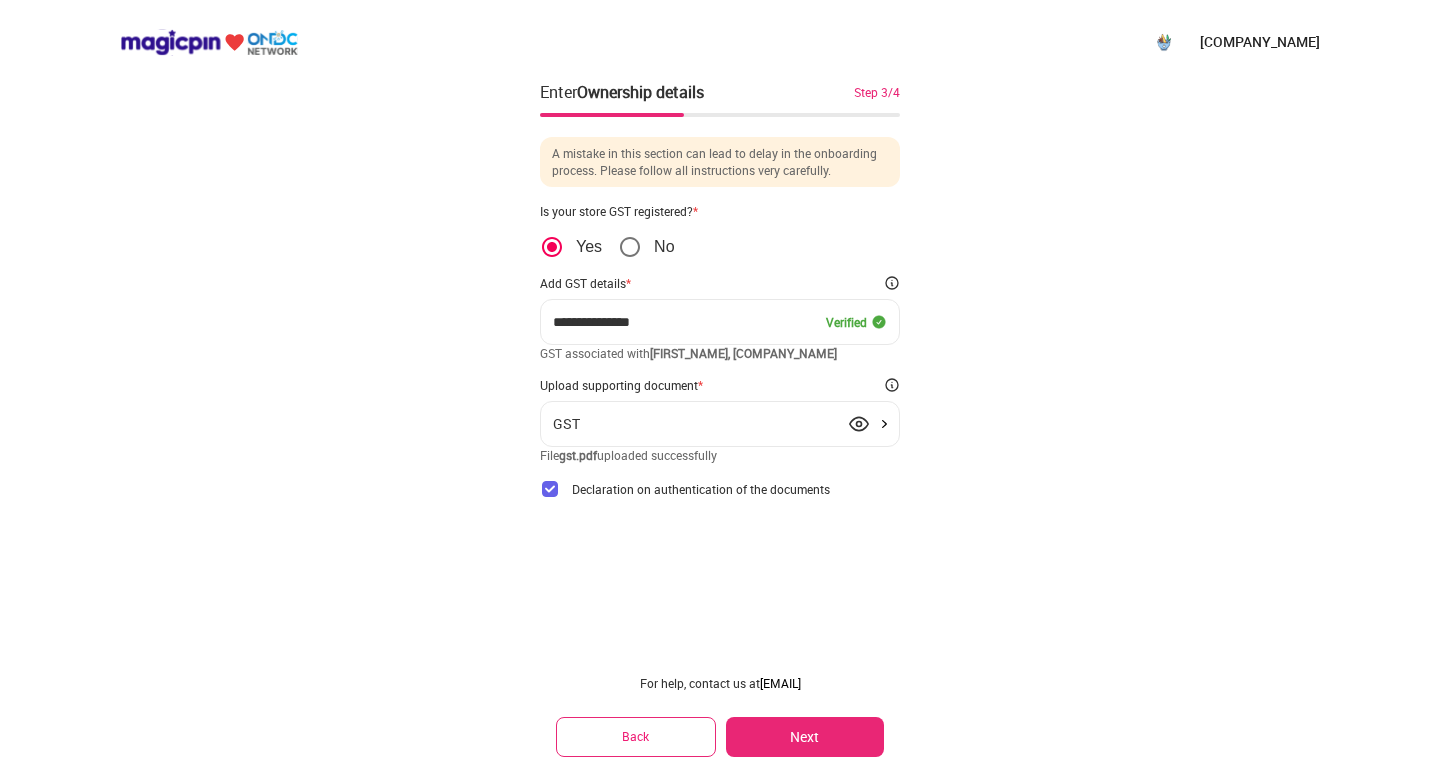 click on "Next" at bounding box center (805, 737) 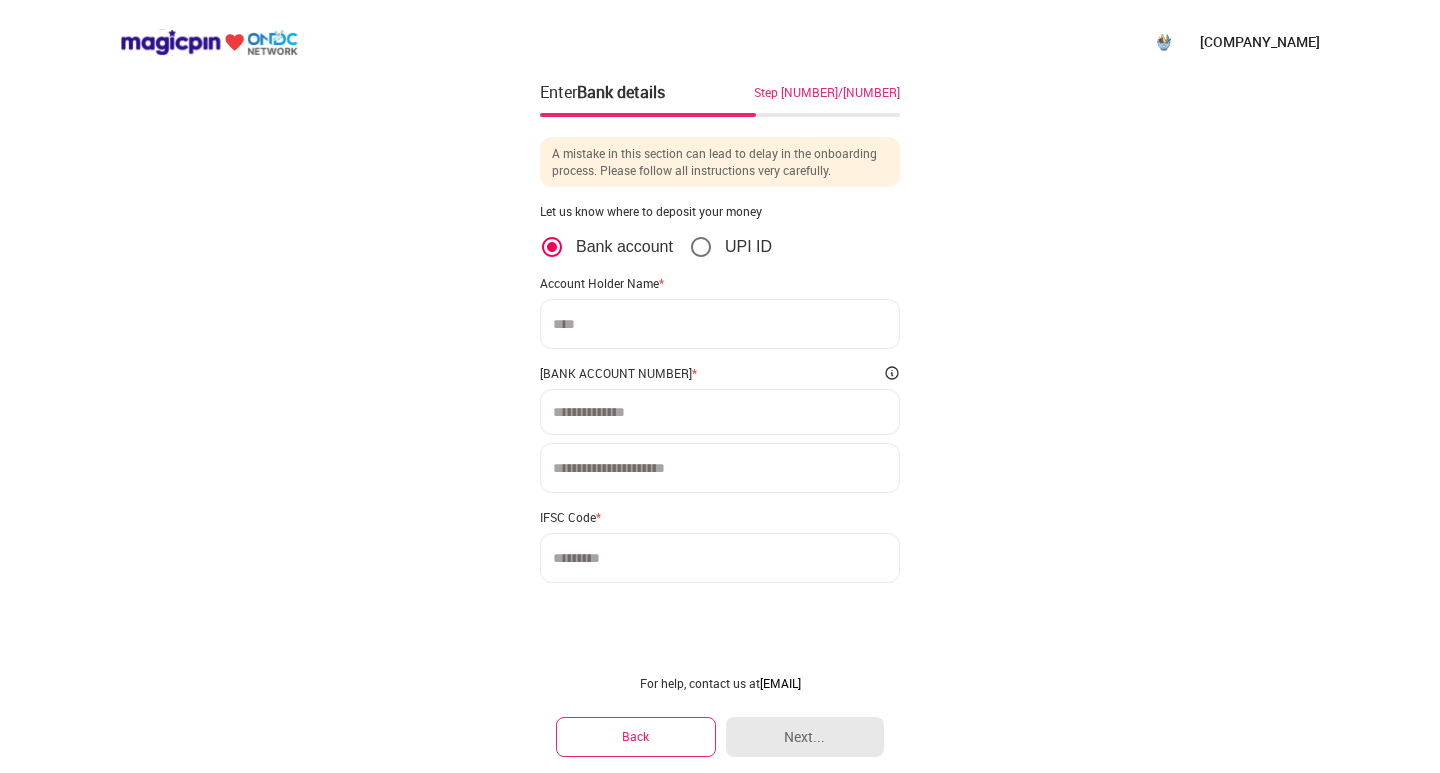 click at bounding box center [720, 324] 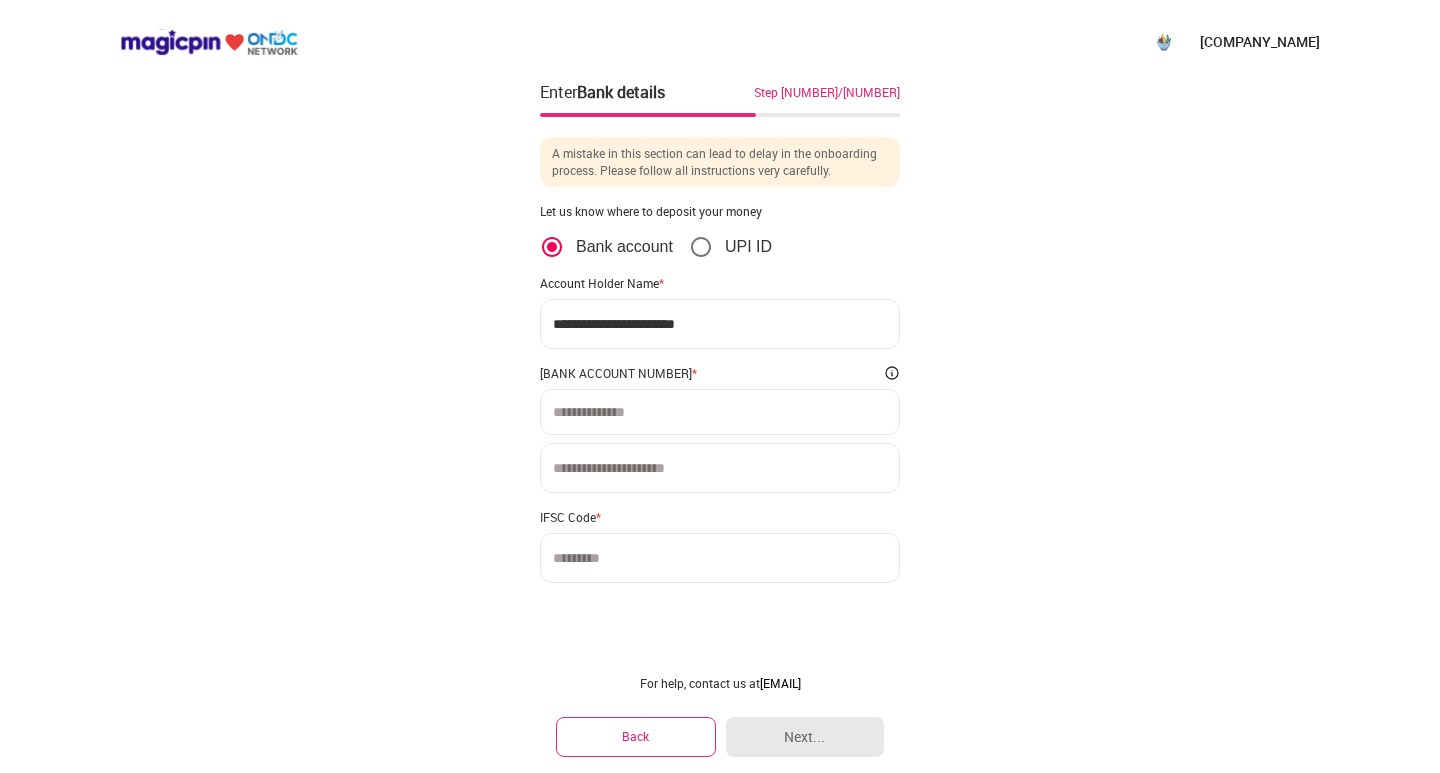 type on "**********" 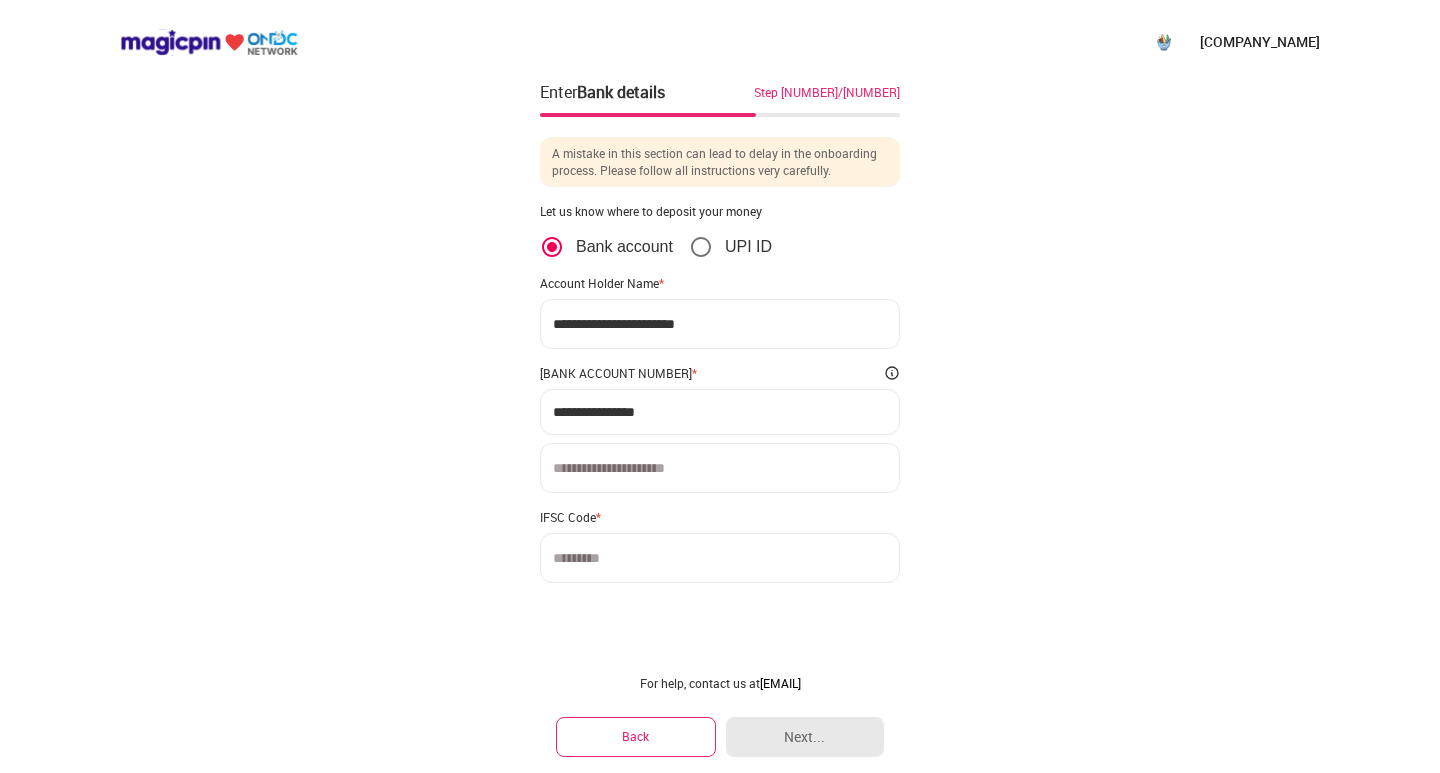type on "**********" 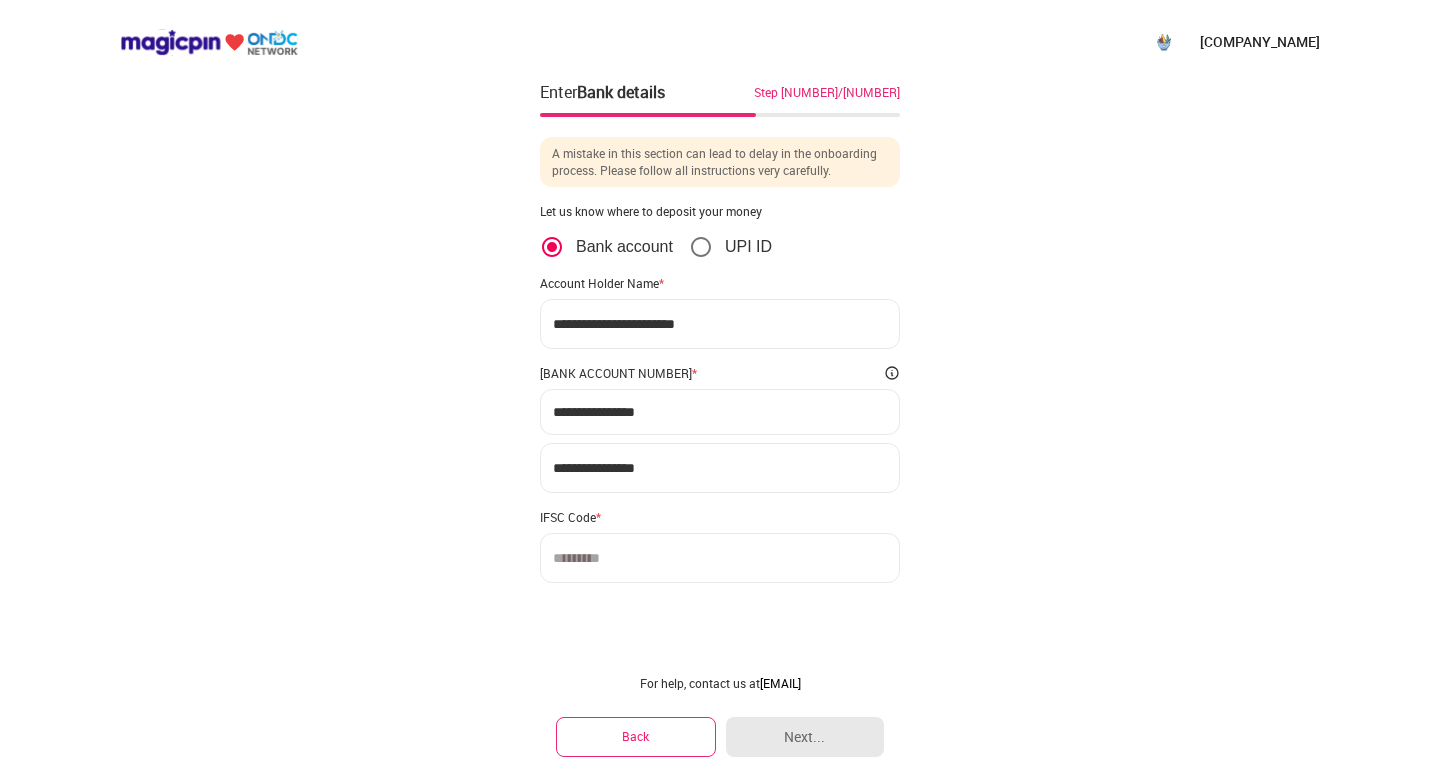 type on "**********" 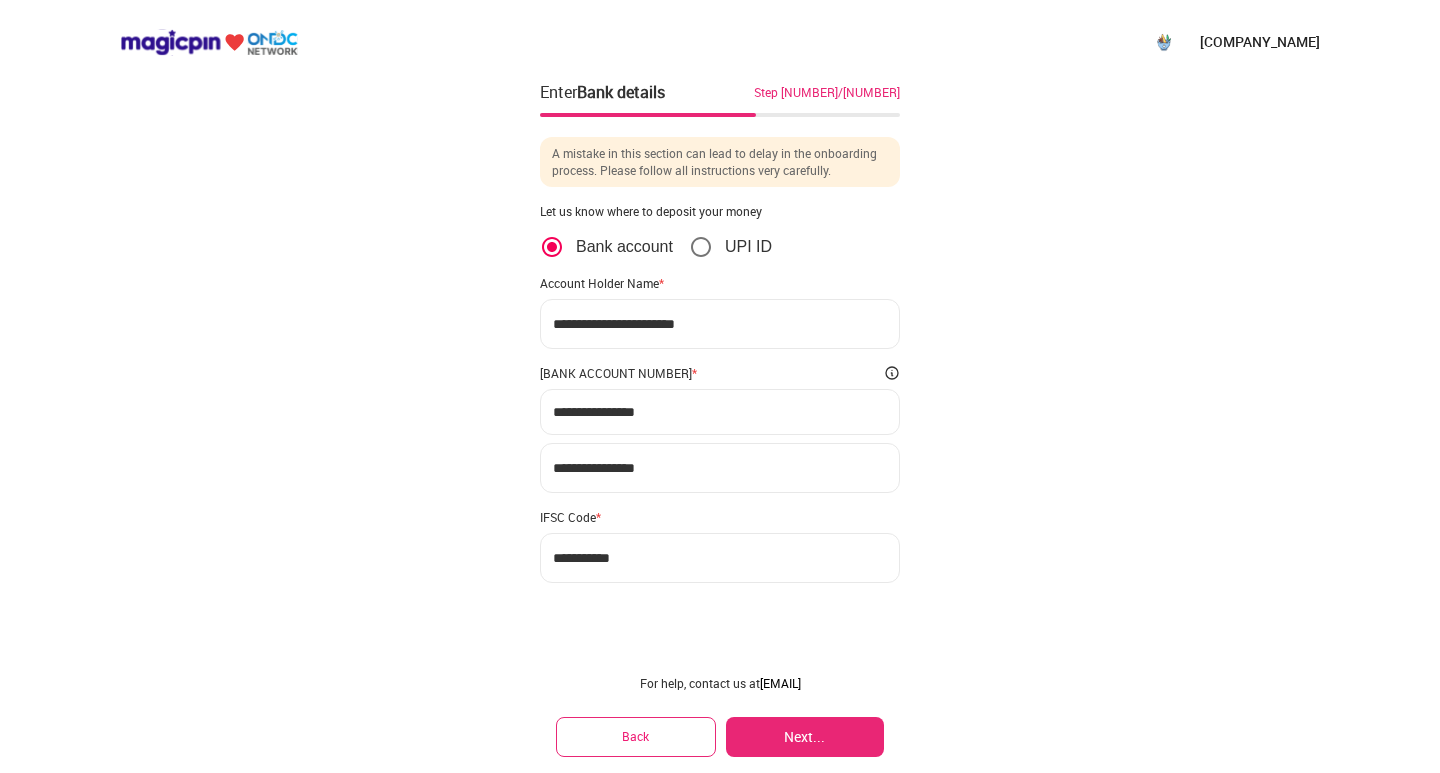 type on "**********" 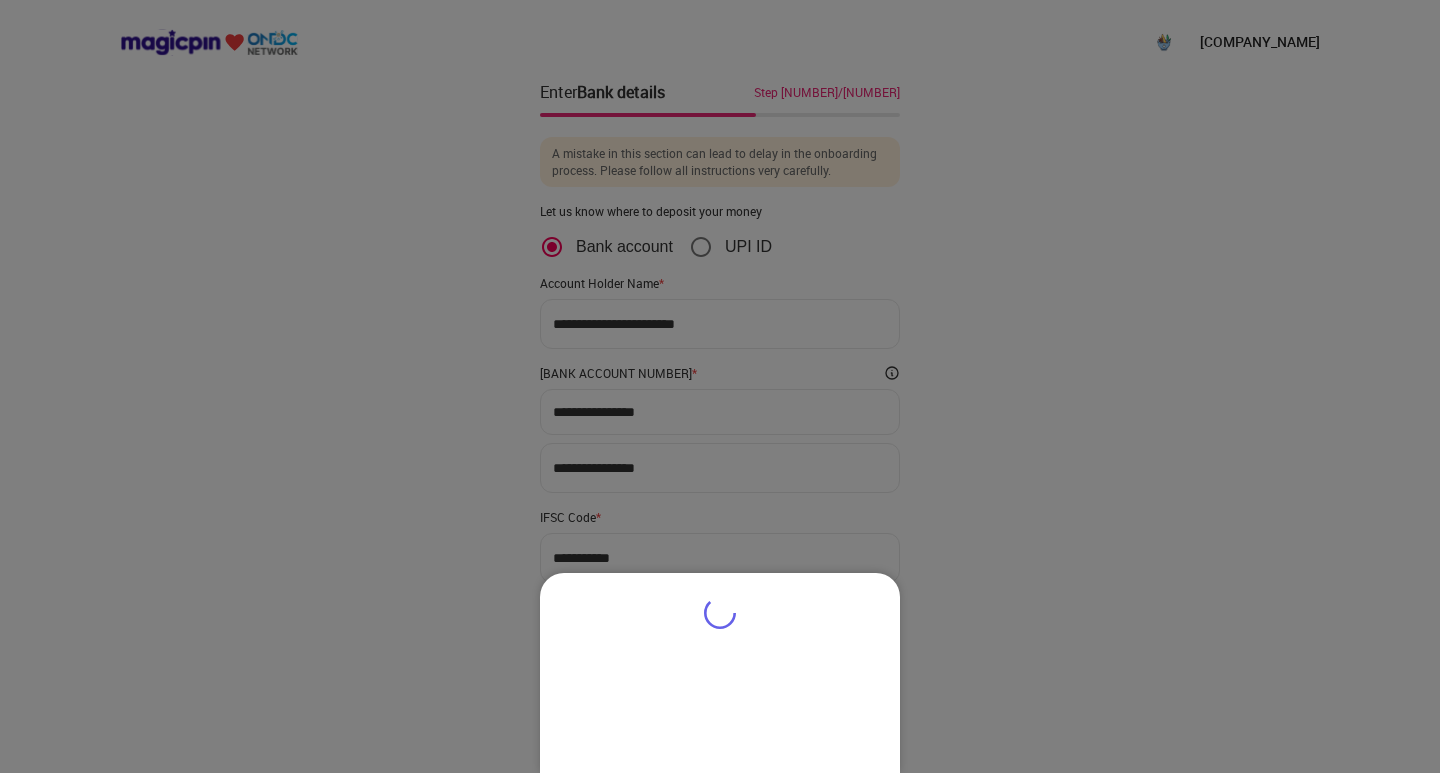 type on "**********" 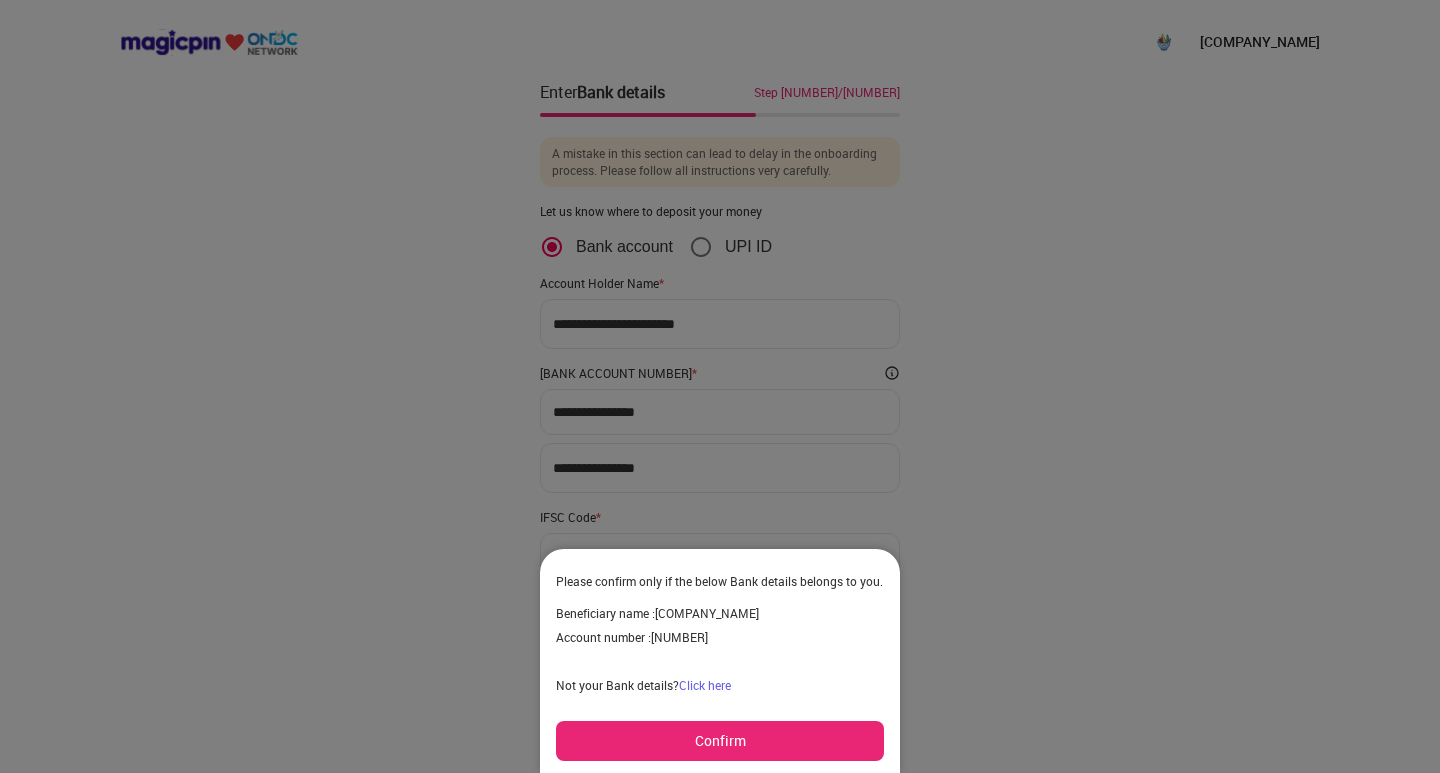 click on "Confirm" at bounding box center [720, 741] 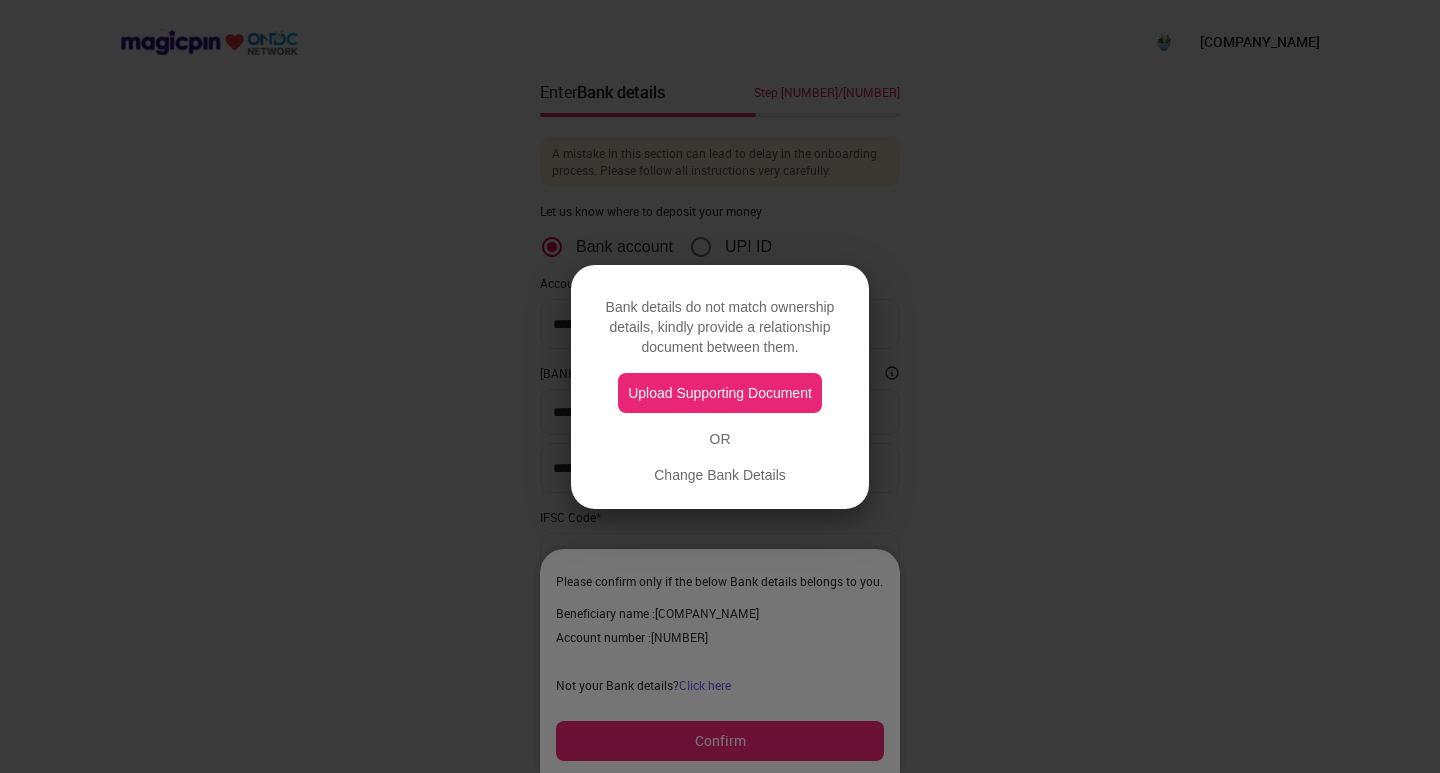 click on "Upload Supporting Document" at bounding box center [720, 393] 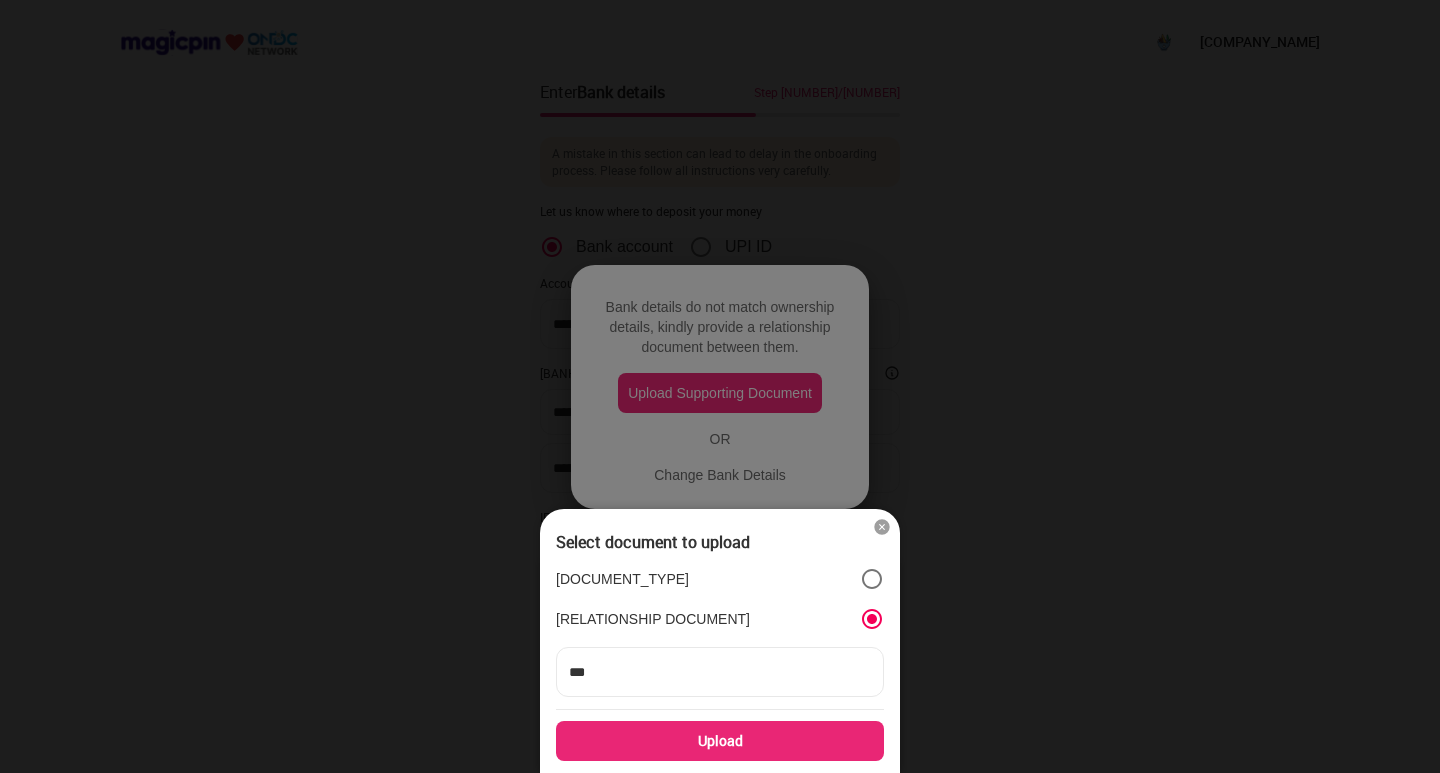 click on "Upload" at bounding box center [720, 741] 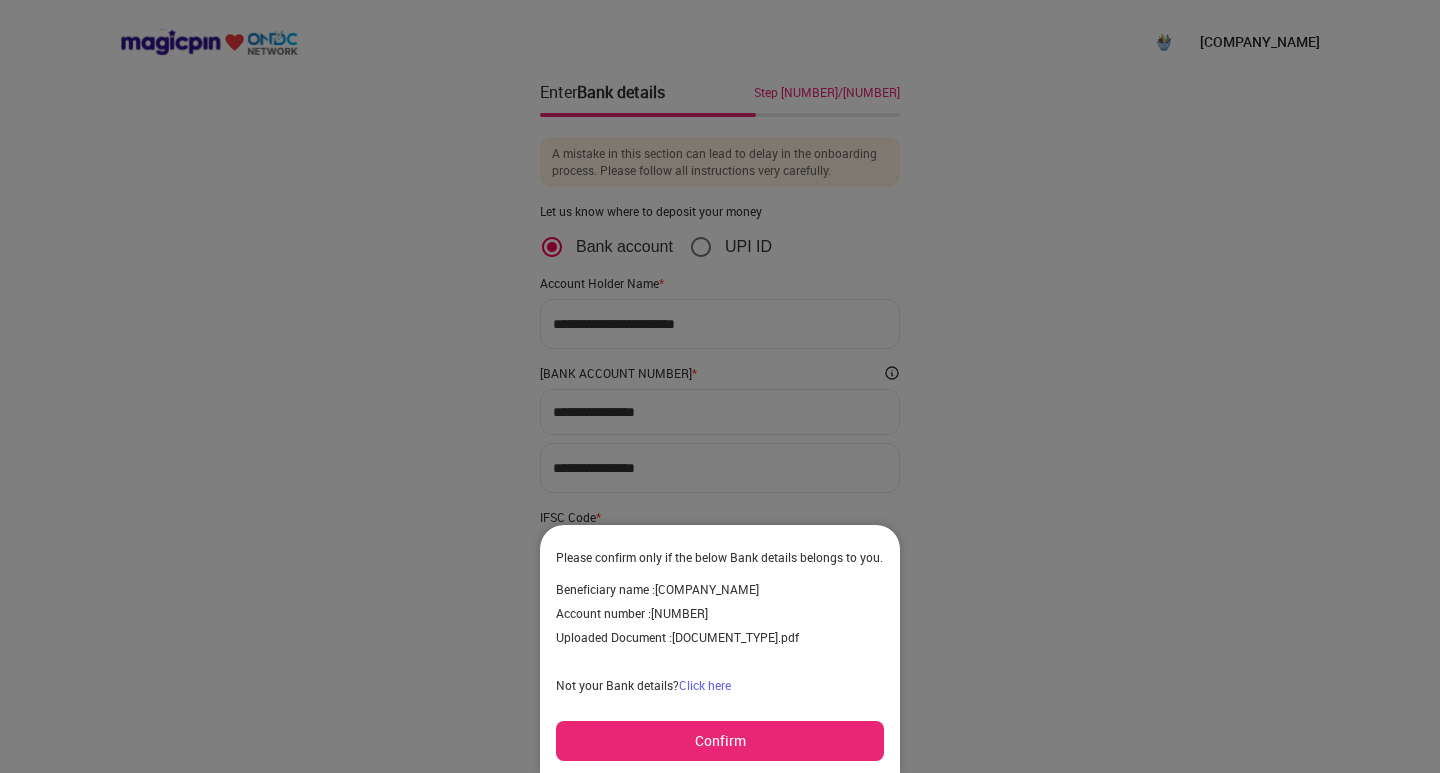 click on "Confirm" at bounding box center (720, 741) 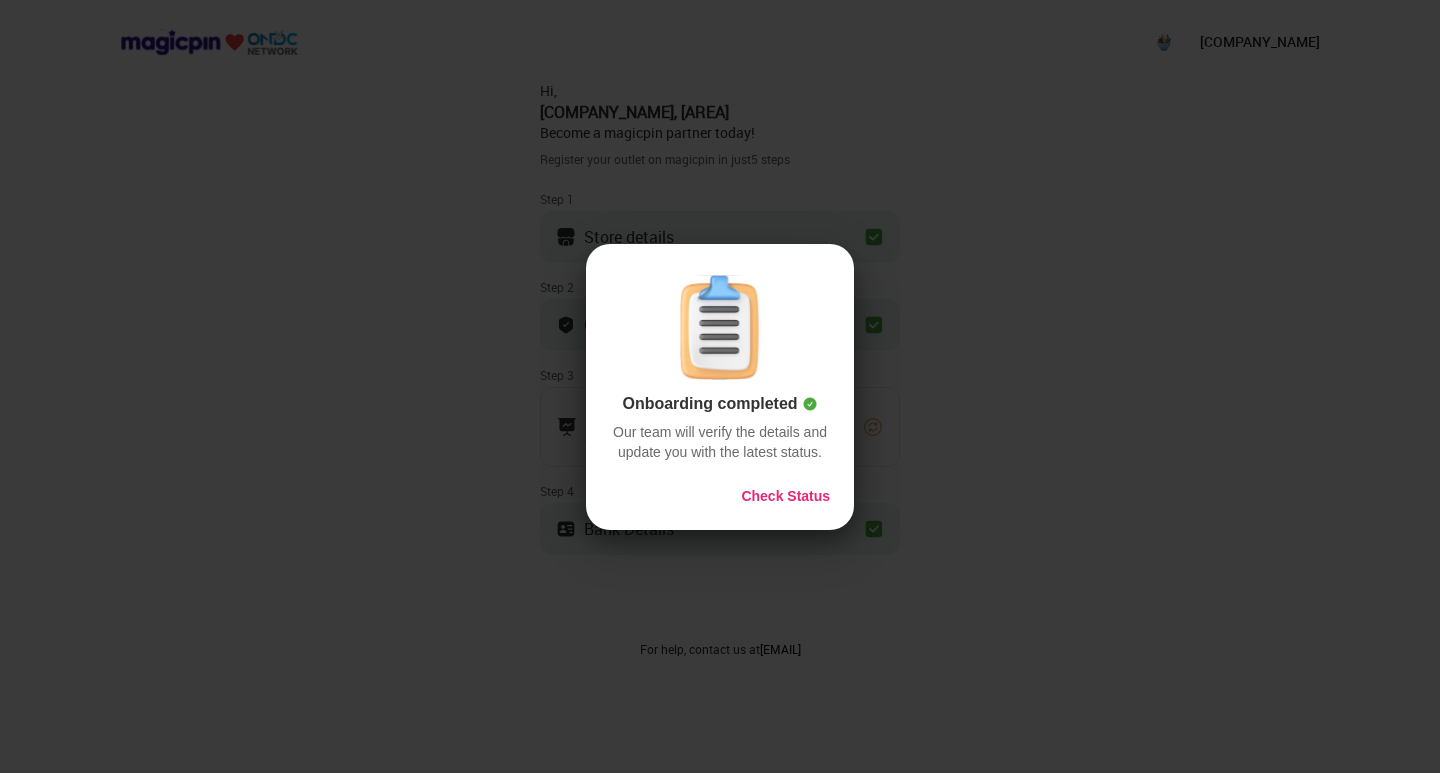 click on "Check Status" at bounding box center (785, 496) 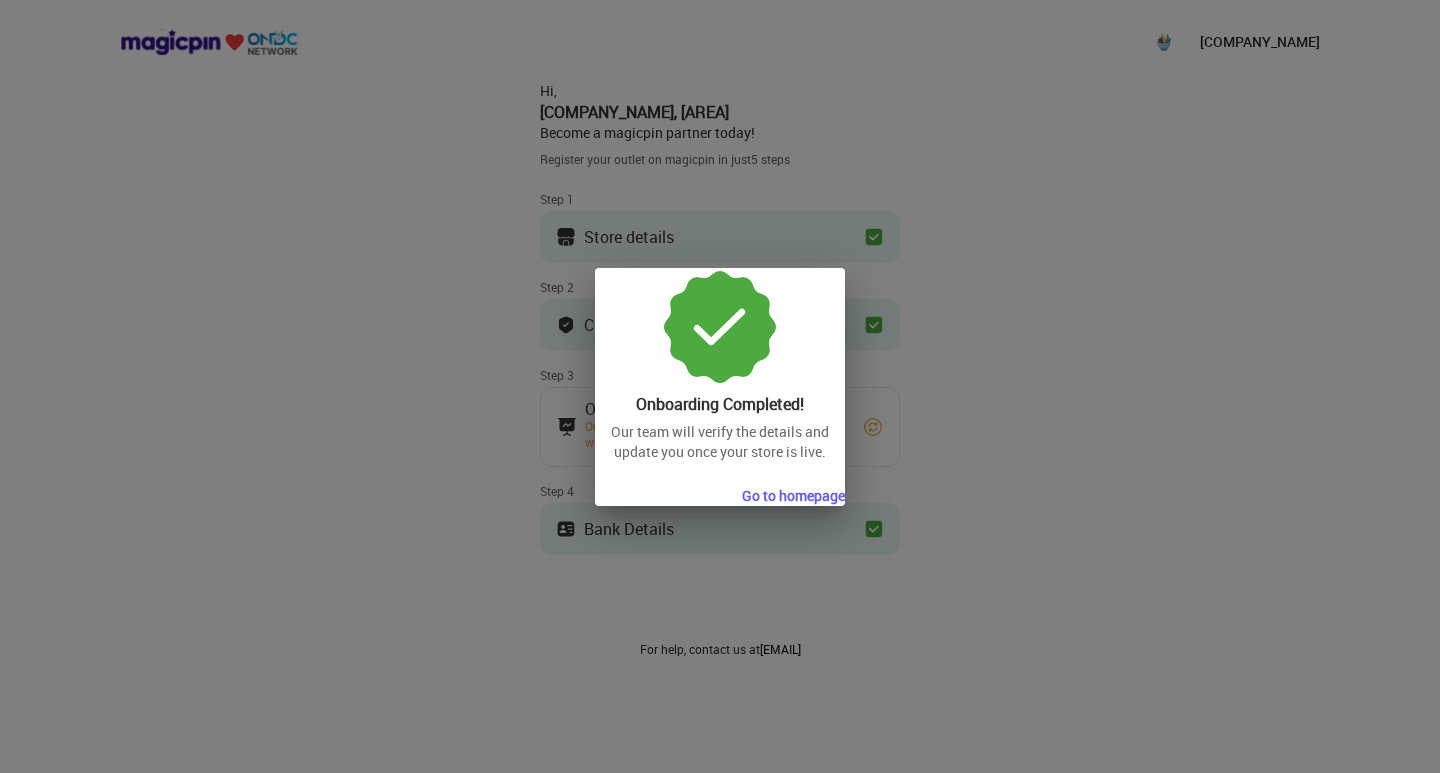 click on "Go to homepage" at bounding box center [793, 496] 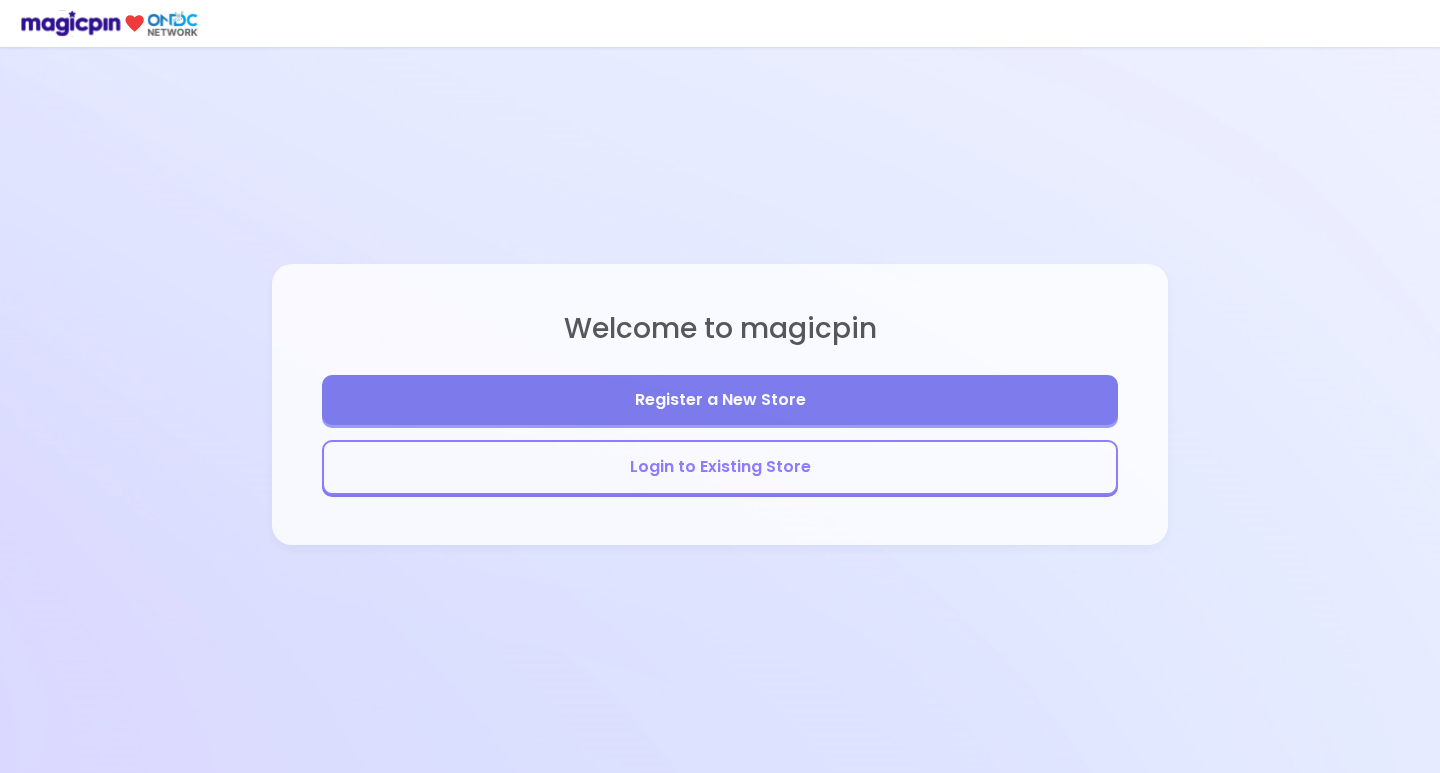 click on "Register a New Store" at bounding box center (720, 400) 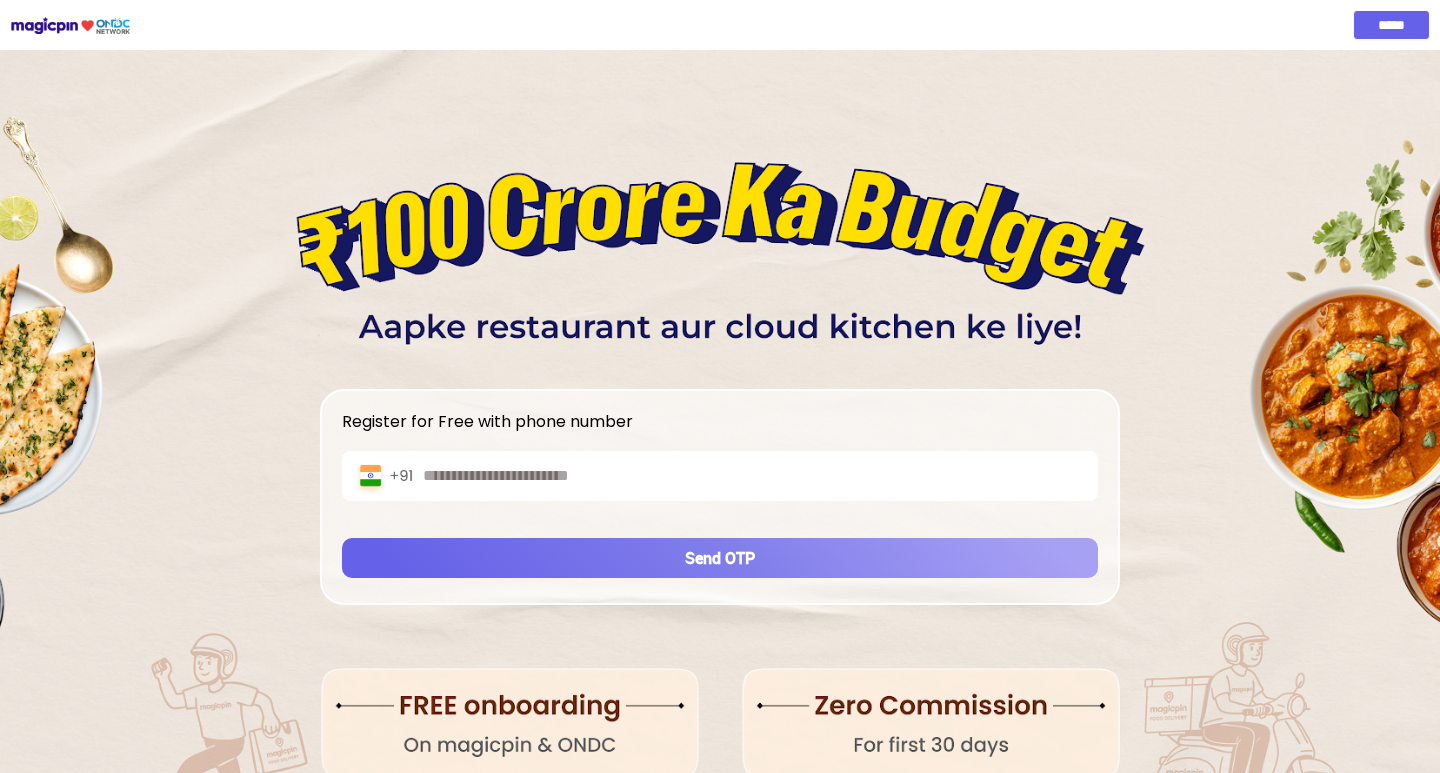 click at bounding box center [755, 476] 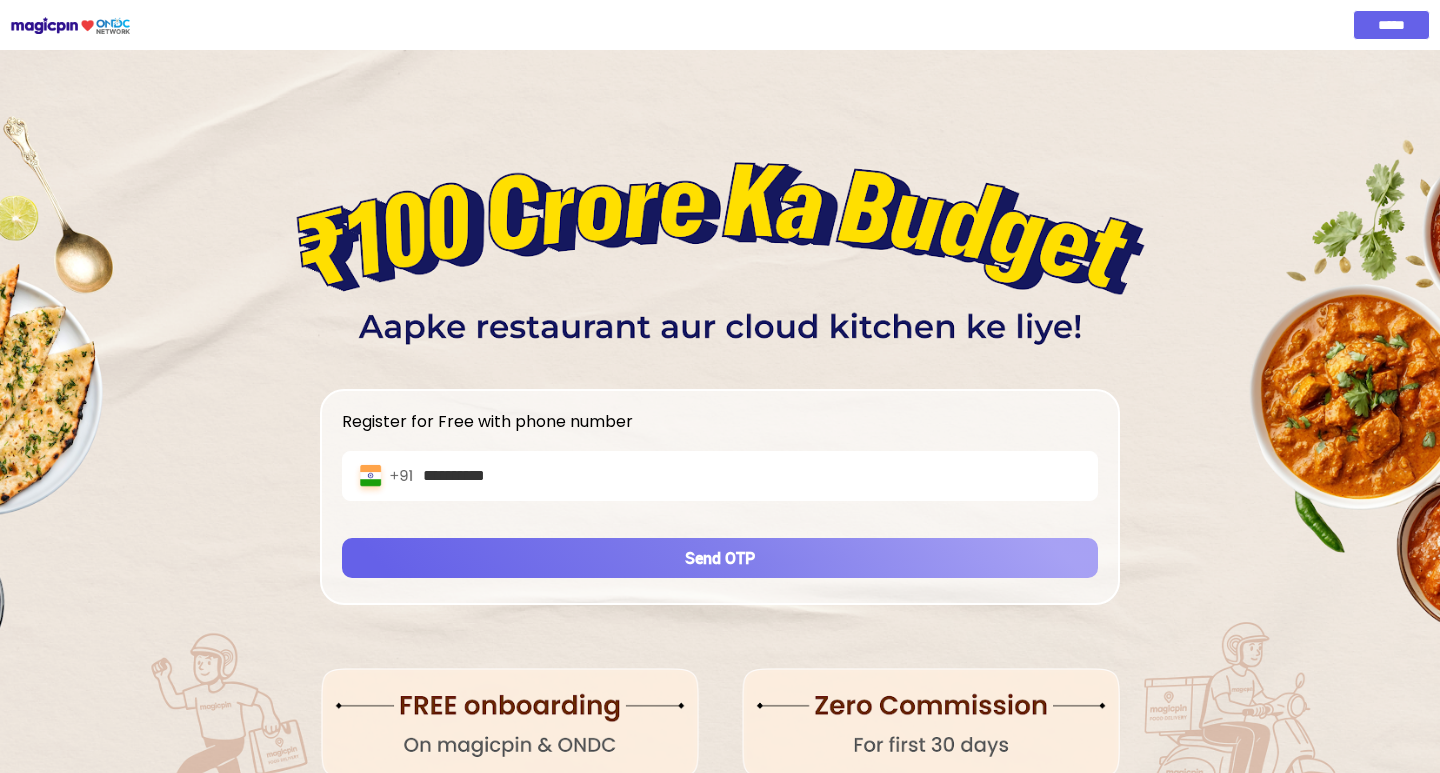 type on "**********" 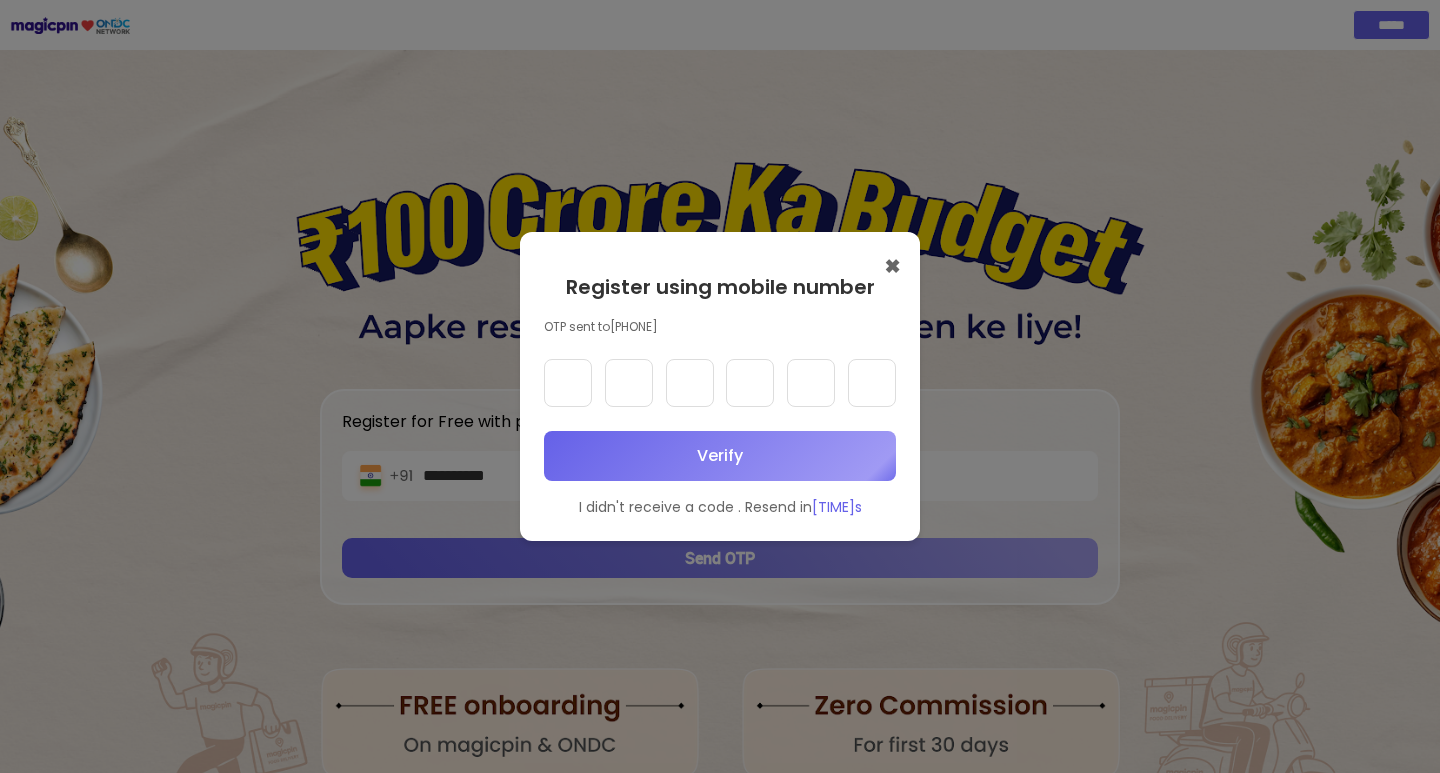 click at bounding box center [568, 383] 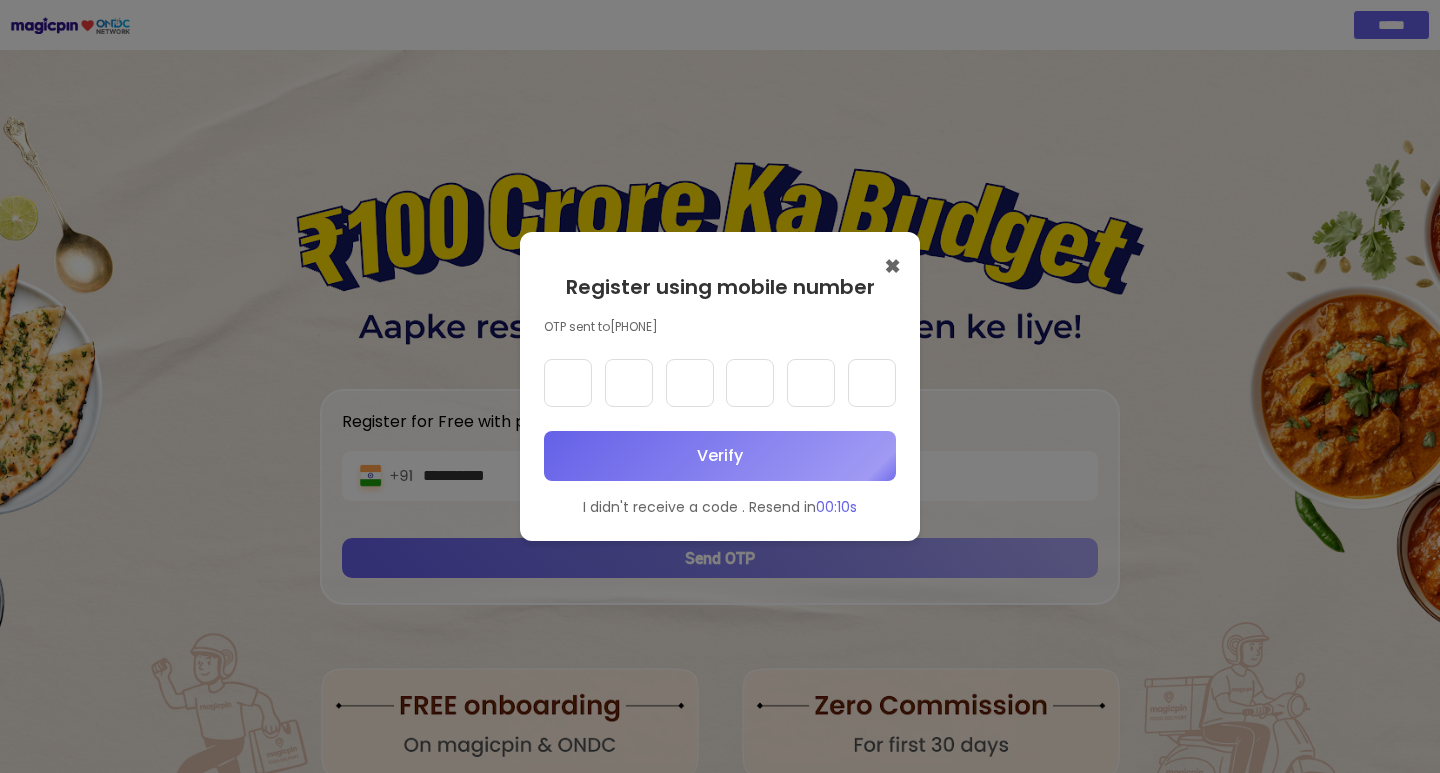 type on "*" 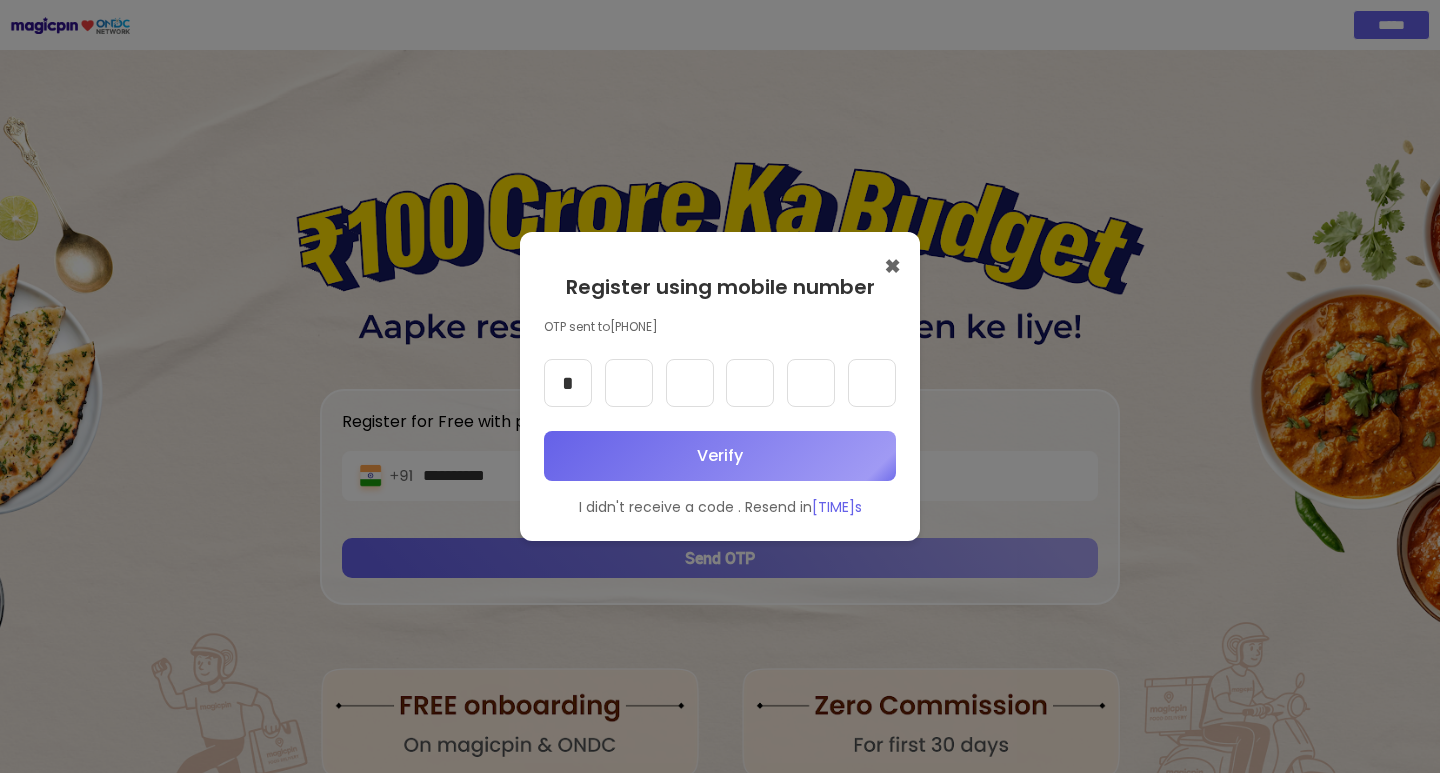 type on "*" 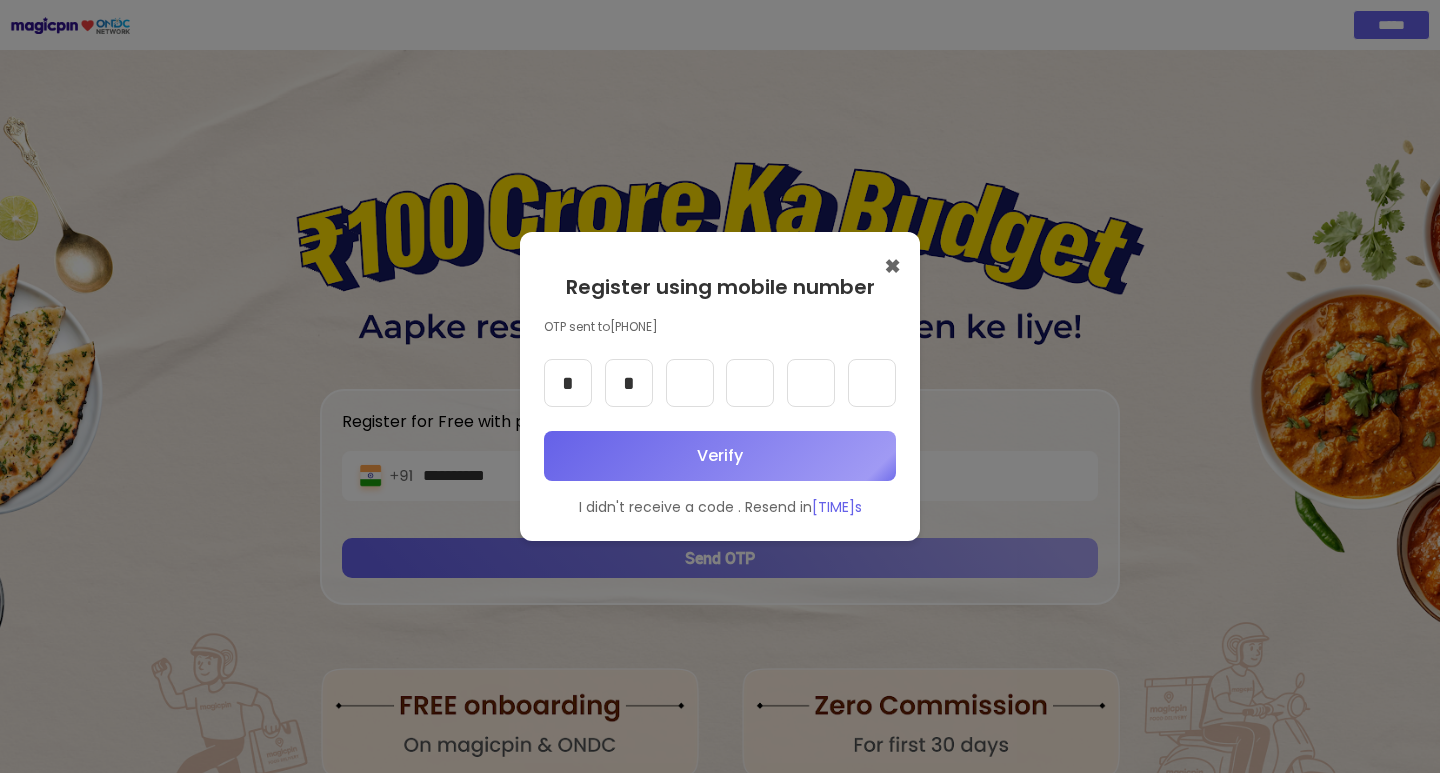 type on "*" 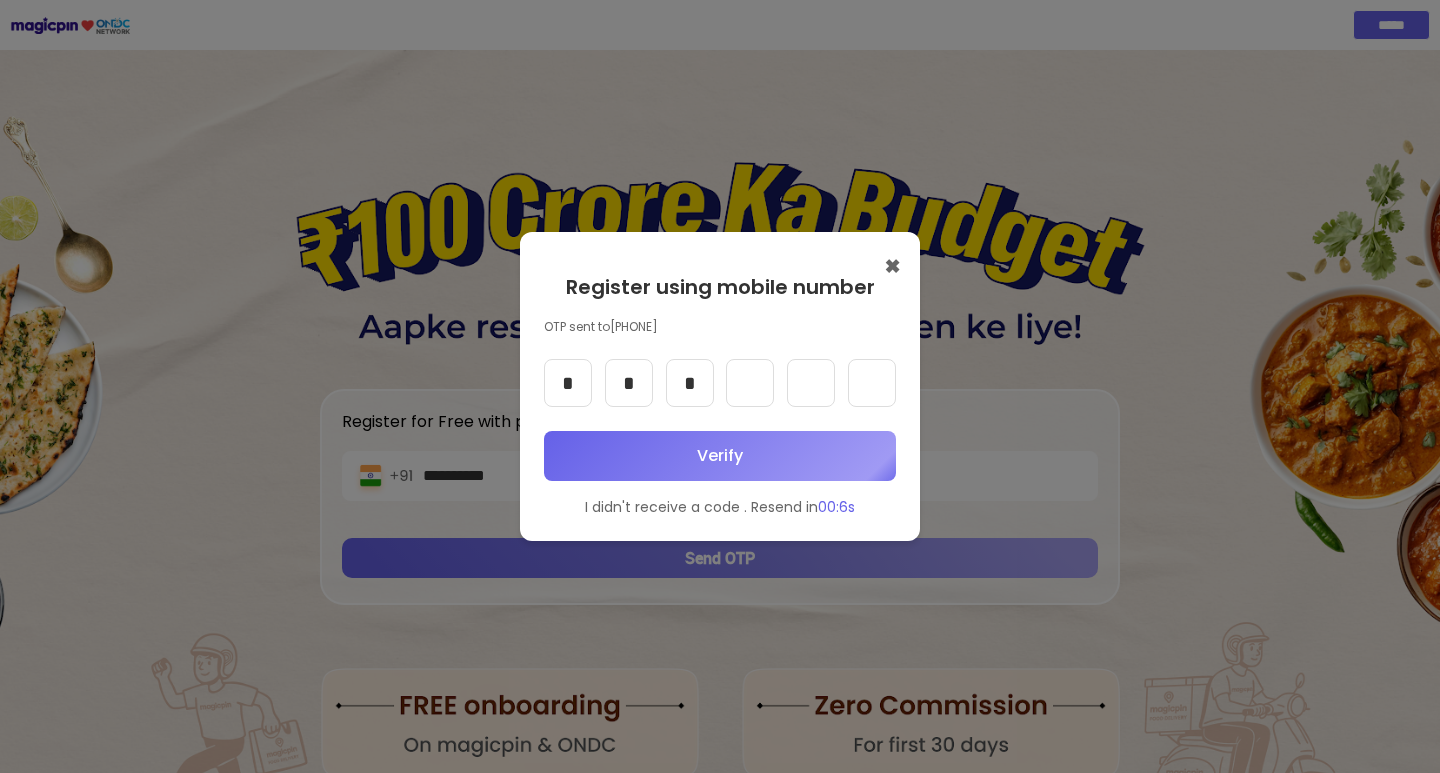 type on "*" 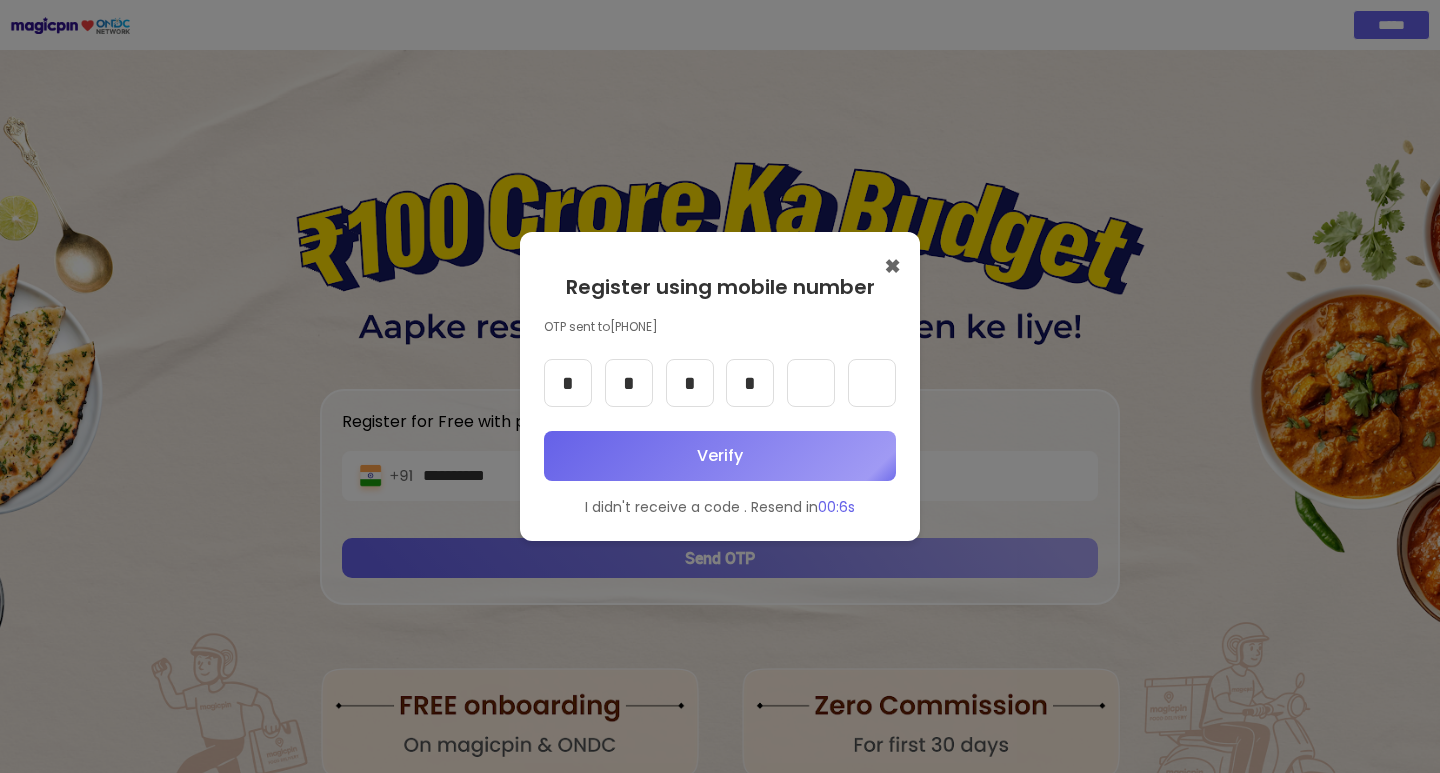 type on "*" 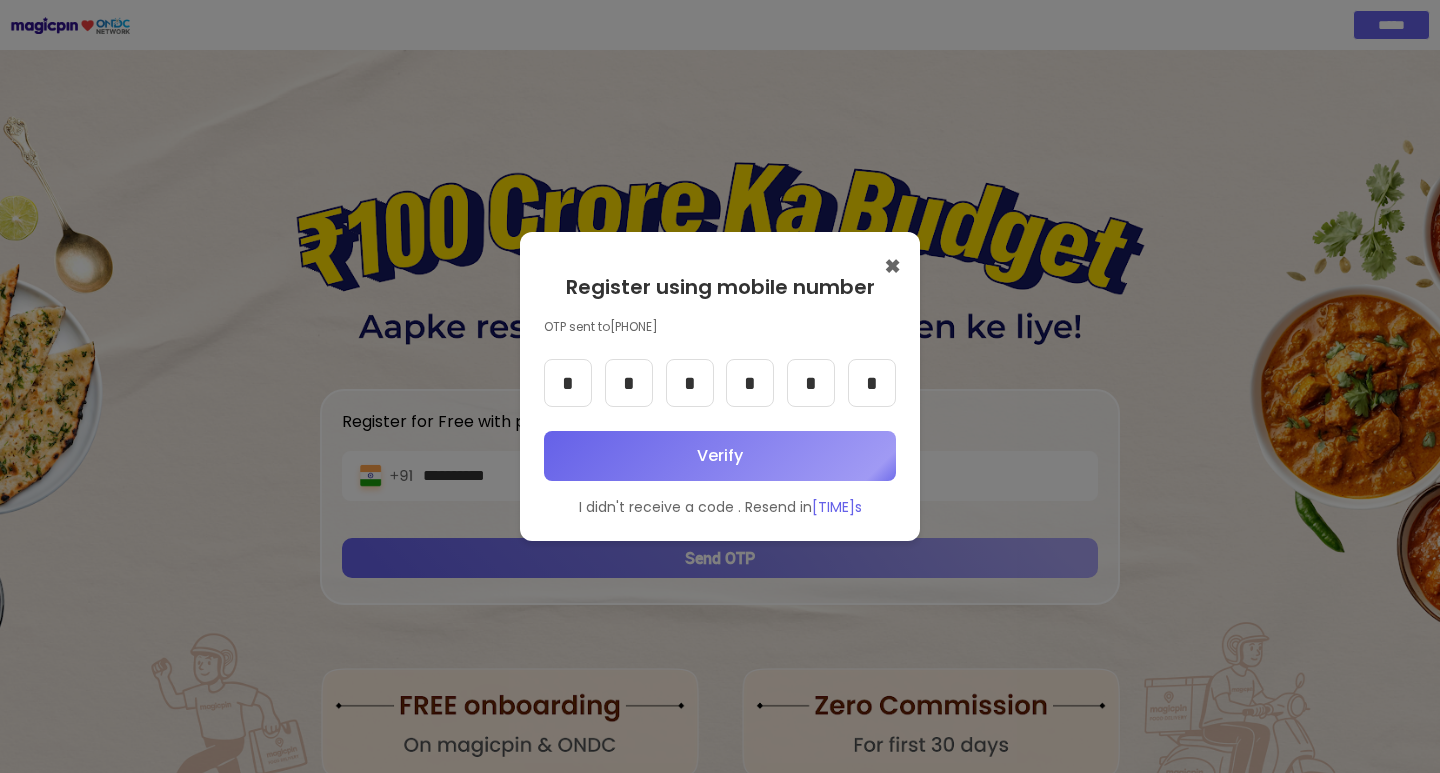 type on "*" 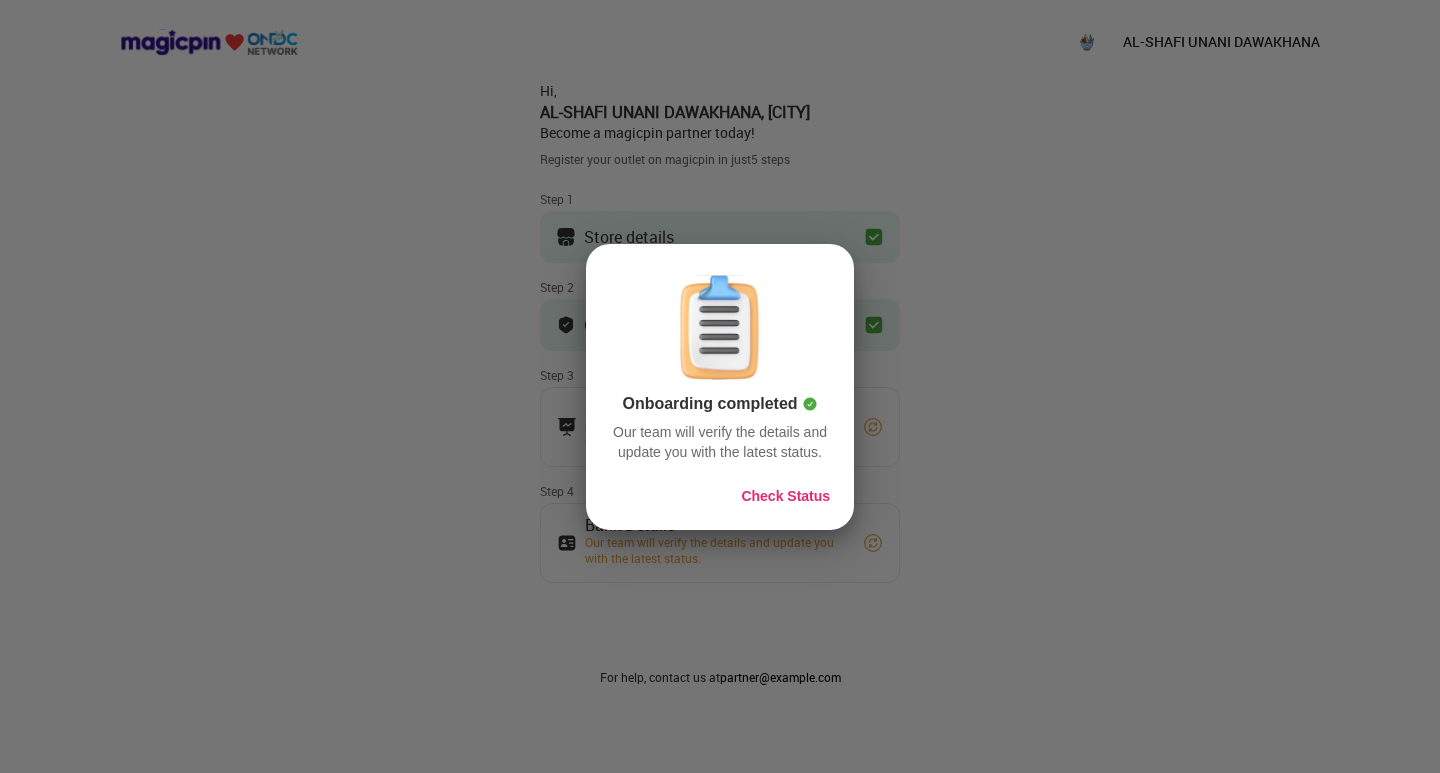 scroll, scrollTop: 0, scrollLeft: 0, axis: both 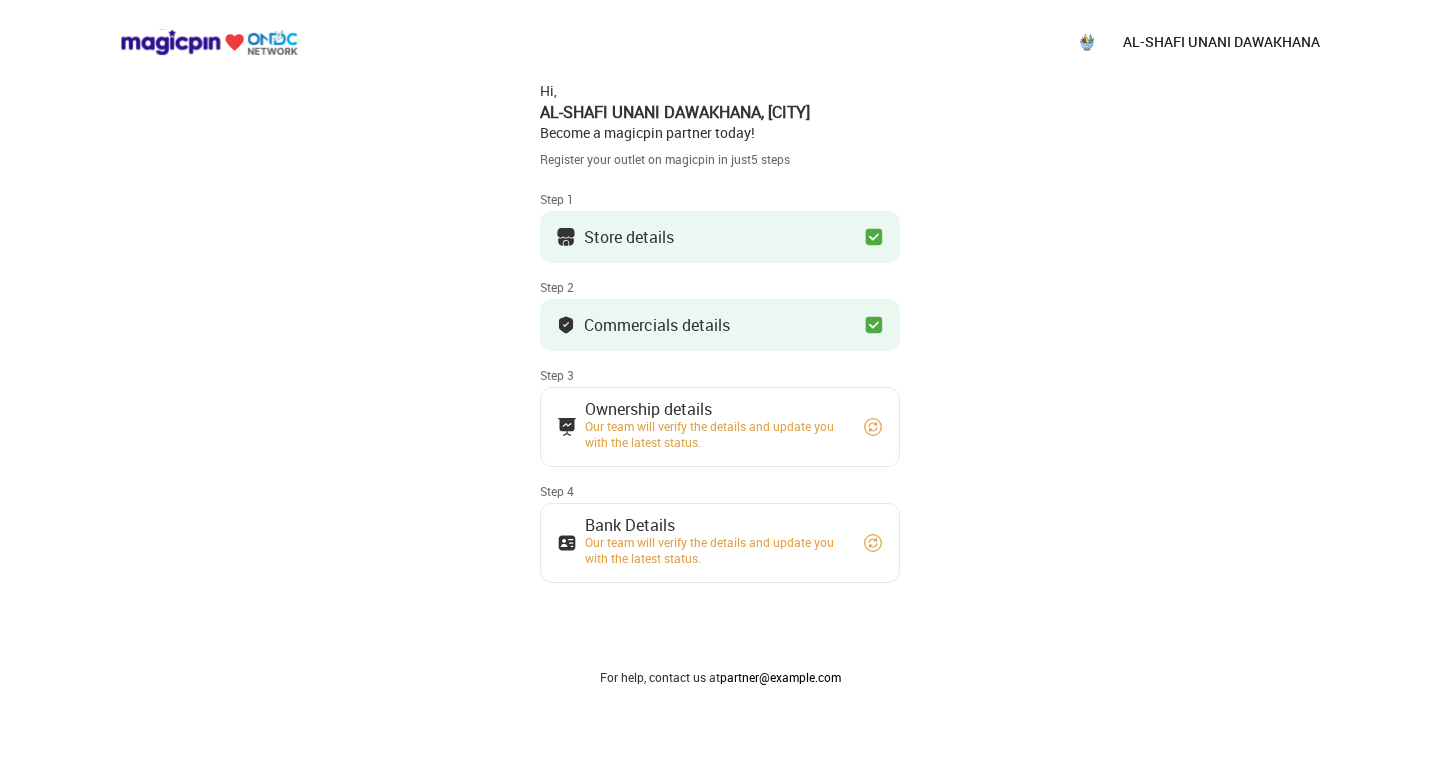 click at bounding box center [209, 42] 